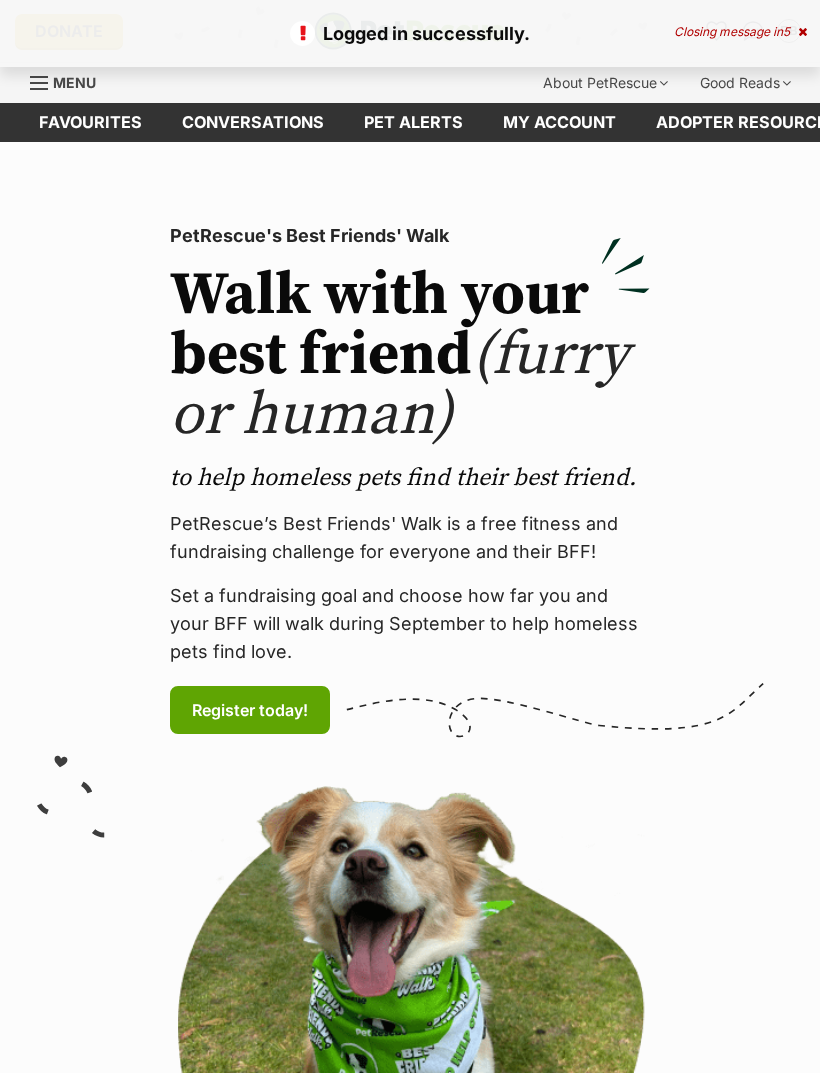 scroll, scrollTop: 0, scrollLeft: 0, axis: both 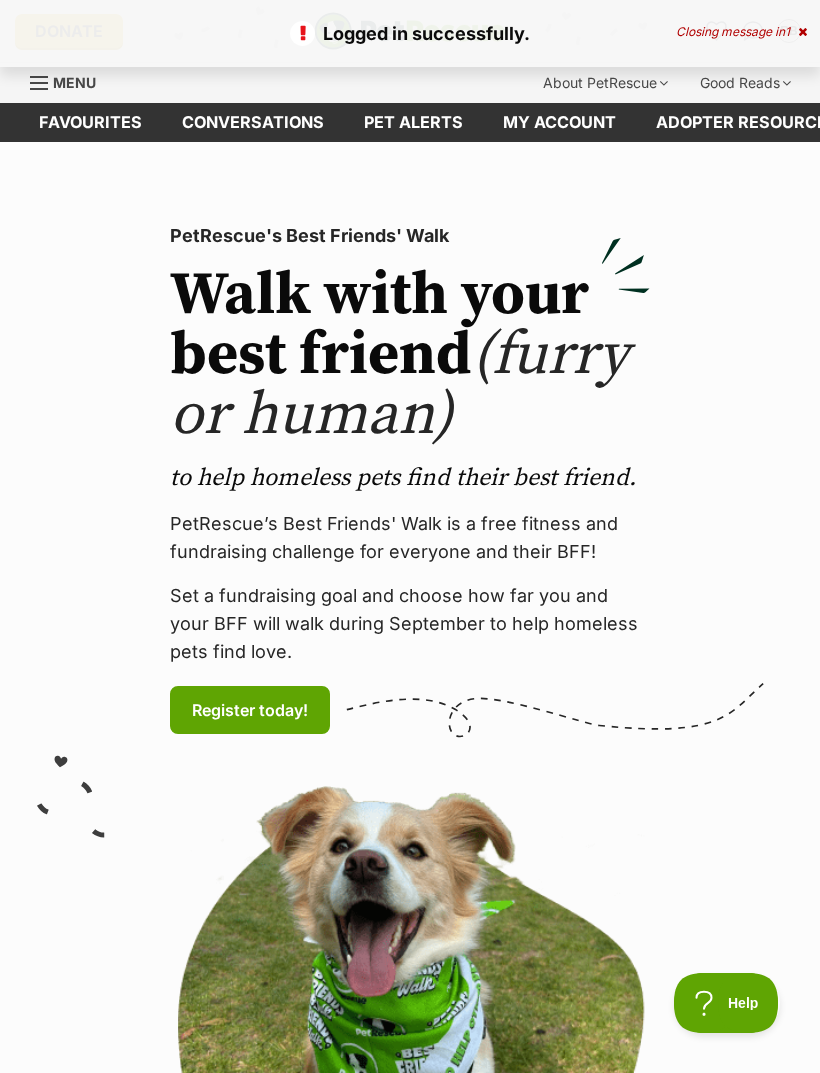 click on "Favourites" at bounding box center [90, 122] 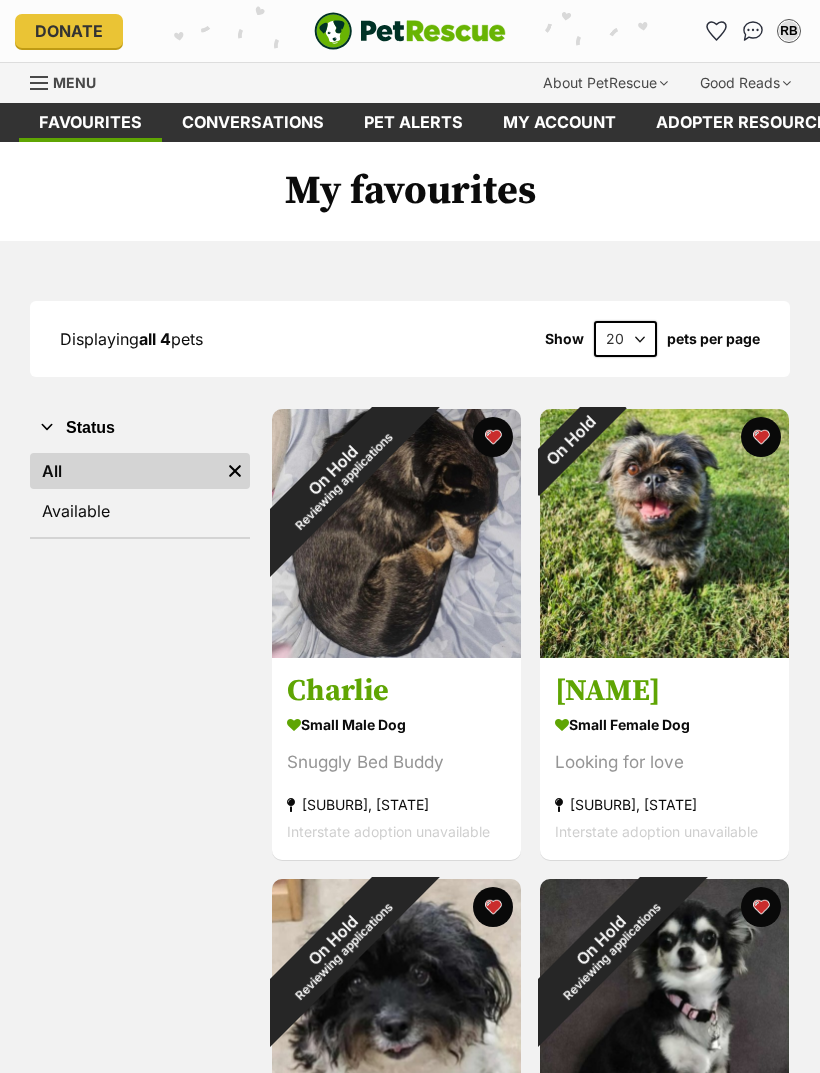 scroll, scrollTop: 0, scrollLeft: 0, axis: both 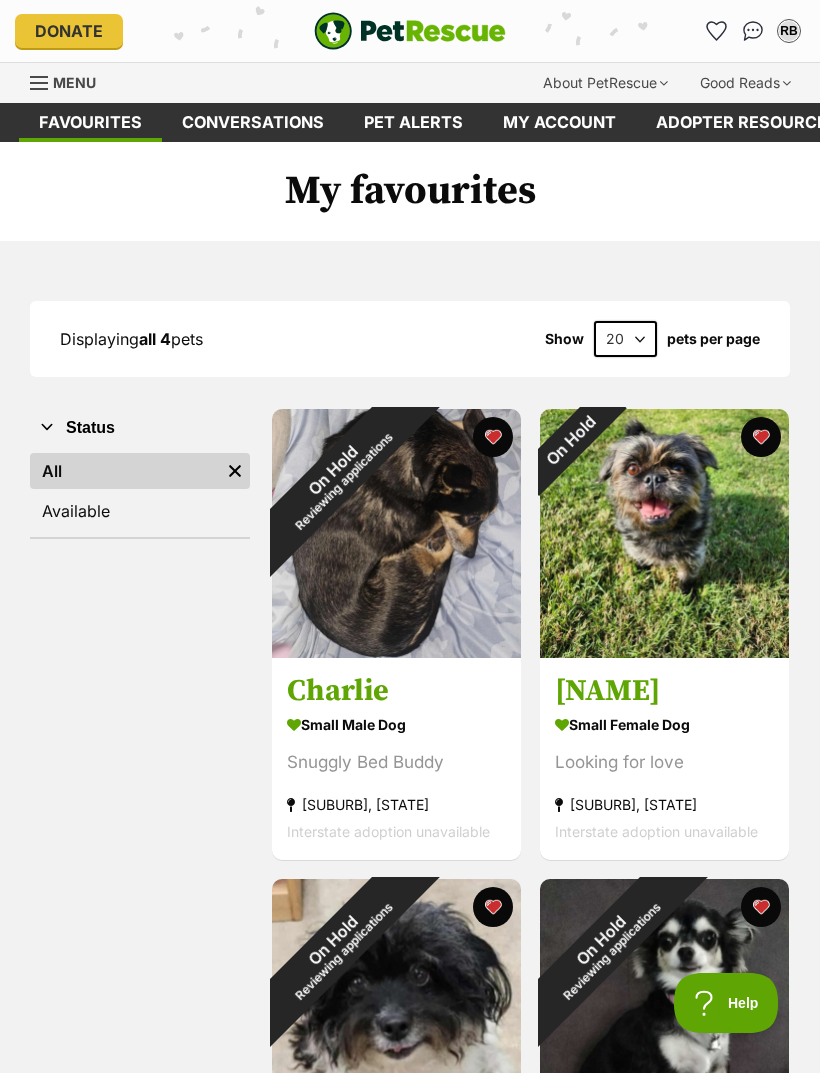 click on "Favourites" at bounding box center [90, 122] 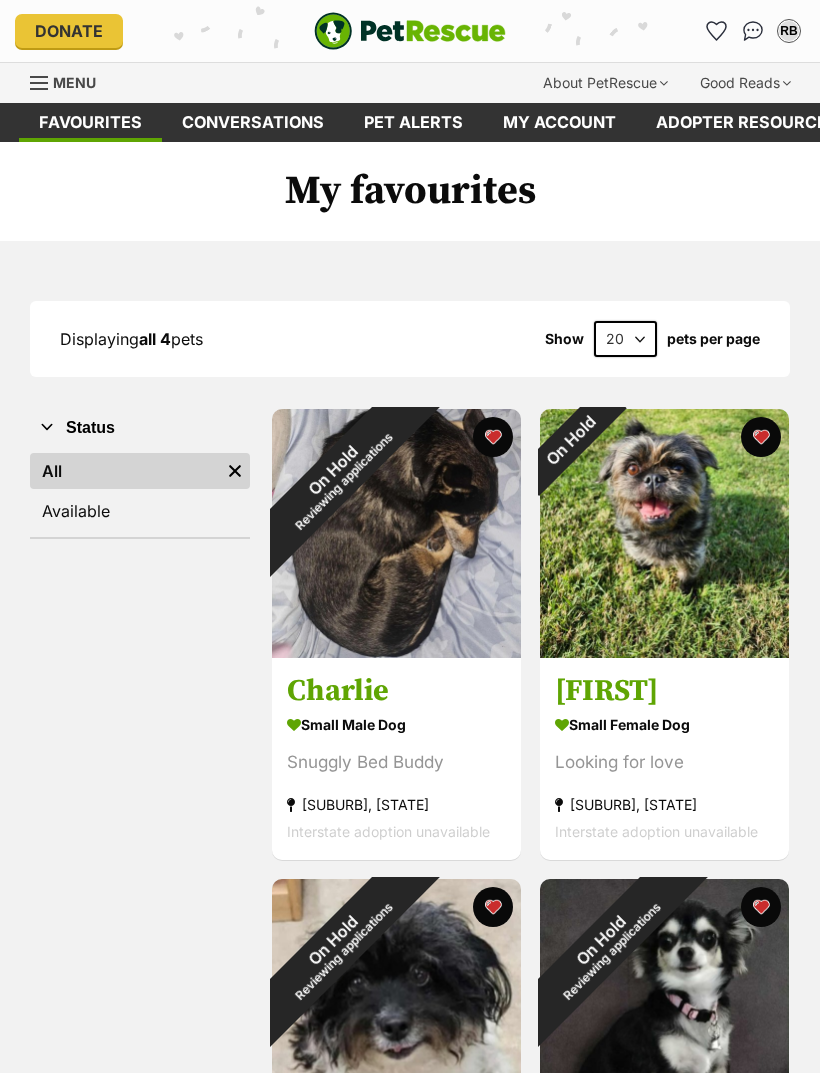 scroll, scrollTop: 0, scrollLeft: 0, axis: both 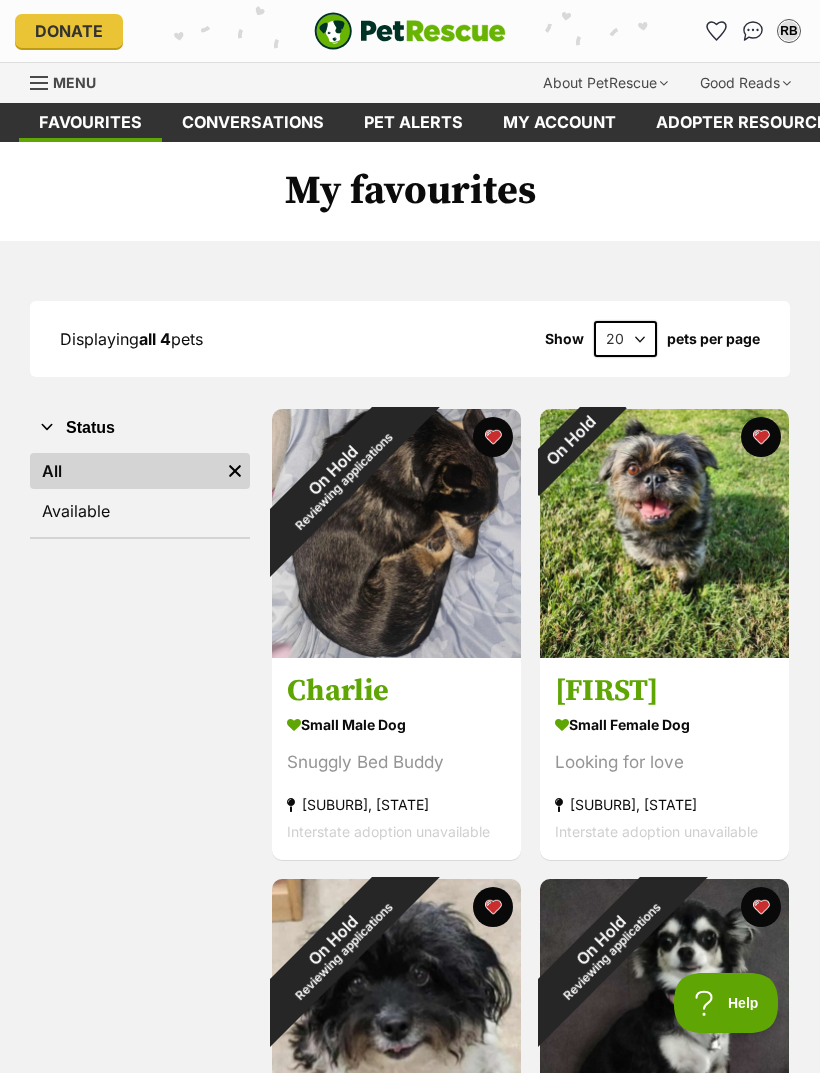 click on "Favourites" at bounding box center [90, 122] 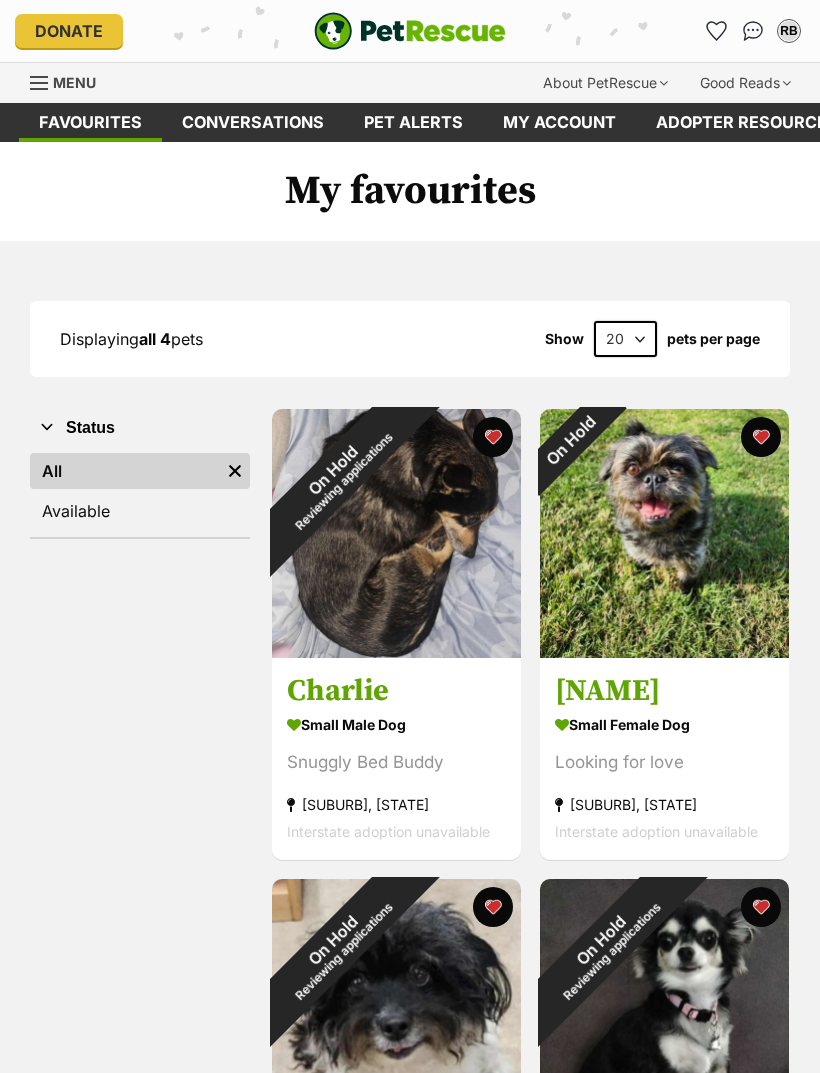 scroll, scrollTop: 0, scrollLeft: 0, axis: both 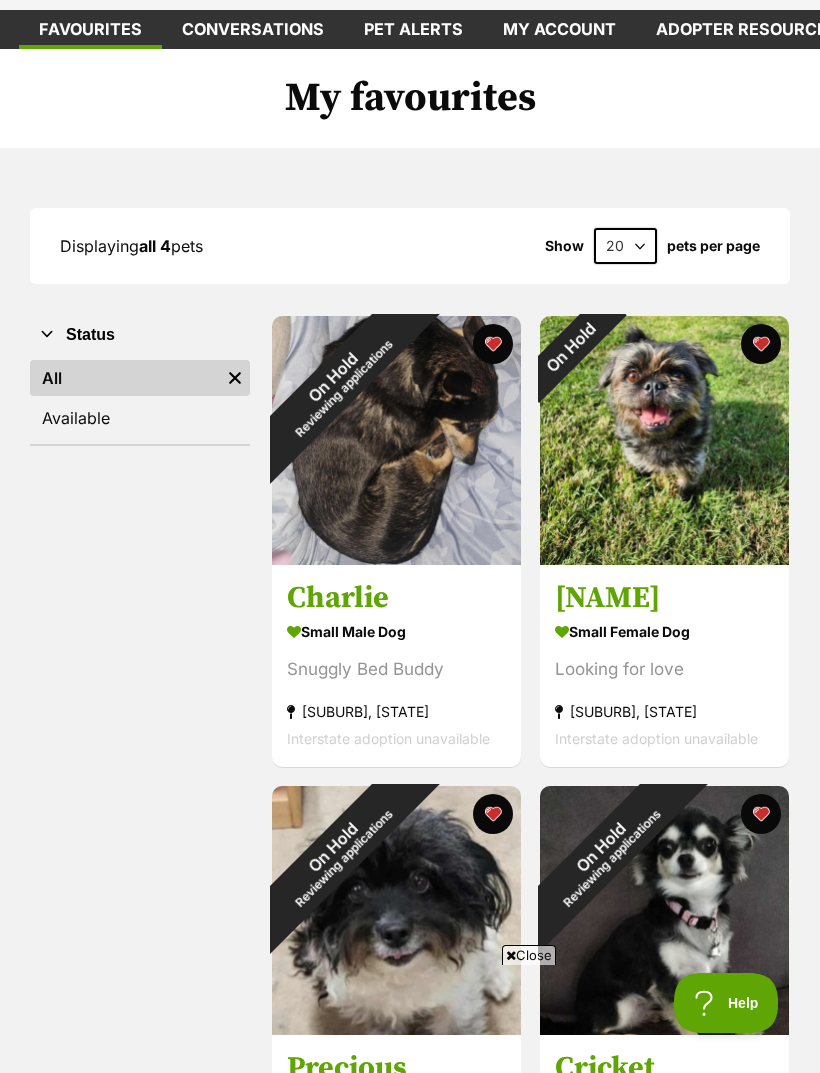 click on "Favourites" at bounding box center [90, 29] 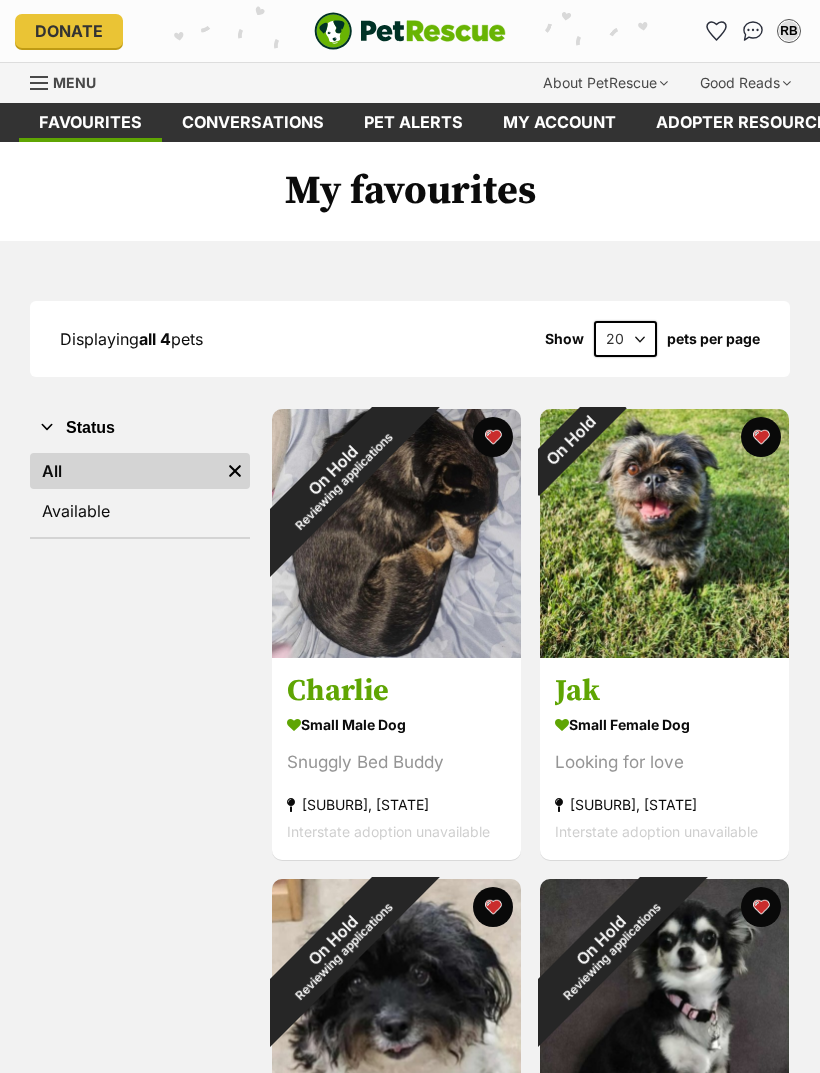 scroll, scrollTop: 0, scrollLeft: 0, axis: both 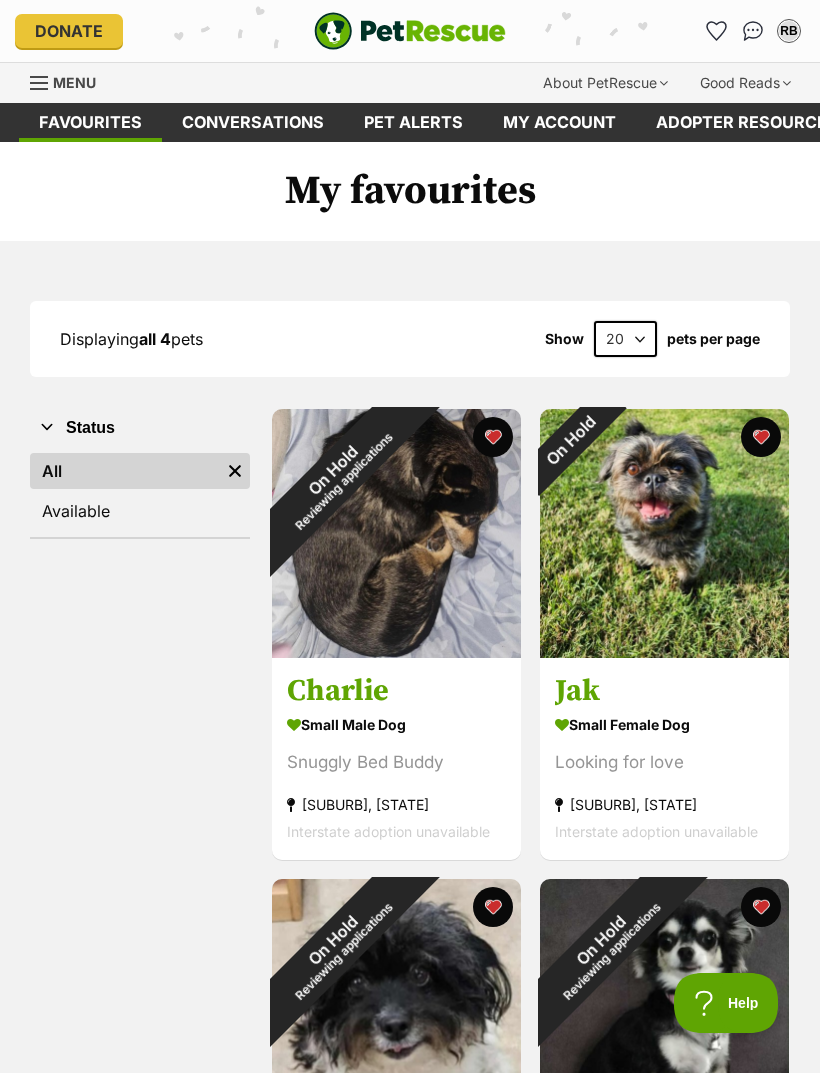 click on "Menu" at bounding box center [74, 82] 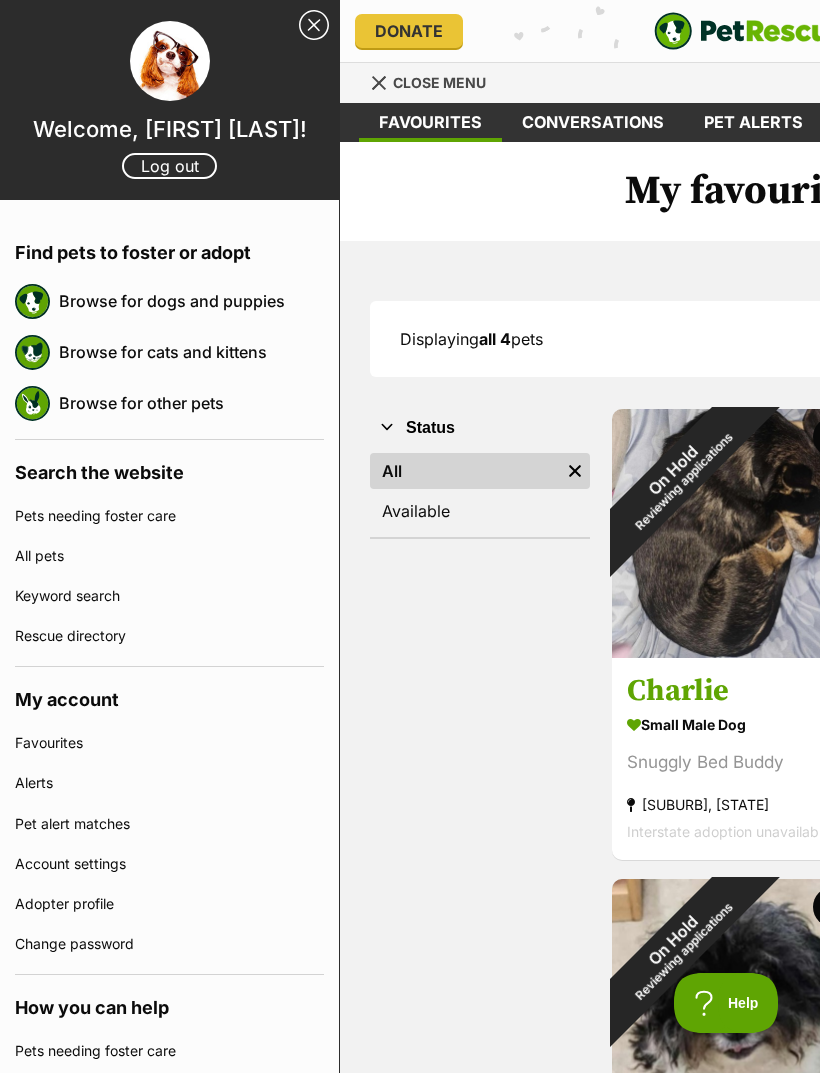 click on "Browse for dogs and puppies" at bounding box center (191, 301) 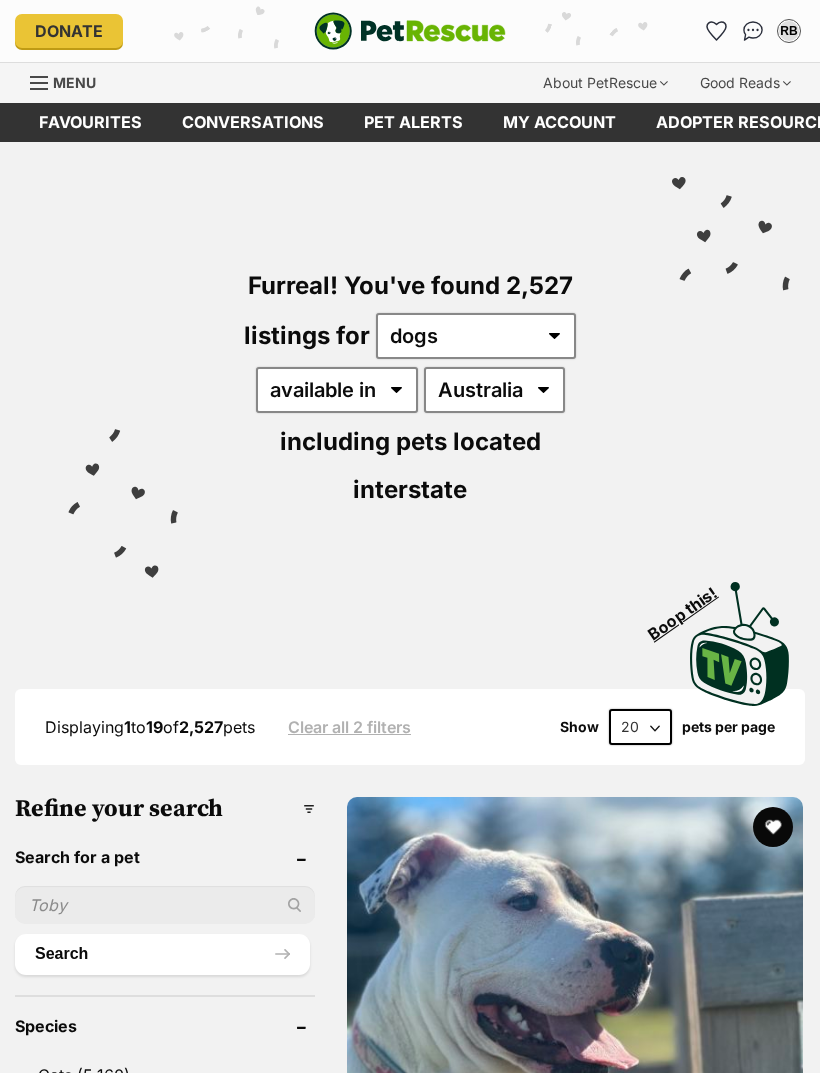 scroll, scrollTop: 0, scrollLeft: 0, axis: both 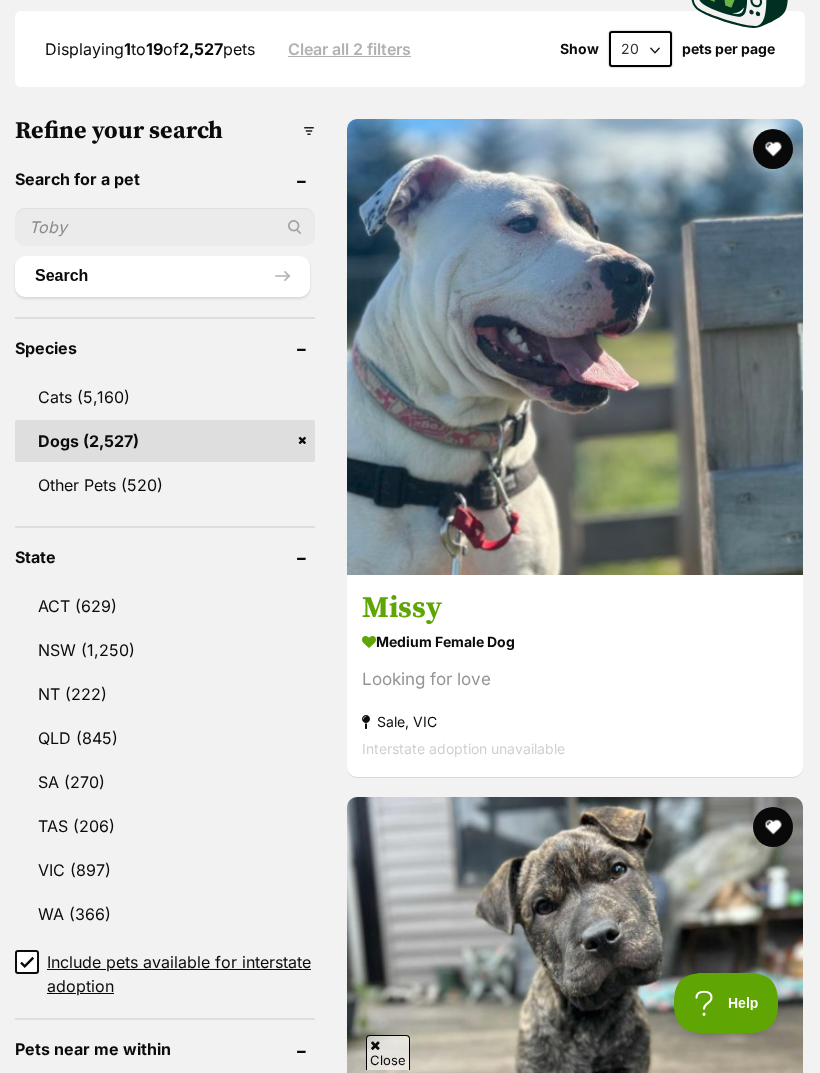 click on "QLD (845)" at bounding box center [165, 738] 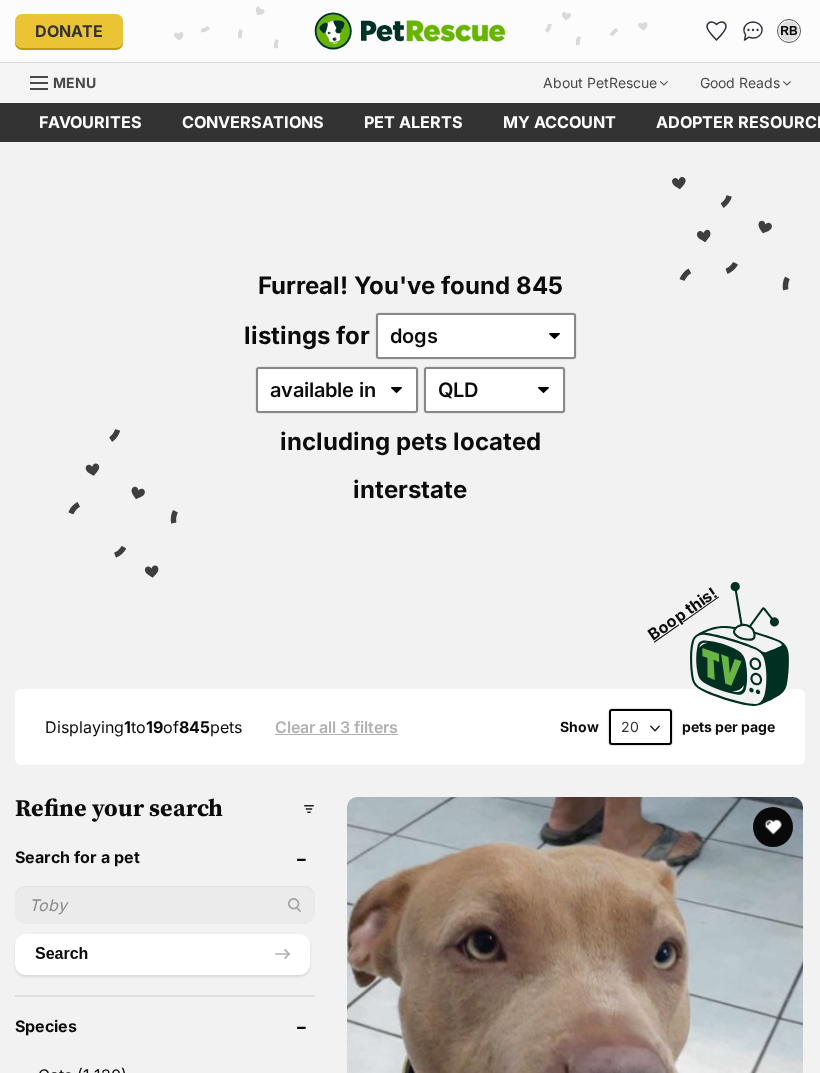 scroll, scrollTop: 0, scrollLeft: 0, axis: both 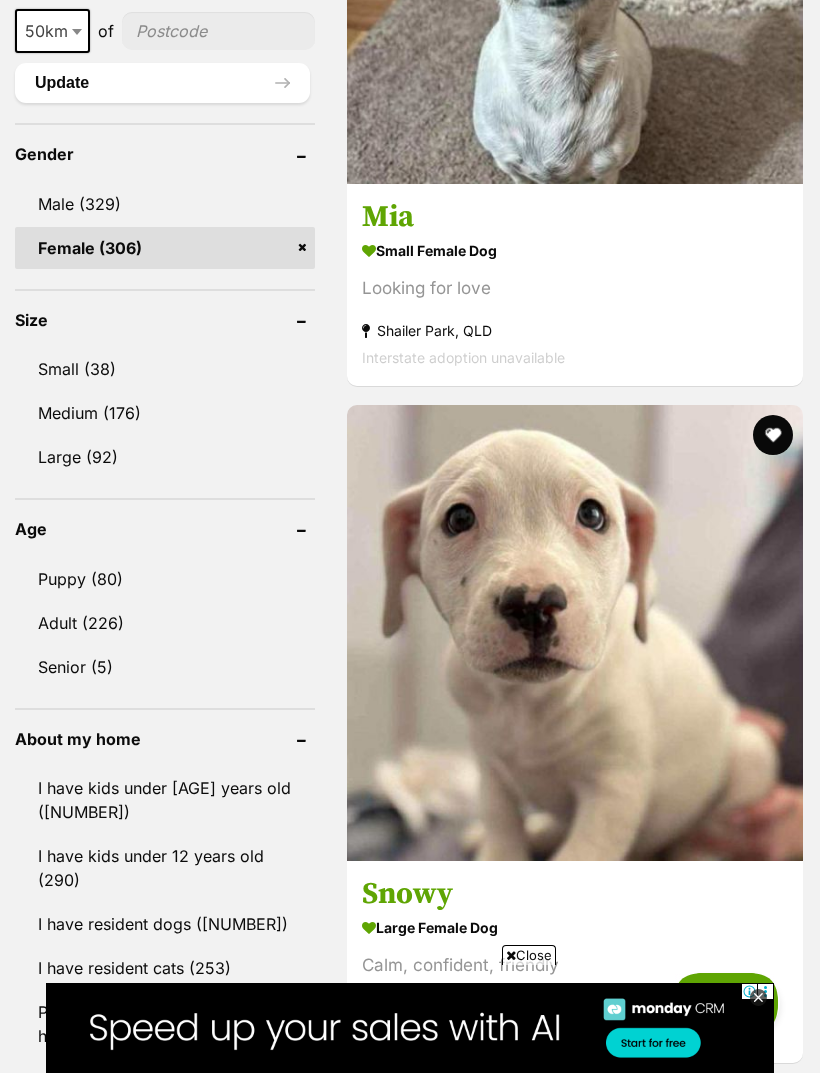 click on "Small (38)" at bounding box center [165, 369] 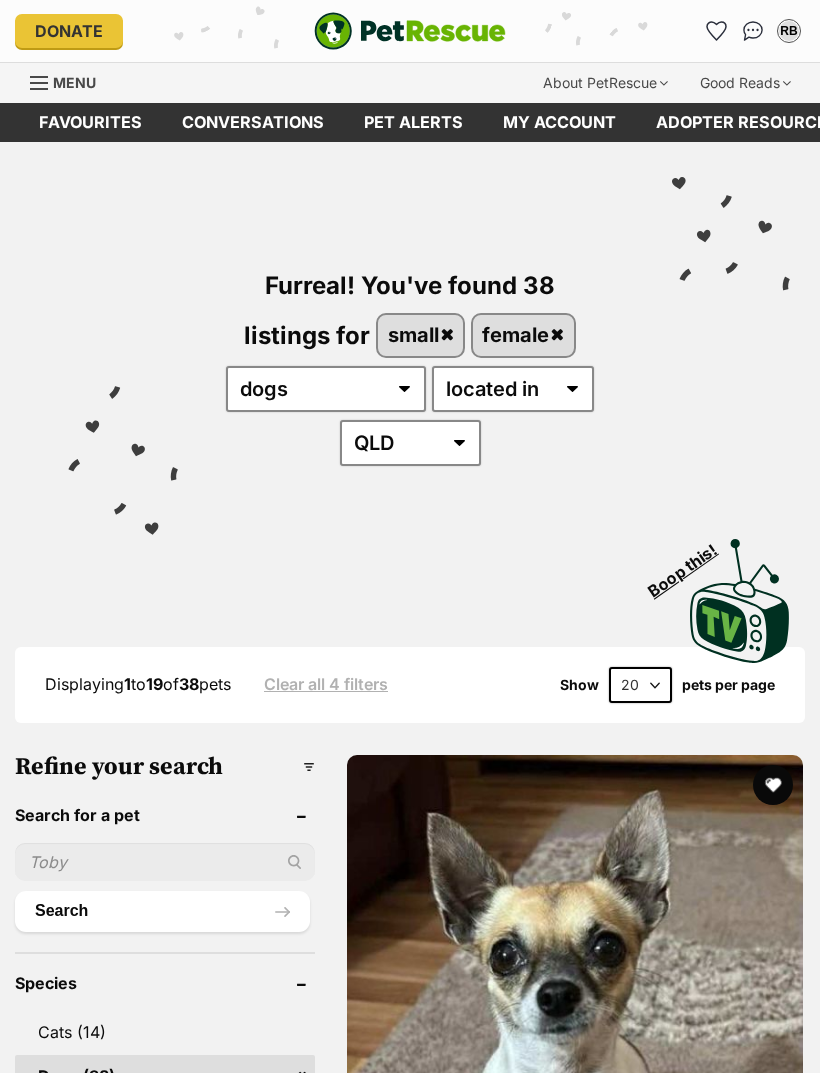 scroll, scrollTop: 55, scrollLeft: 0, axis: vertical 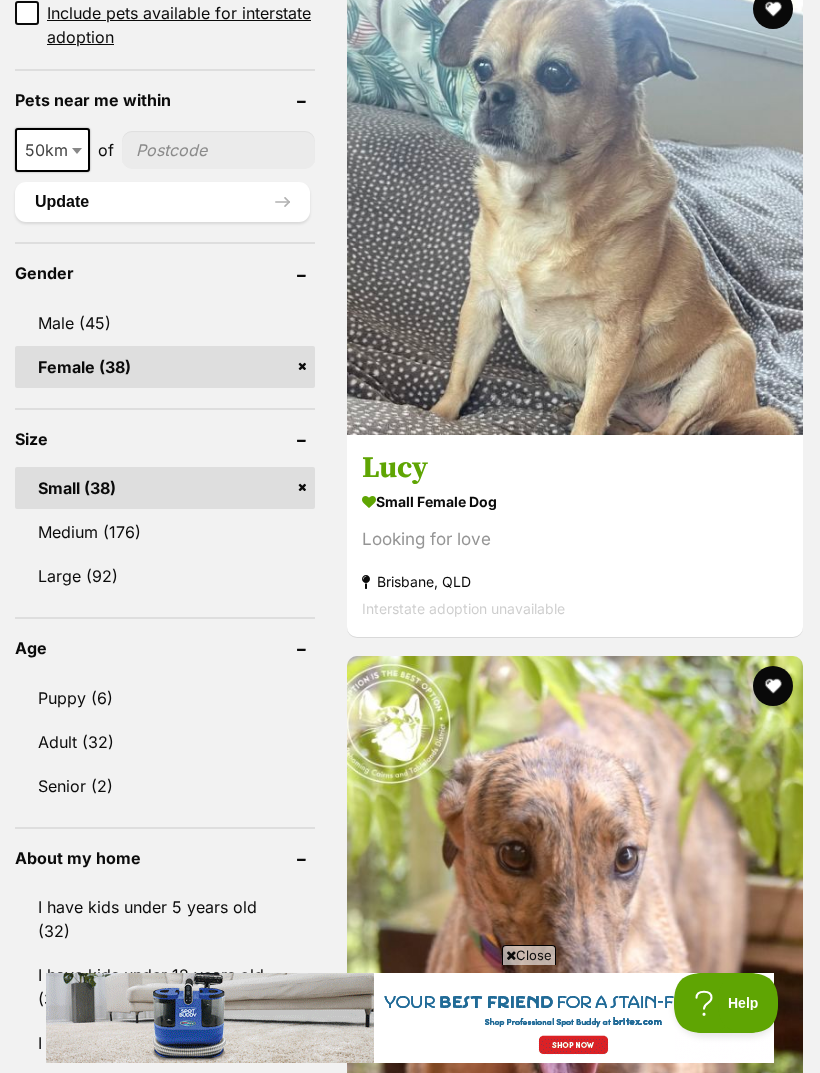 click on "Adult (32)" at bounding box center [165, 742] 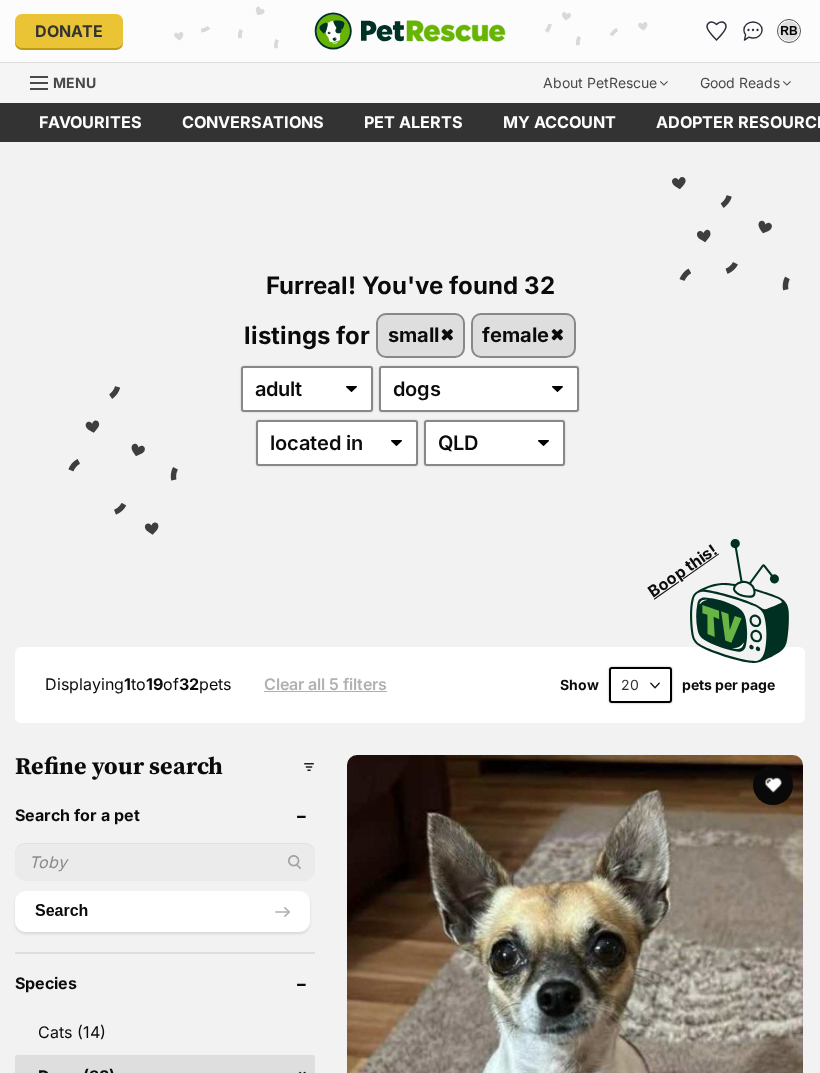 scroll, scrollTop: 0, scrollLeft: 0, axis: both 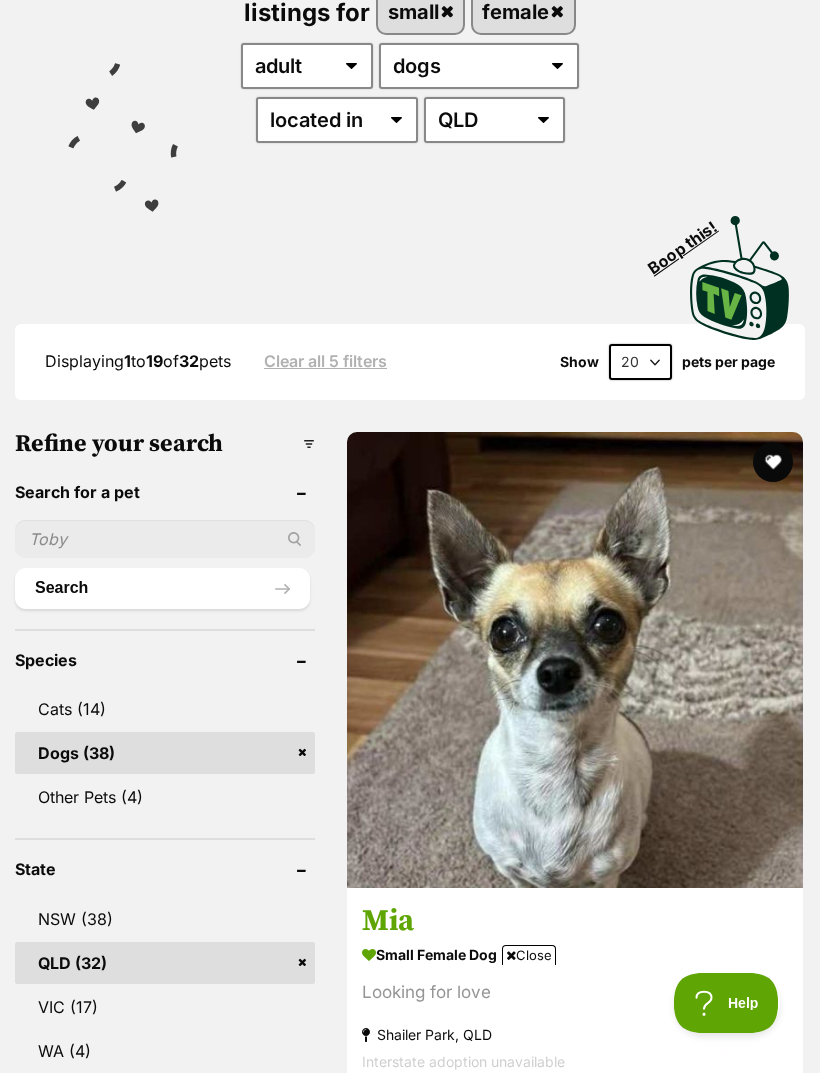 click at bounding box center (575, 660) 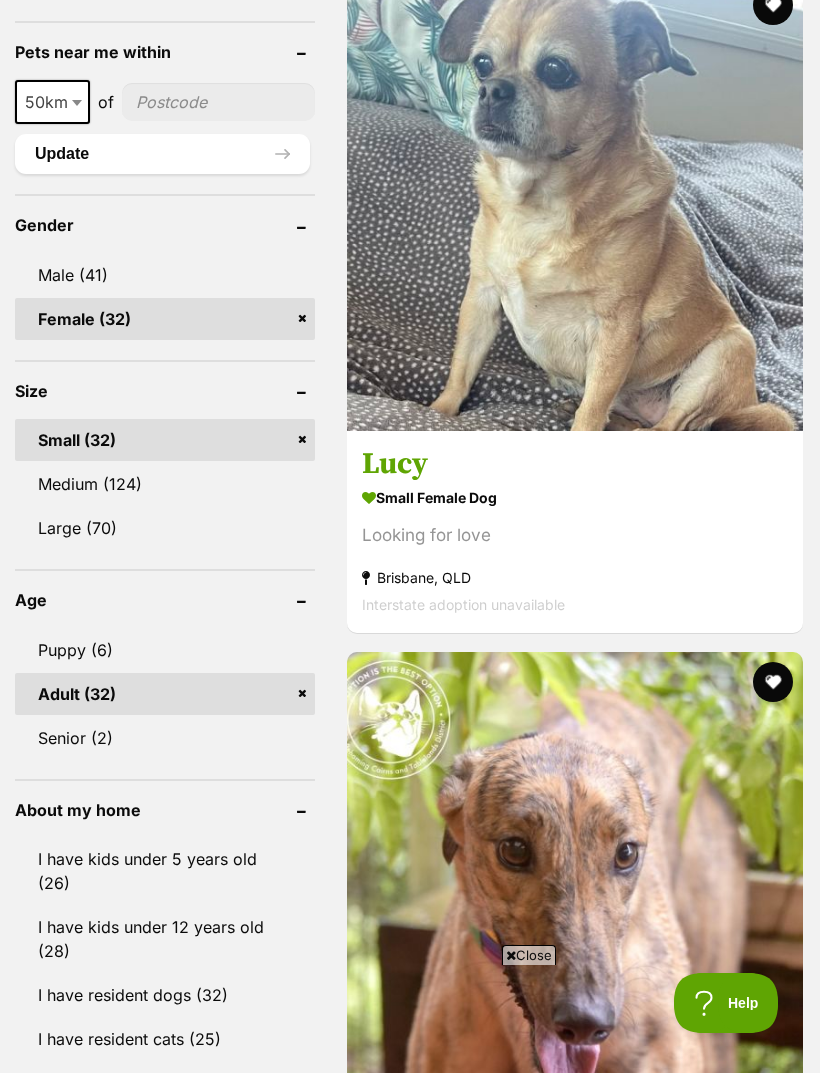 scroll, scrollTop: 1503, scrollLeft: 0, axis: vertical 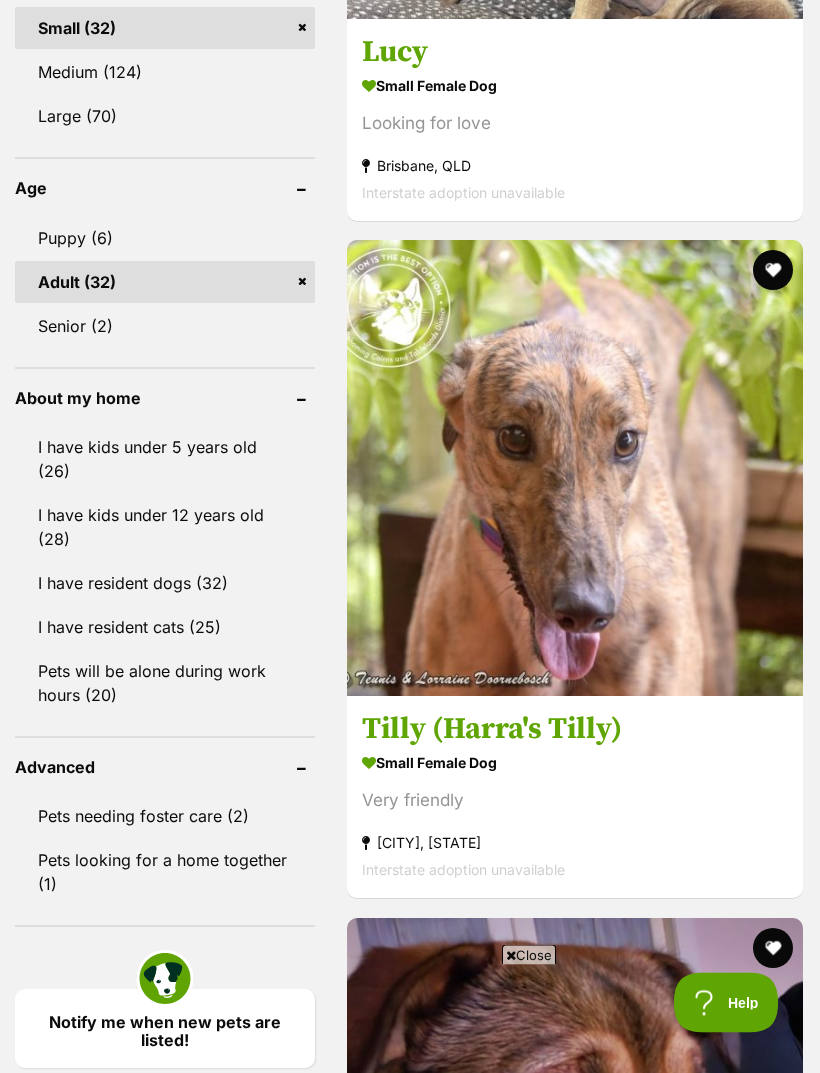 click on "I have resident dogs (32)" at bounding box center [165, 584] 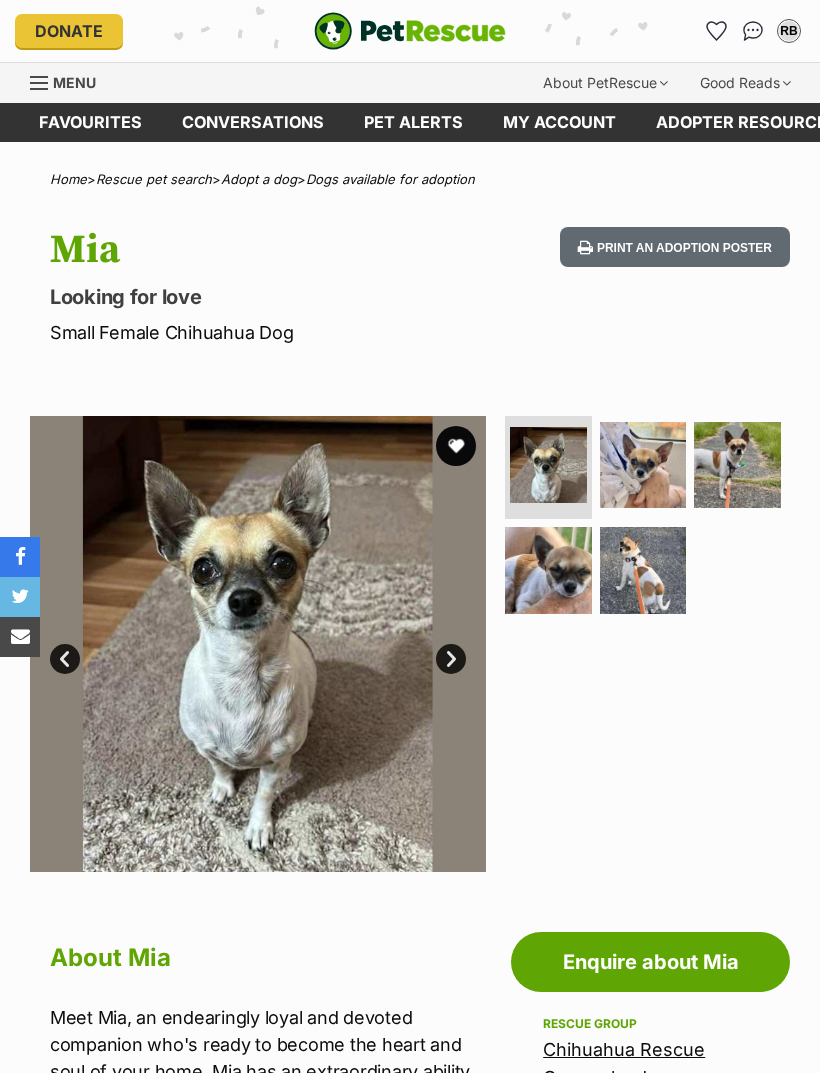 scroll, scrollTop: 0, scrollLeft: 0, axis: both 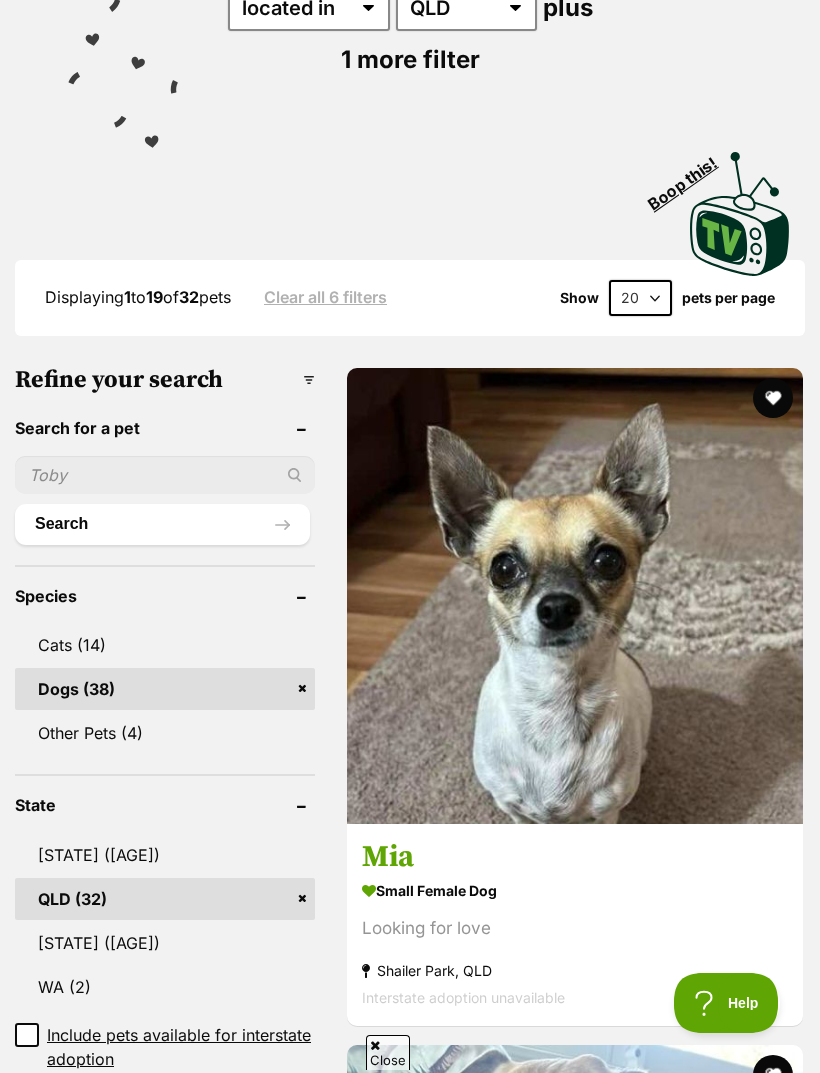 click at bounding box center (575, 596) 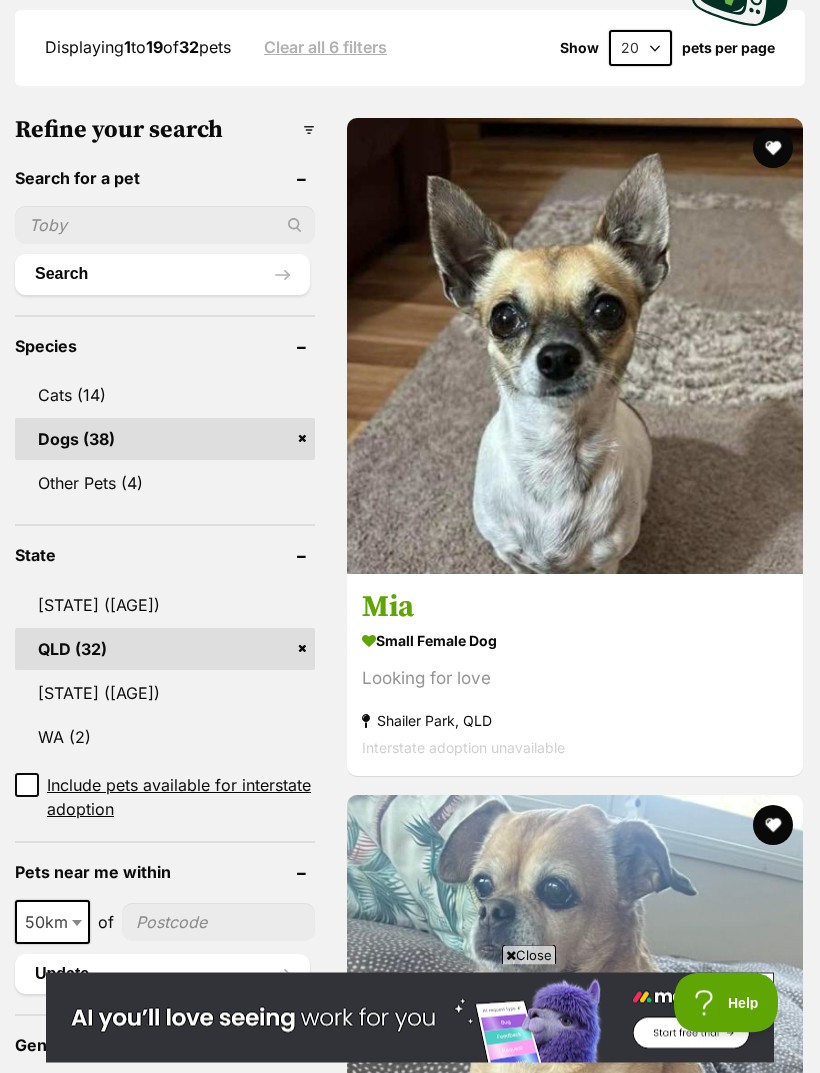scroll, scrollTop: 688, scrollLeft: 0, axis: vertical 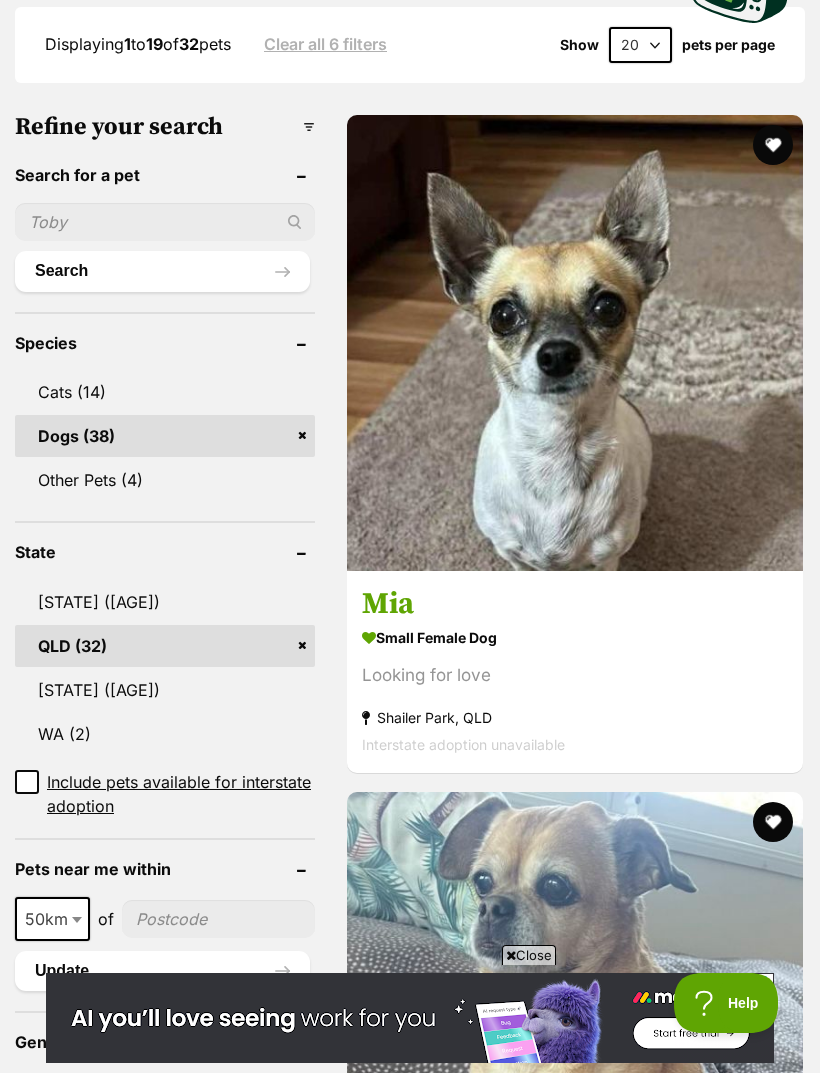 click on "small female Dog
Looking for love
Brisbane, QLD
Interstate adoption unavailable" at bounding box center [575, 1367] 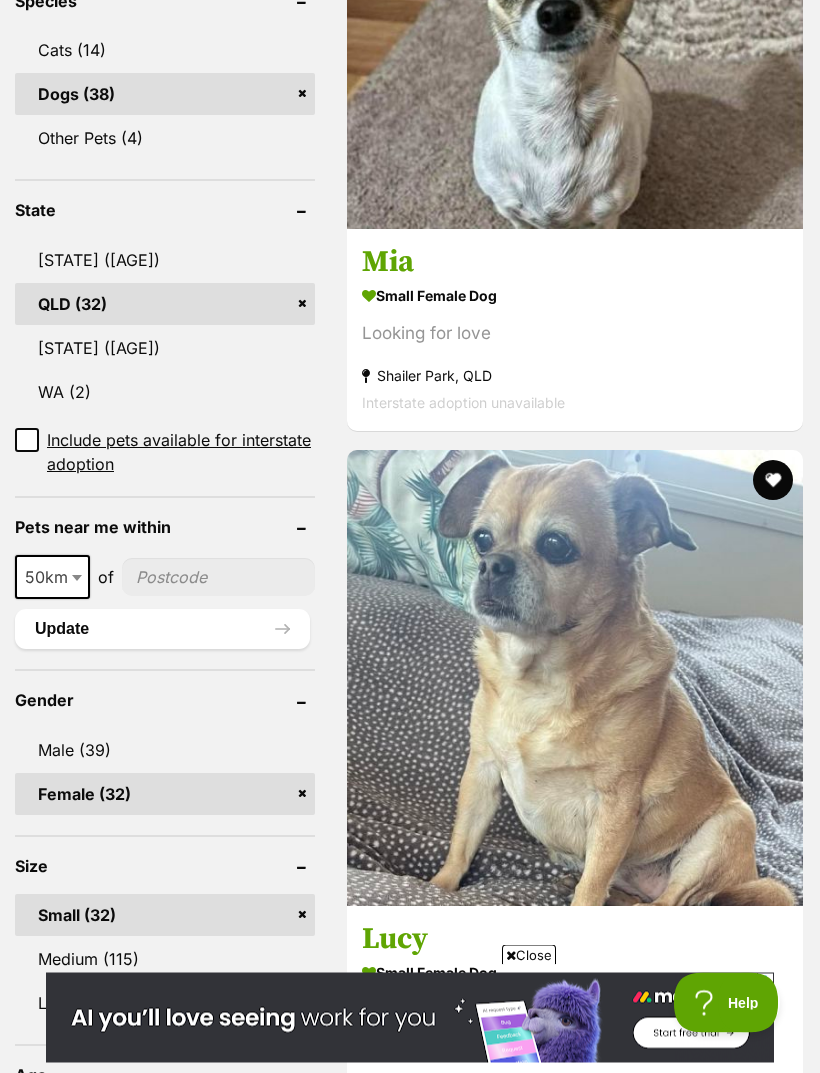 scroll, scrollTop: 1031, scrollLeft: 0, axis: vertical 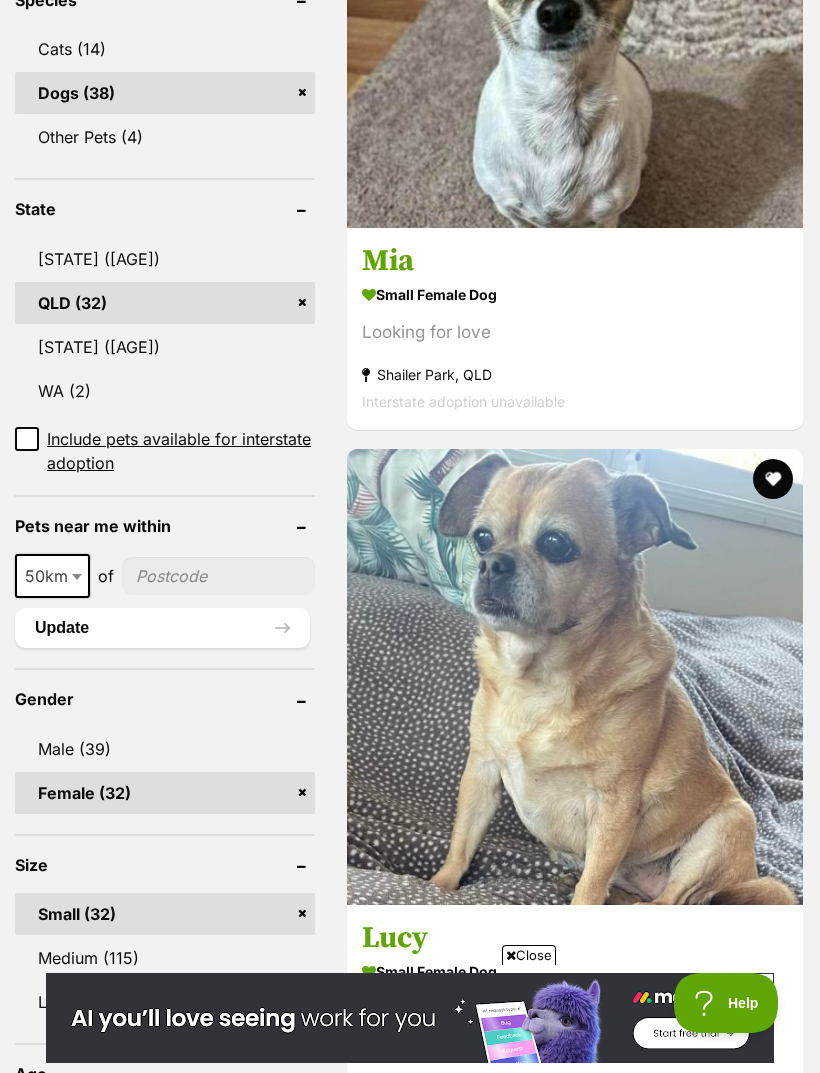 click on "small female Dog" at bounding box center [575, 2326] 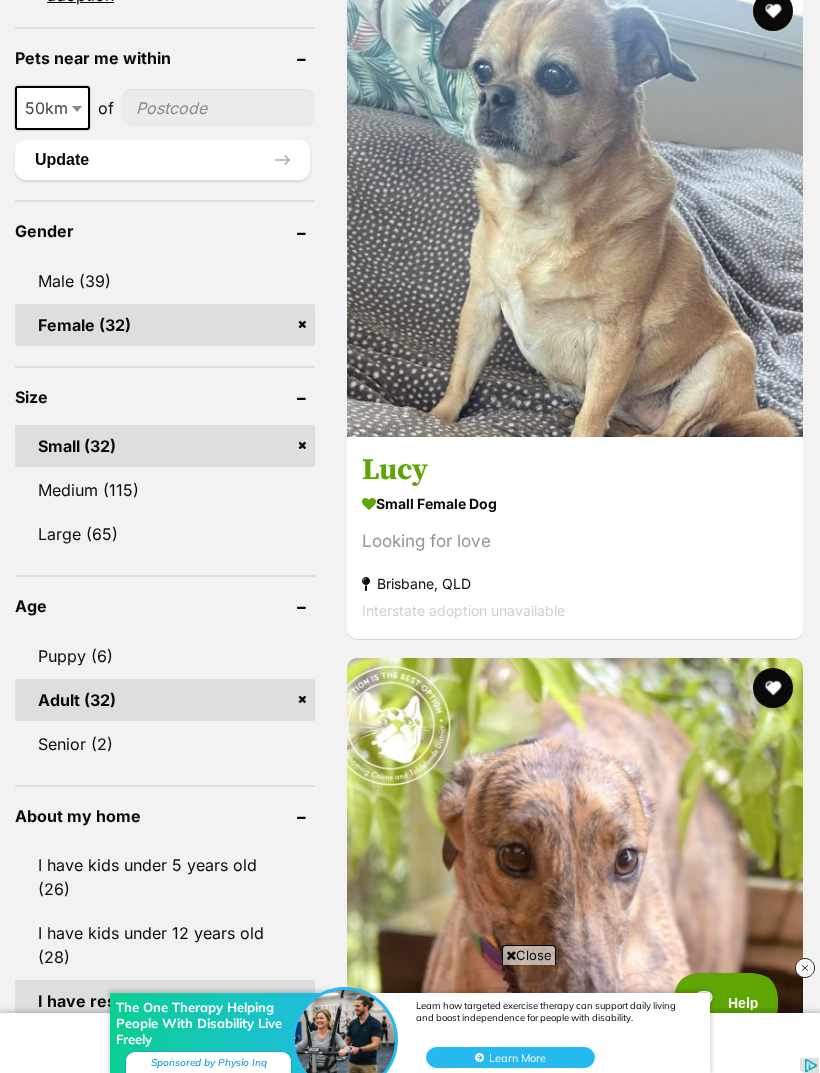 scroll, scrollTop: 0, scrollLeft: 0, axis: both 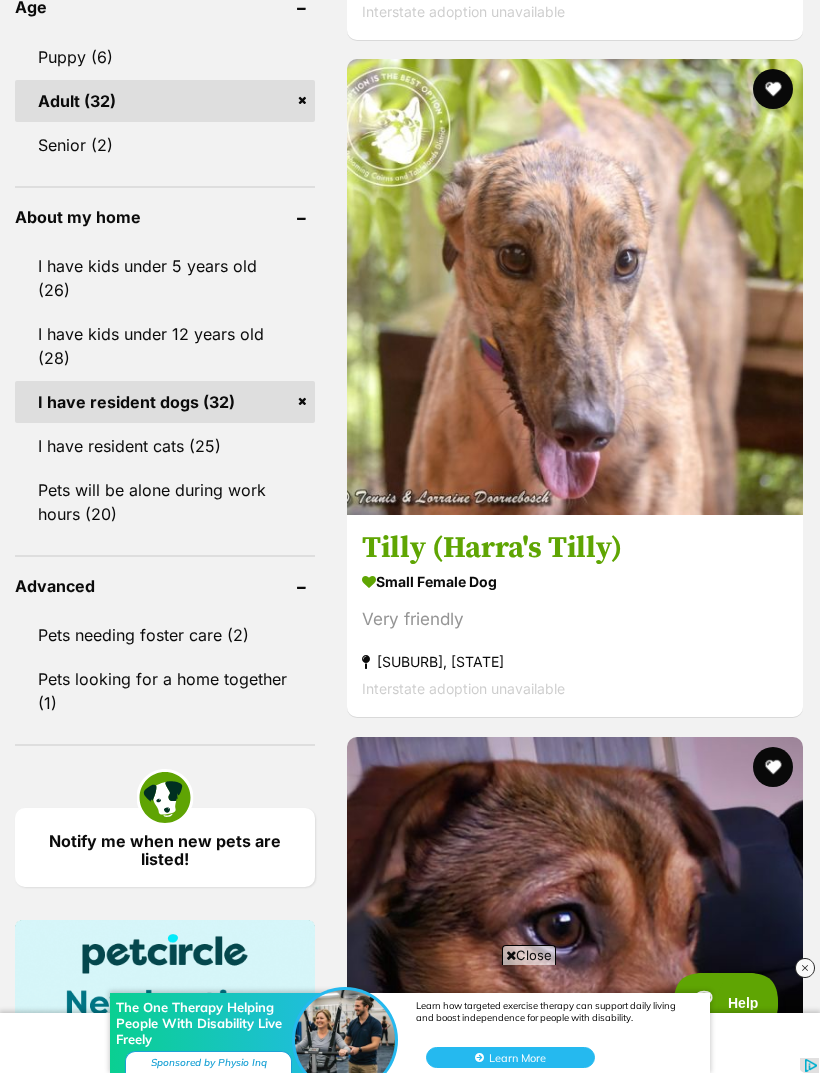 click at bounding box center (575, 3188) 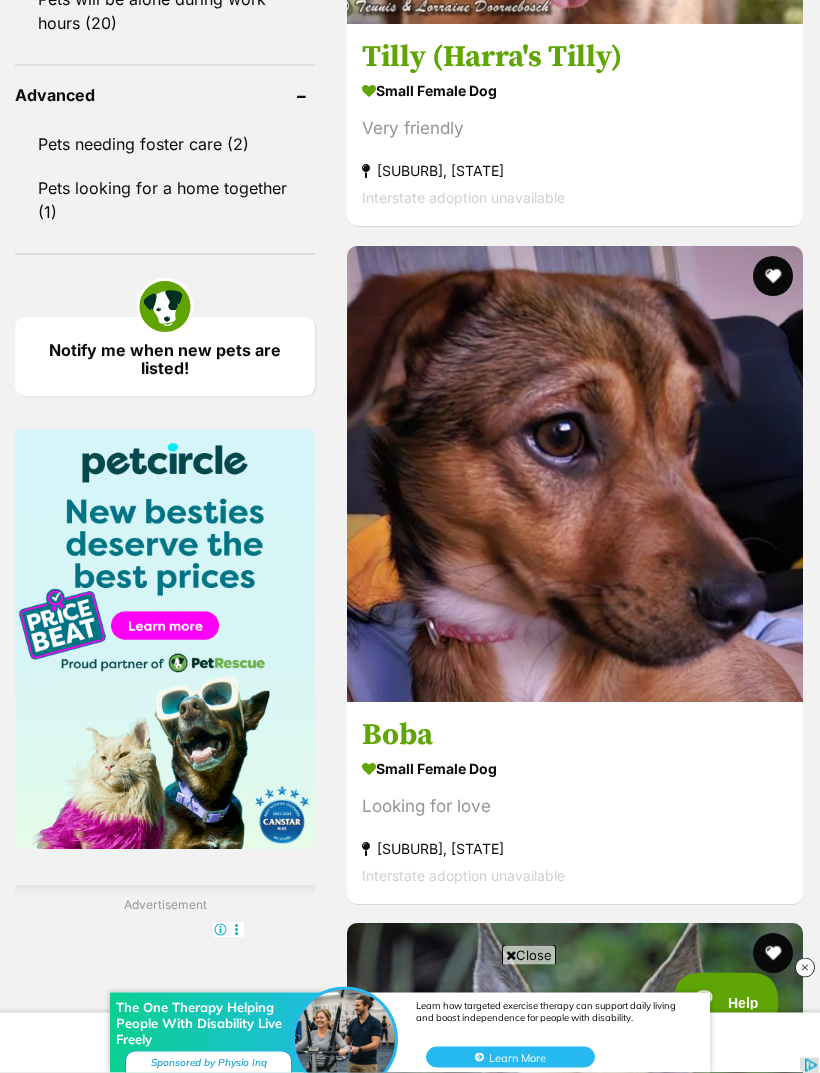scroll, scrollTop: 2589, scrollLeft: 0, axis: vertical 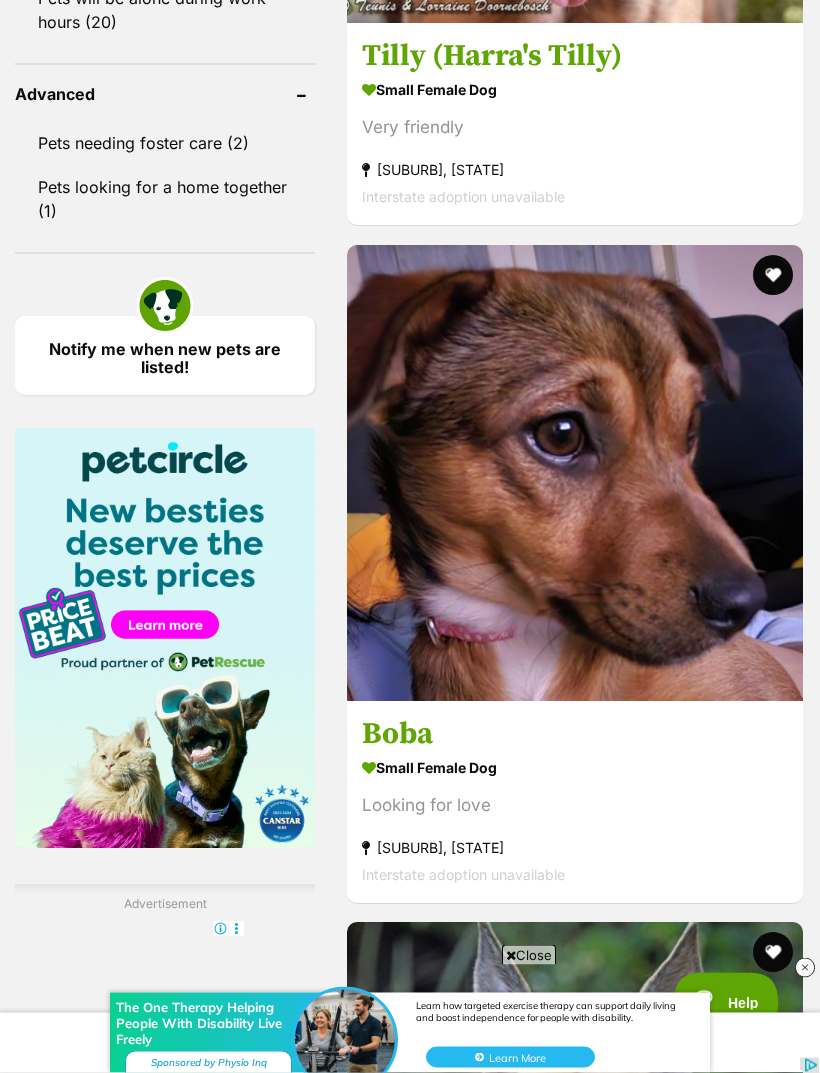 click at bounding box center (575, 4729) 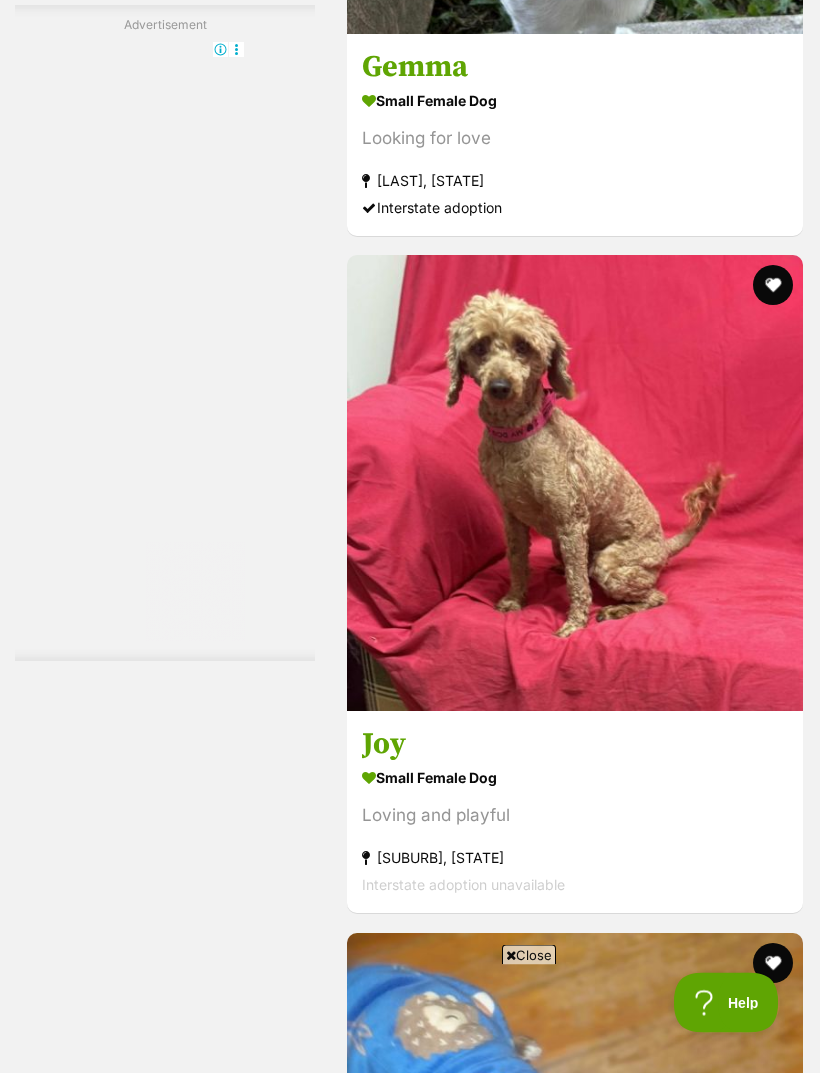 scroll, scrollTop: 0, scrollLeft: 0, axis: both 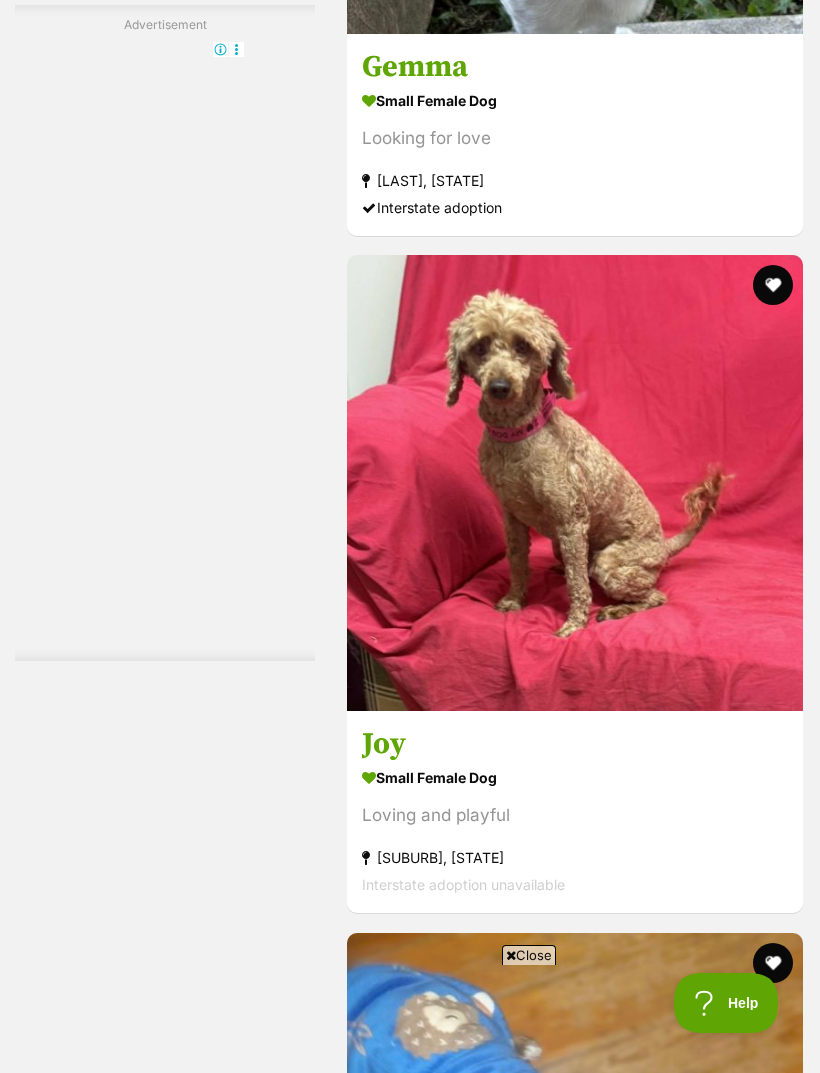 click on "Next" at bounding box center (575, 9586) 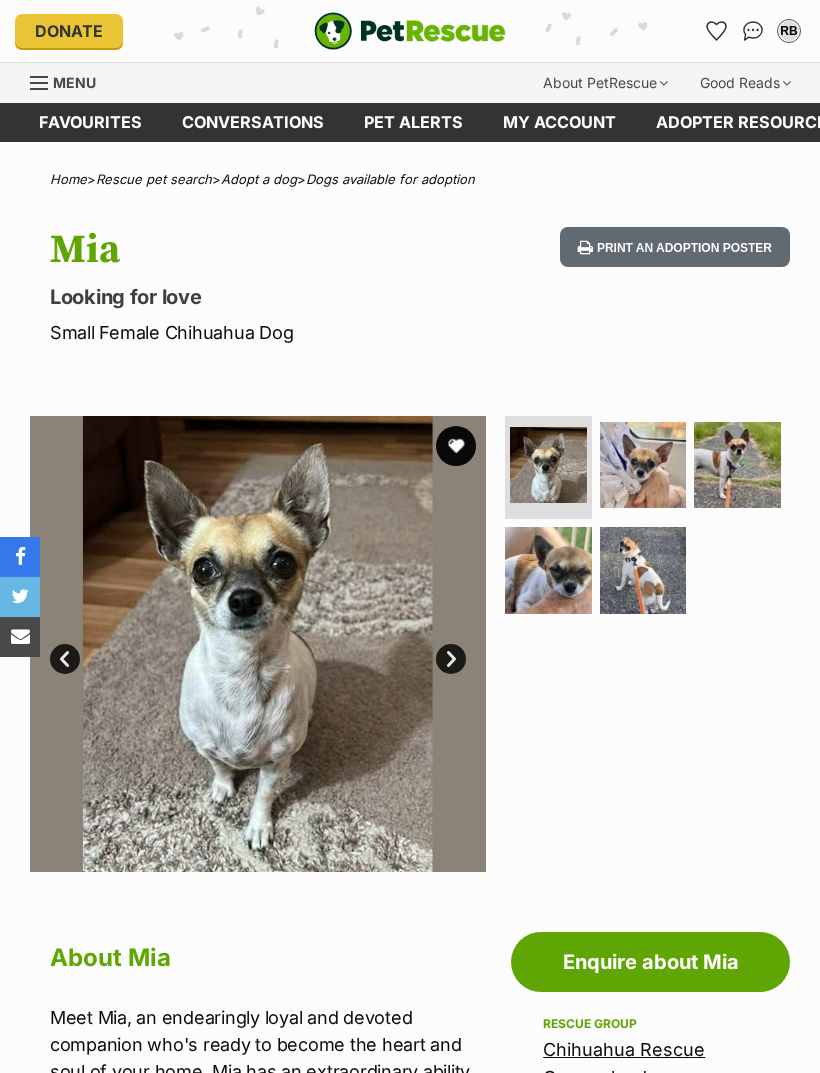scroll, scrollTop: 0, scrollLeft: 0, axis: both 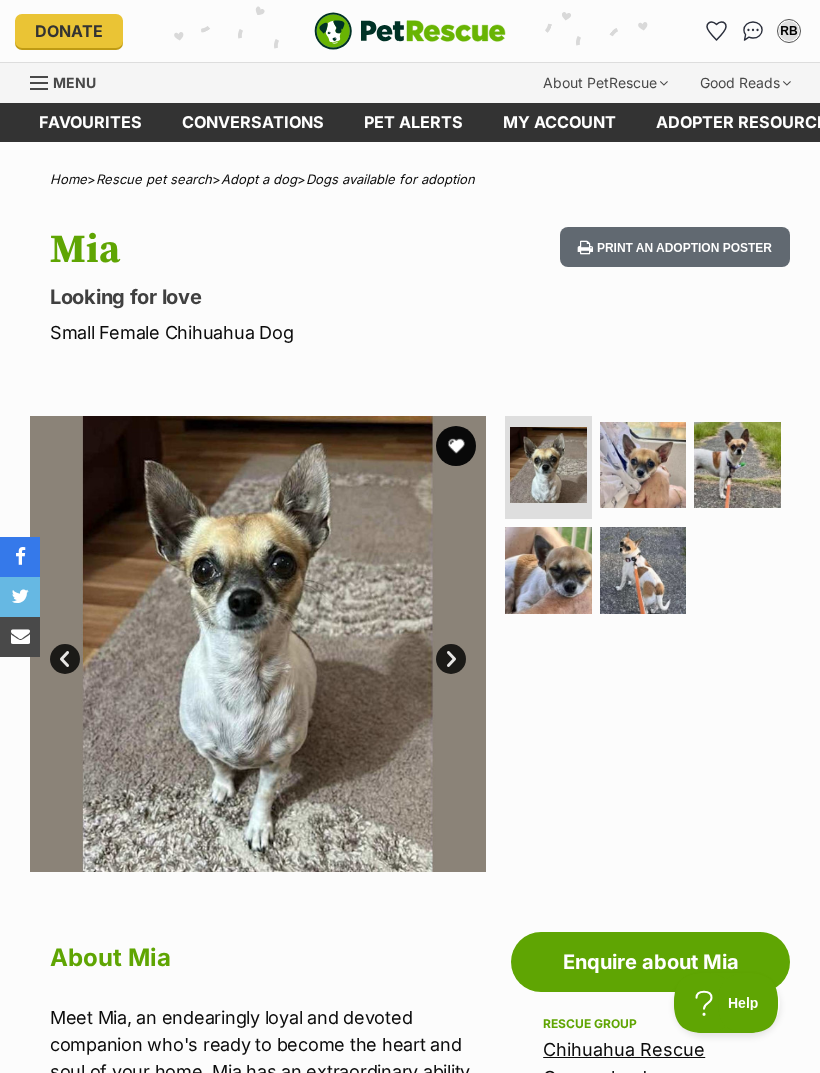 click at bounding box center [643, 570] 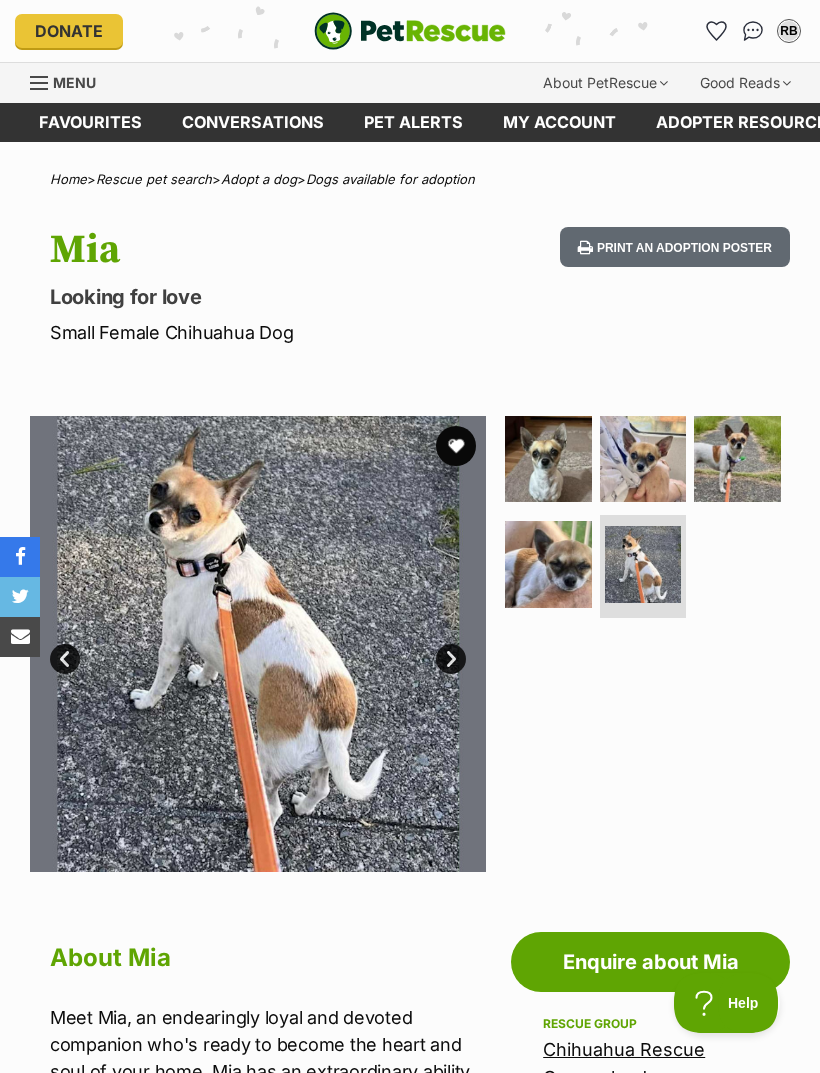 scroll, scrollTop: 0, scrollLeft: 0, axis: both 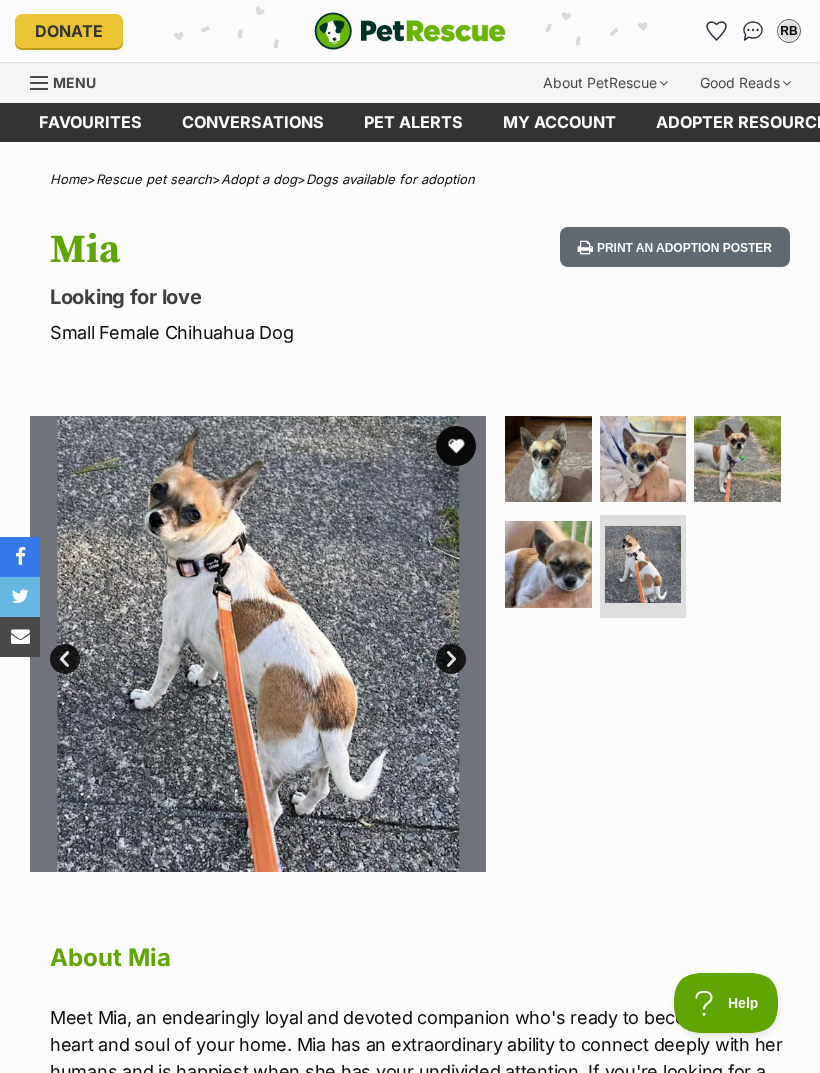 click at bounding box center [643, 459] 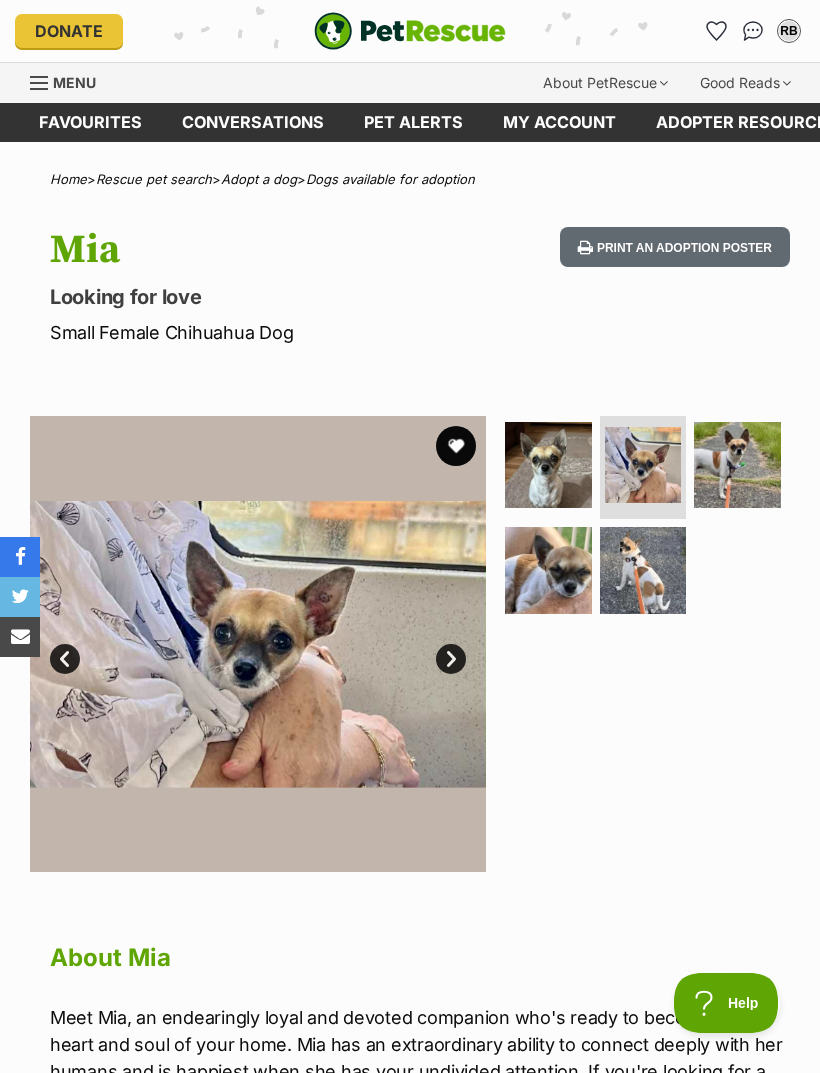 scroll, scrollTop: 0, scrollLeft: 0, axis: both 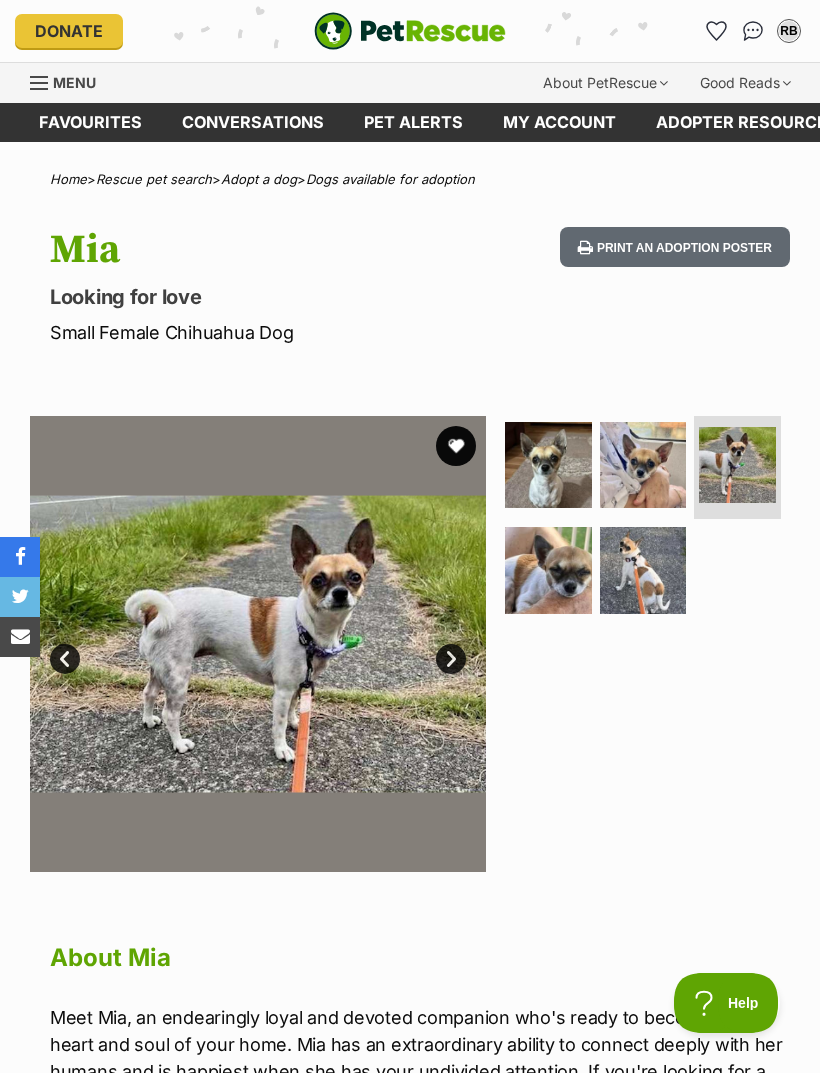 click at bounding box center (456, 446) 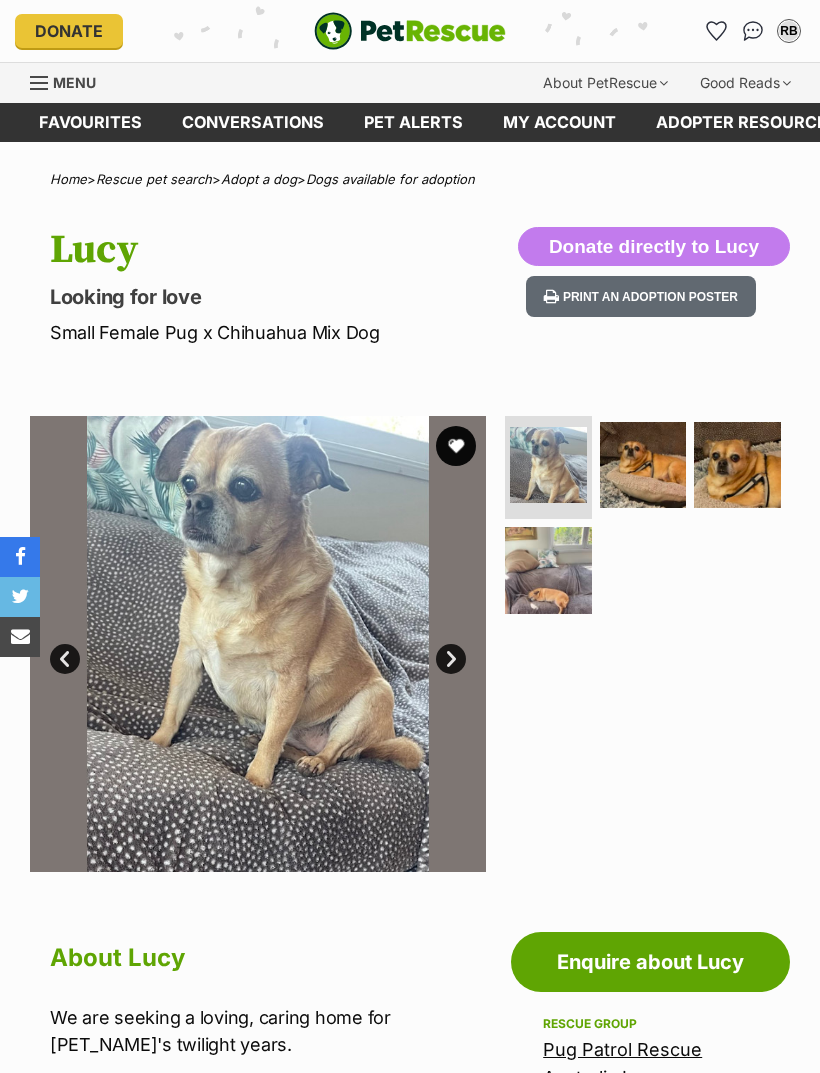scroll, scrollTop: 0, scrollLeft: 0, axis: both 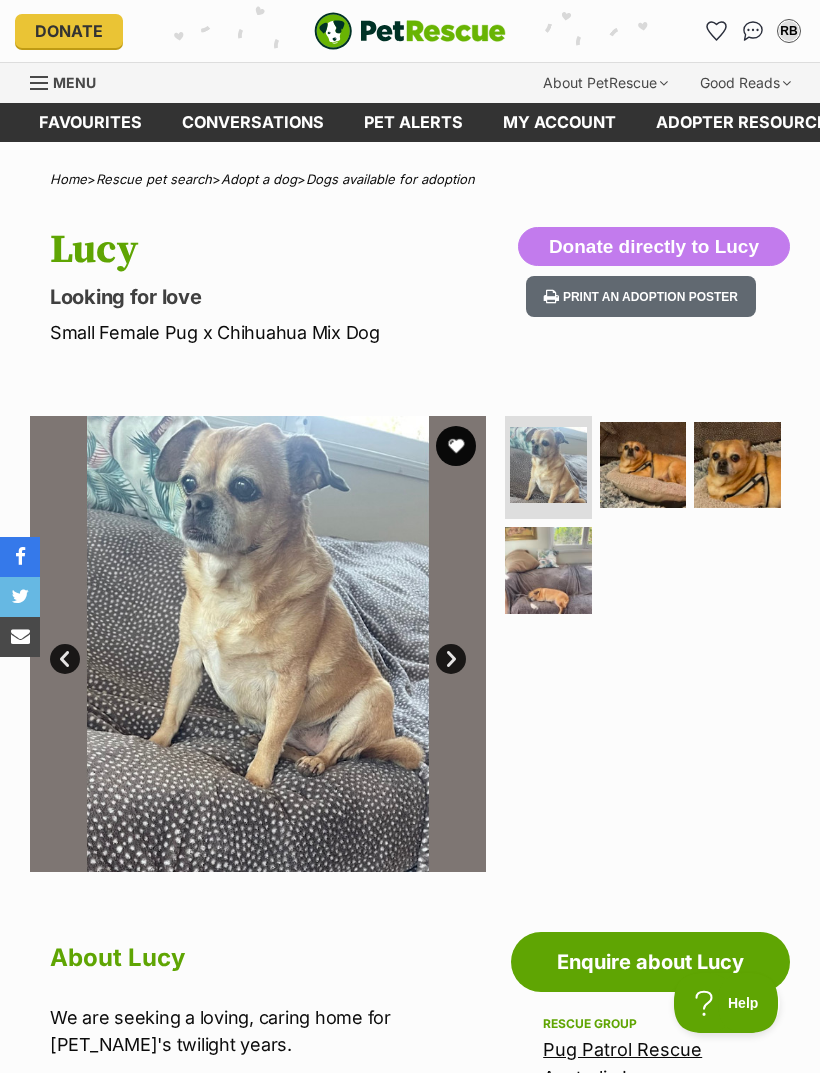 click at bounding box center [737, 465] 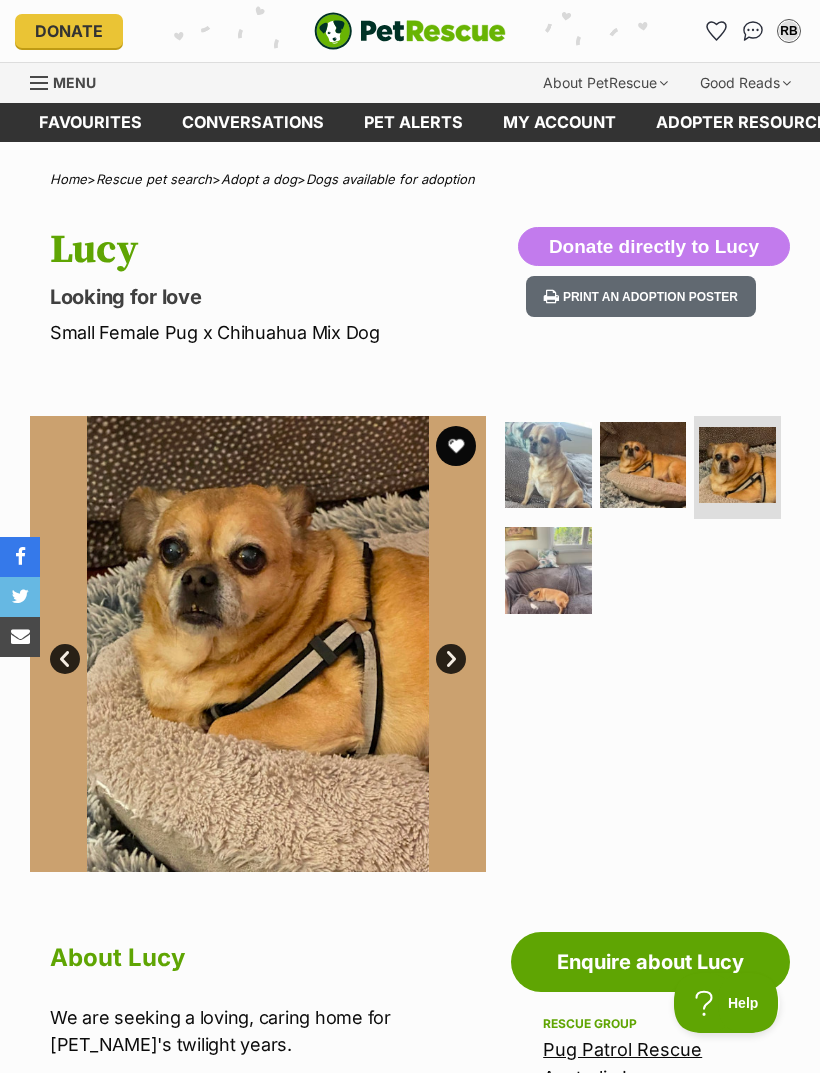 scroll, scrollTop: 0, scrollLeft: 0, axis: both 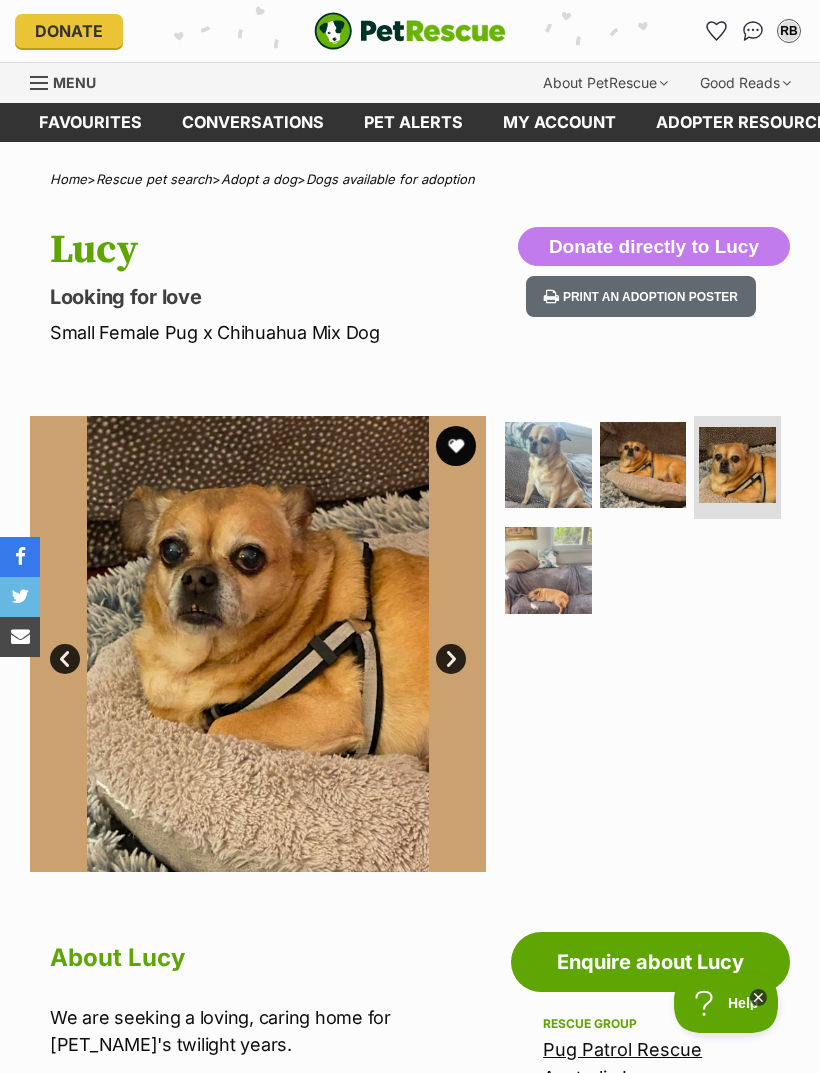 click at bounding box center [548, 570] 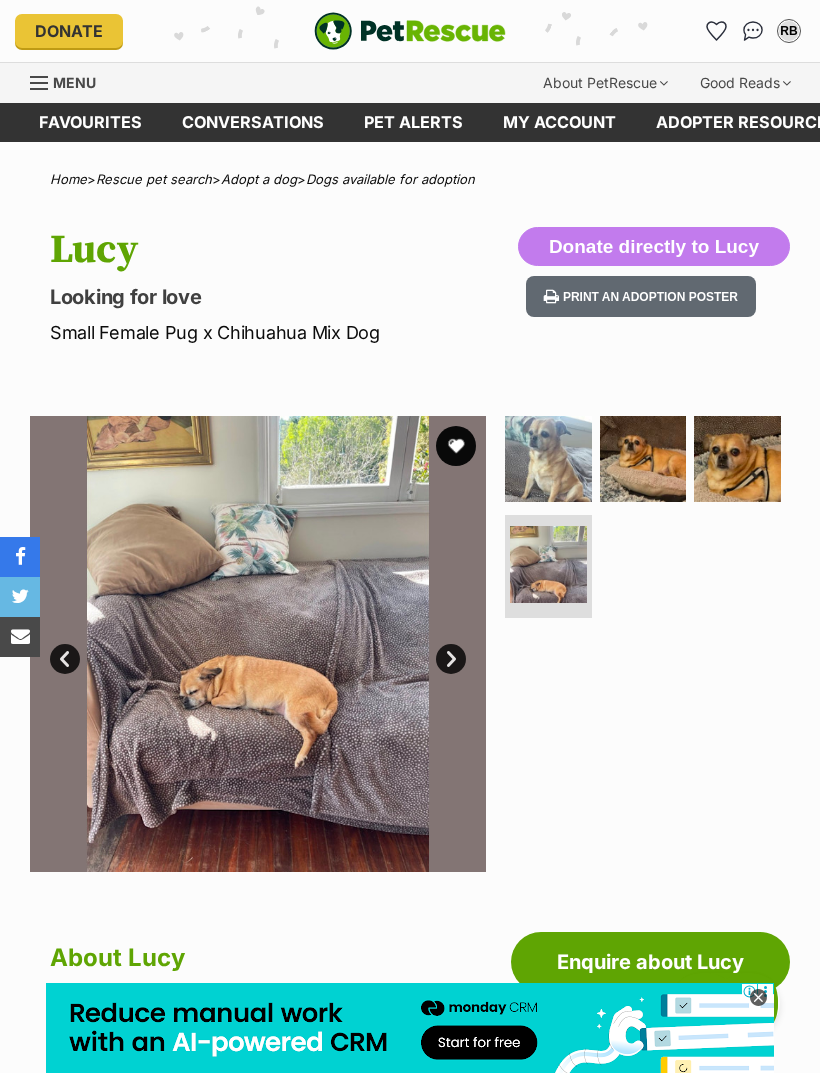 scroll, scrollTop: 0, scrollLeft: 0, axis: both 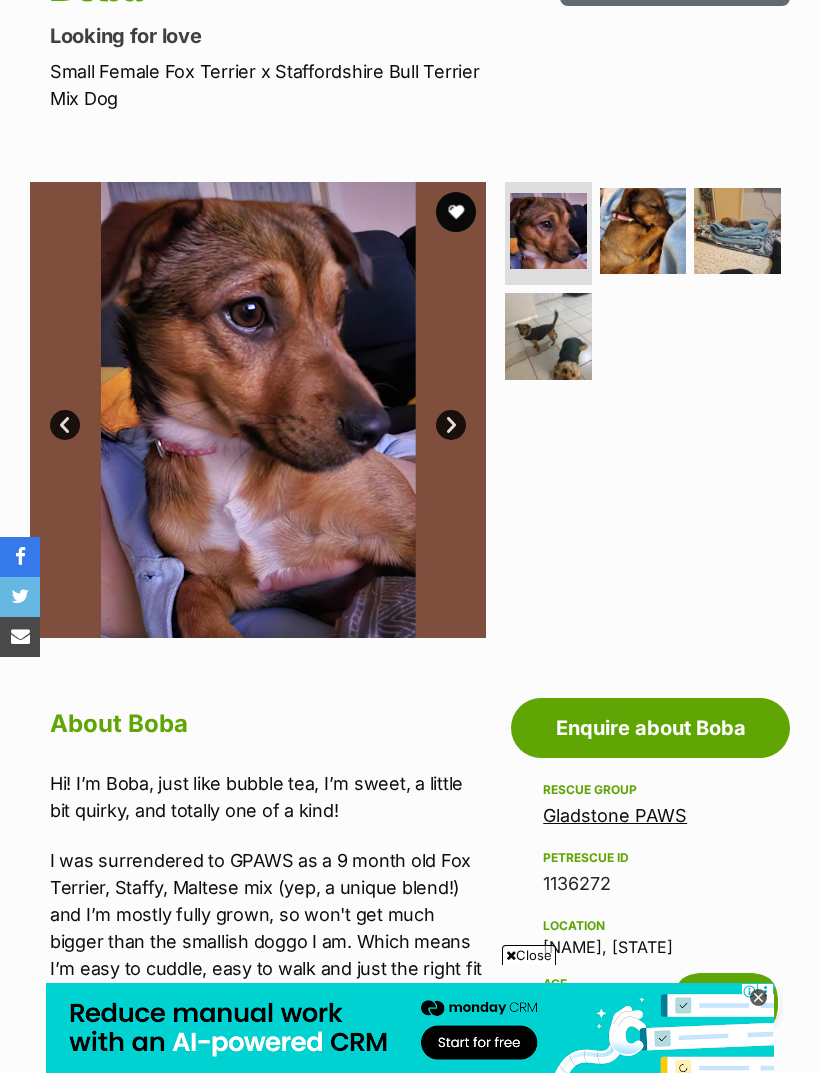 click at bounding box center [548, 336] 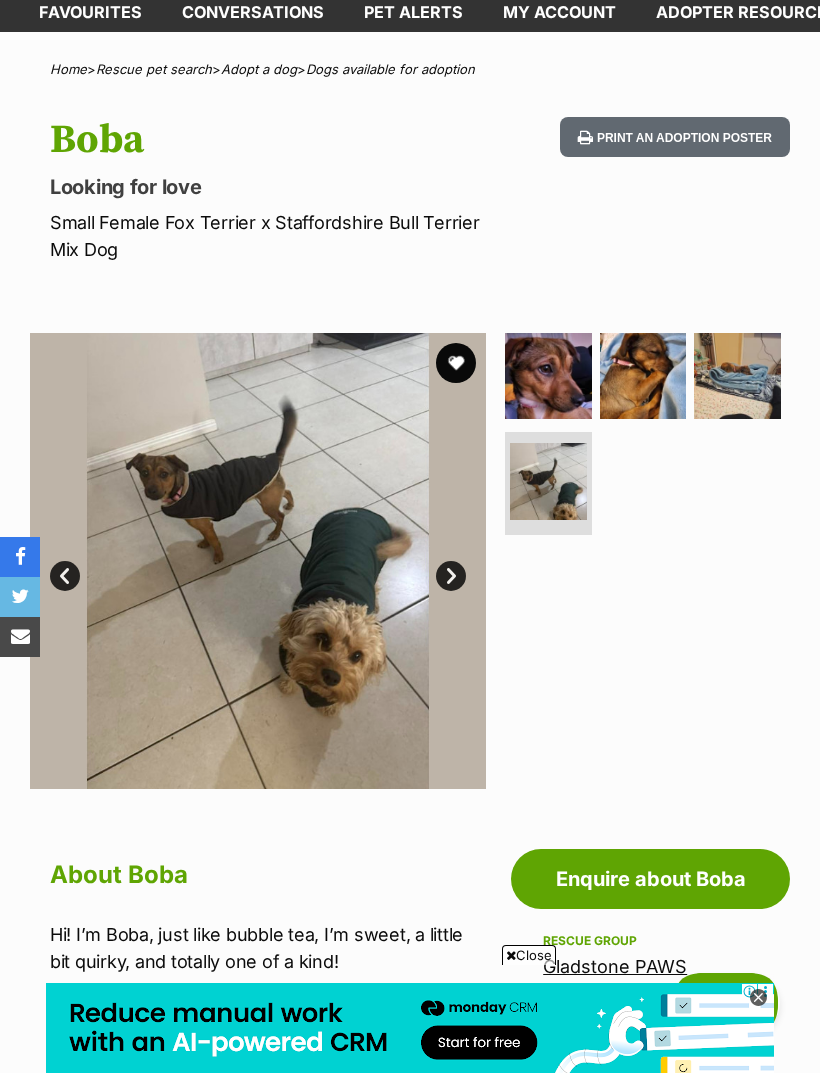 scroll, scrollTop: 108, scrollLeft: 0, axis: vertical 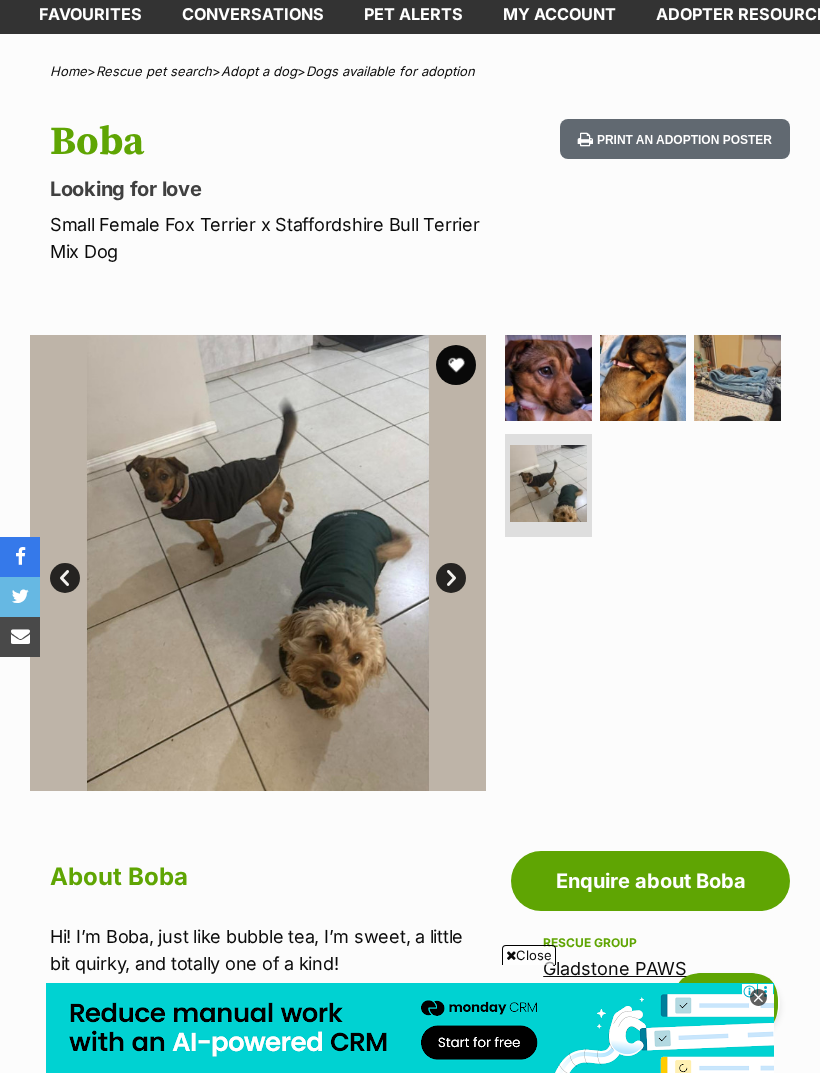 click at bounding box center [643, 378] 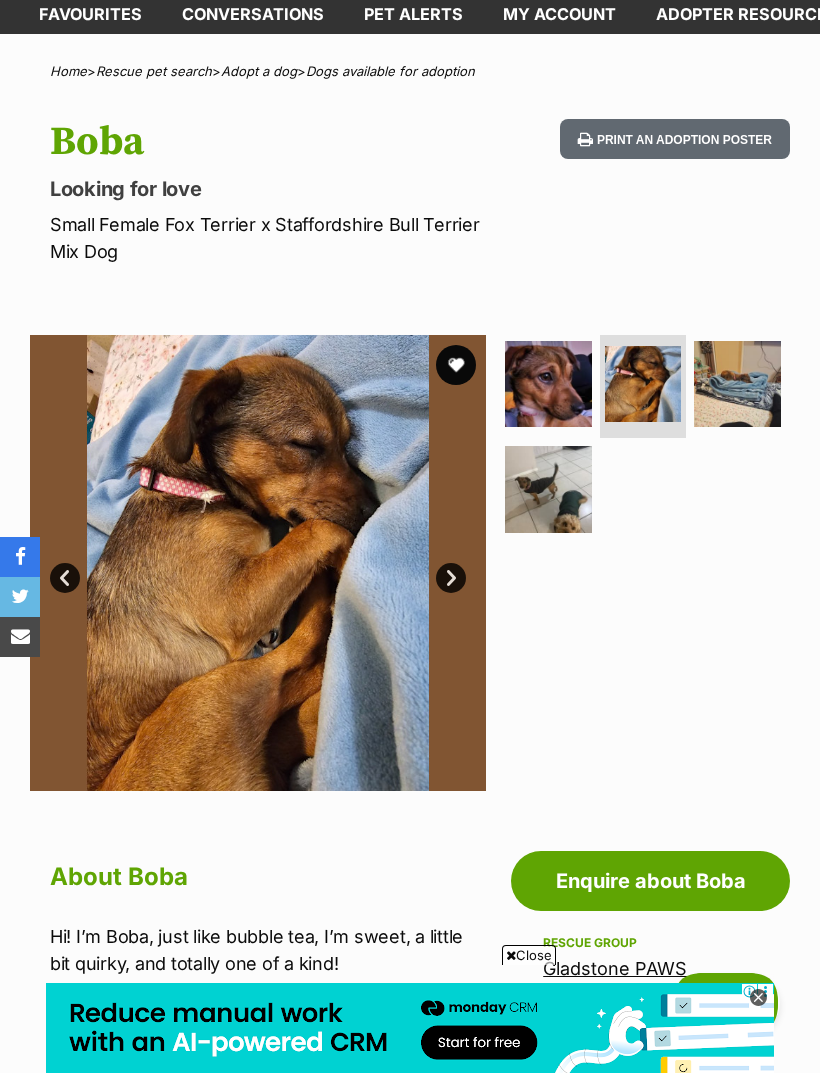 click at bounding box center (737, 384) 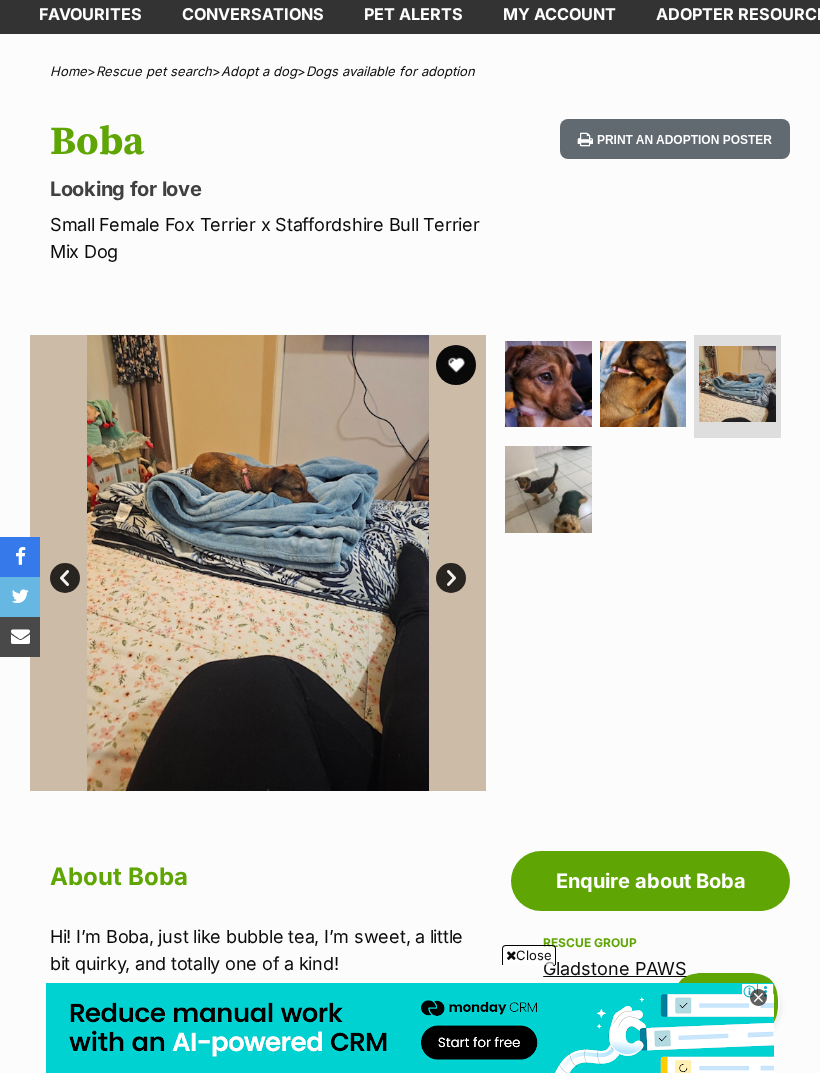 click at bounding box center [548, 489] 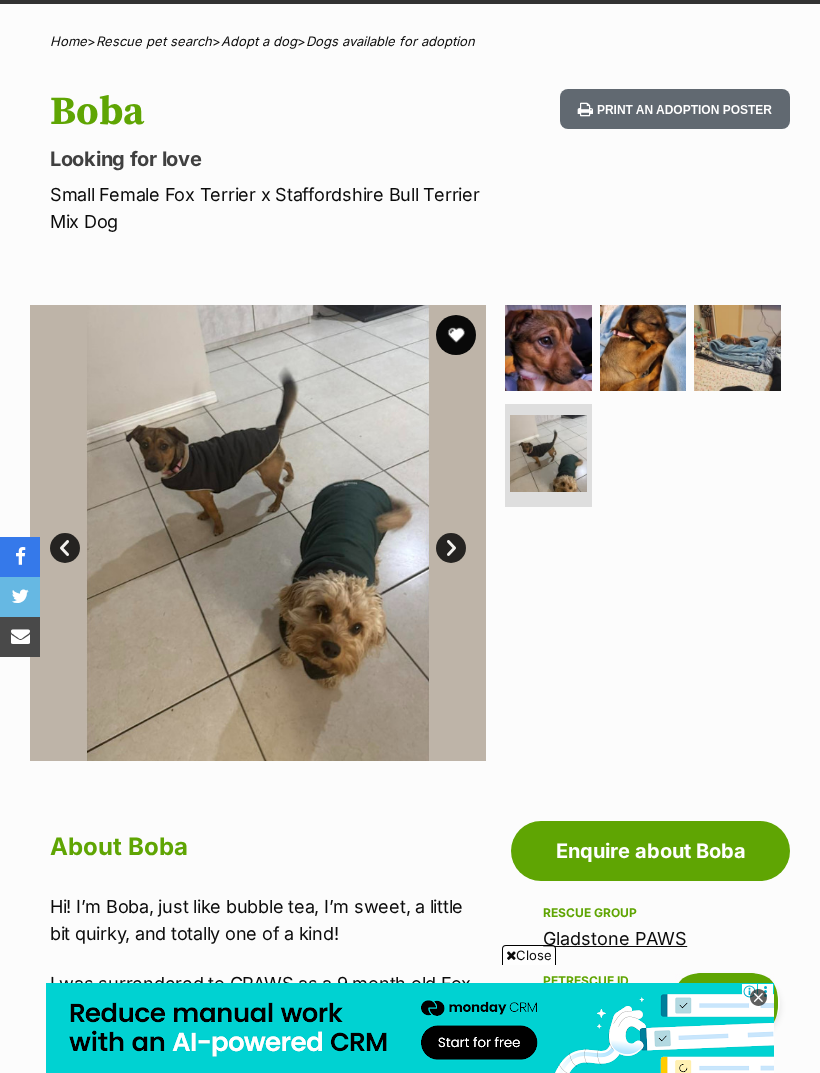 scroll, scrollTop: 0, scrollLeft: 0, axis: both 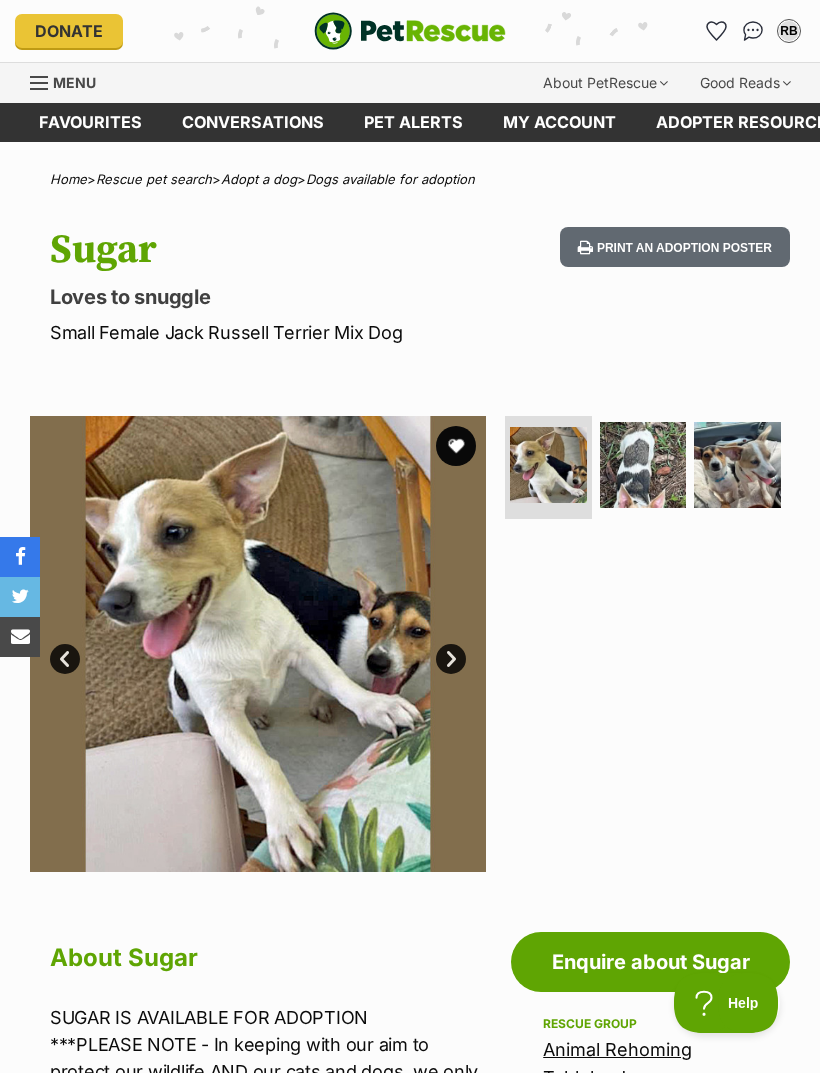 click at bounding box center (643, 465) 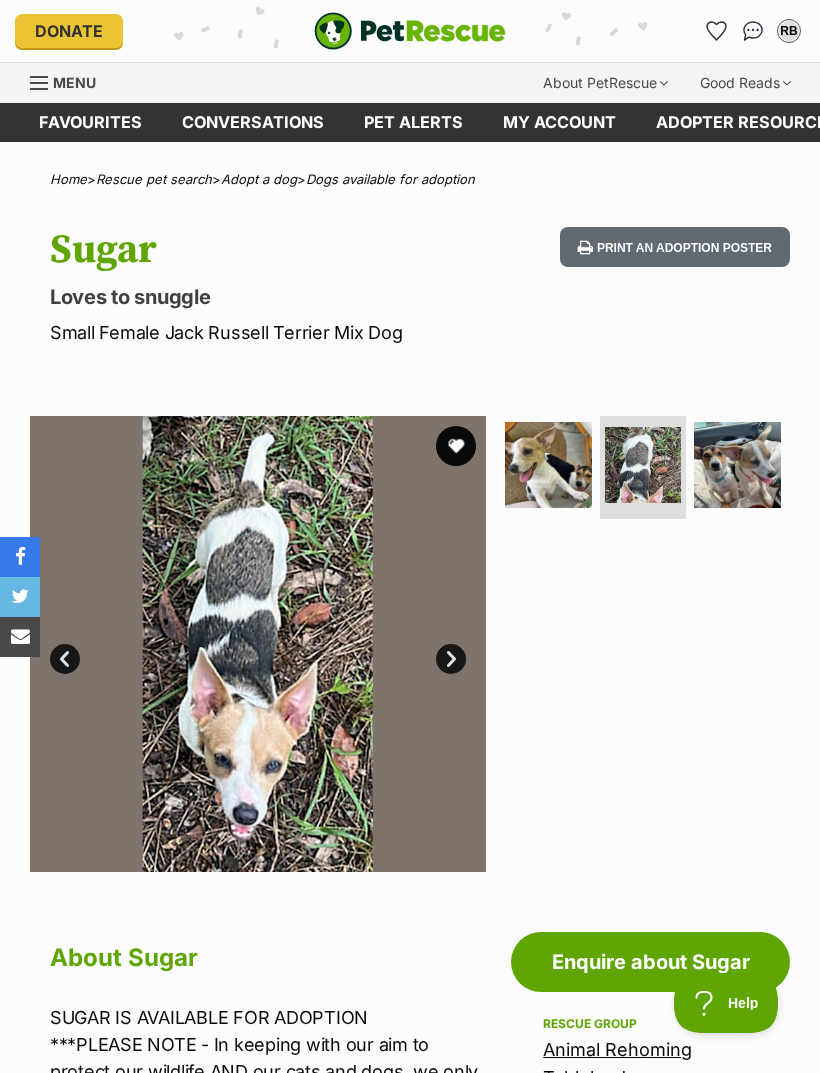 scroll, scrollTop: 0, scrollLeft: 0, axis: both 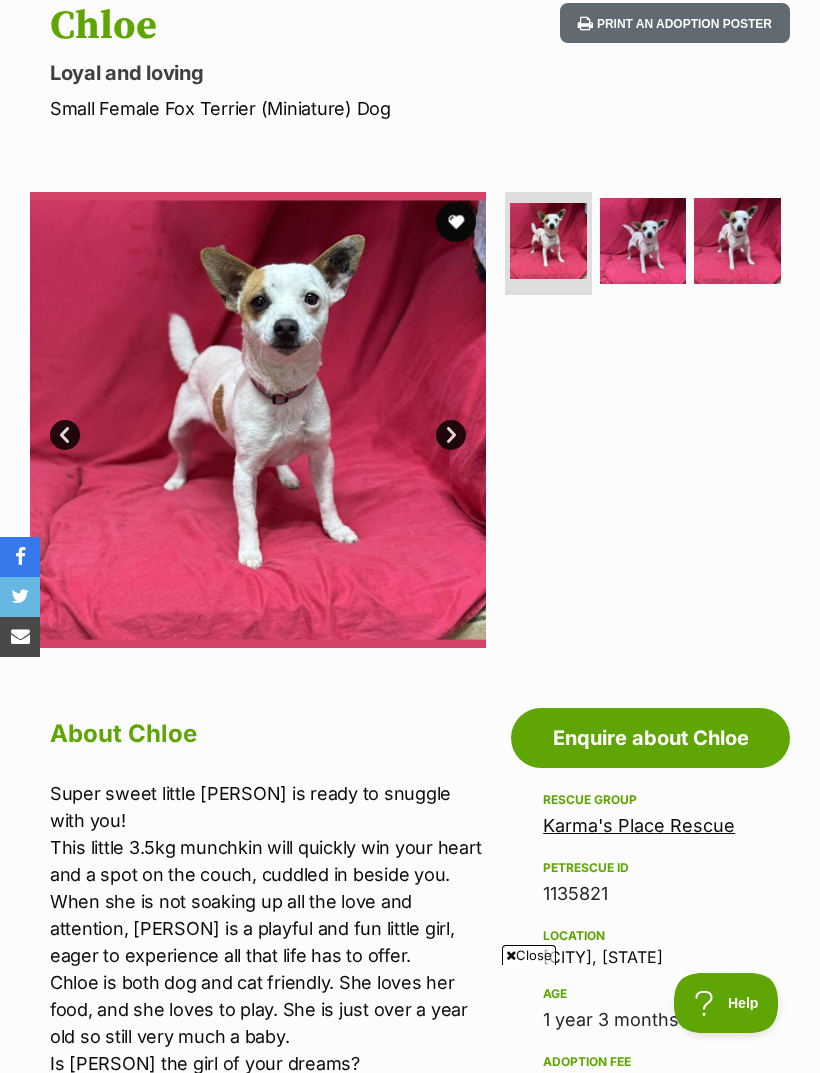 click at bounding box center [643, 241] 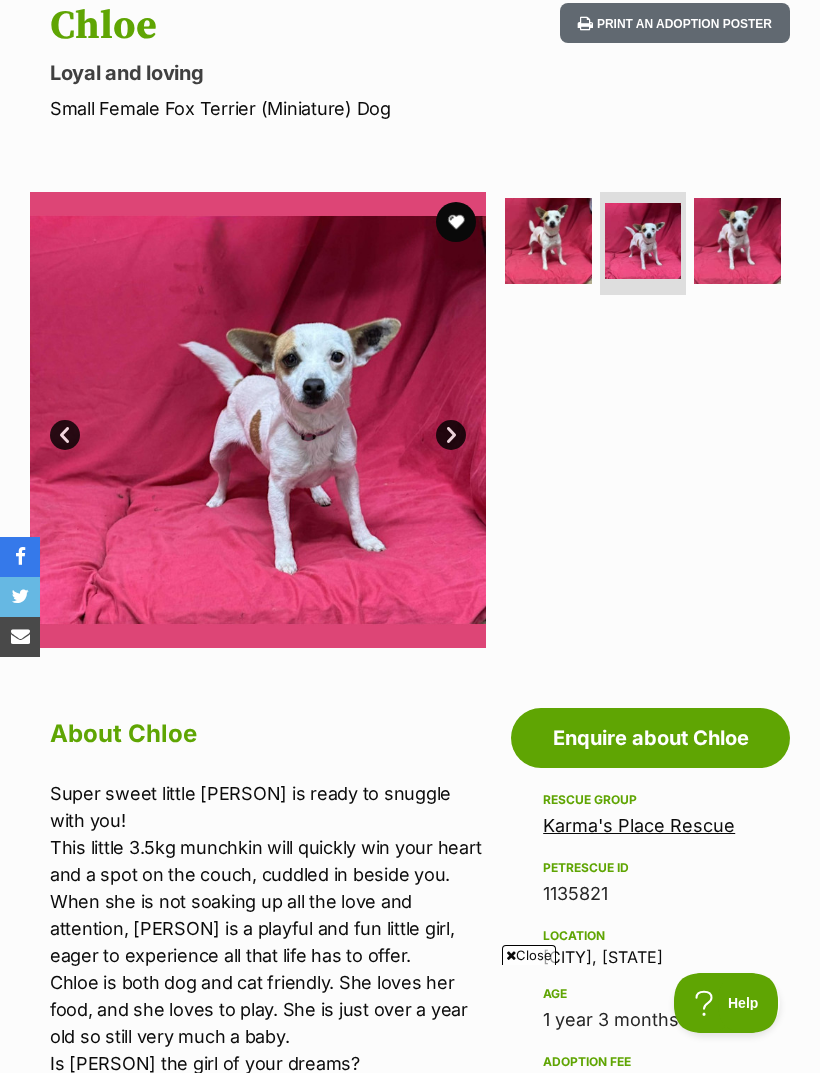 click at bounding box center [737, 241] 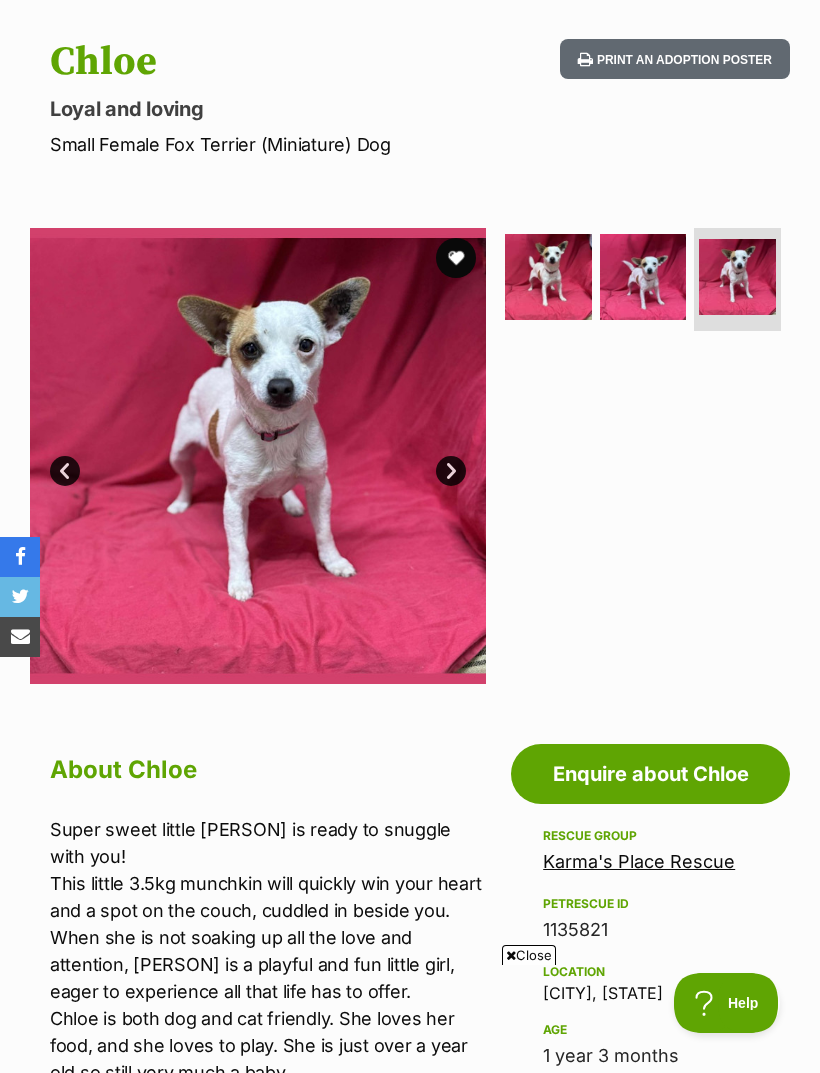 scroll, scrollTop: 0, scrollLeft: 0, axis: both 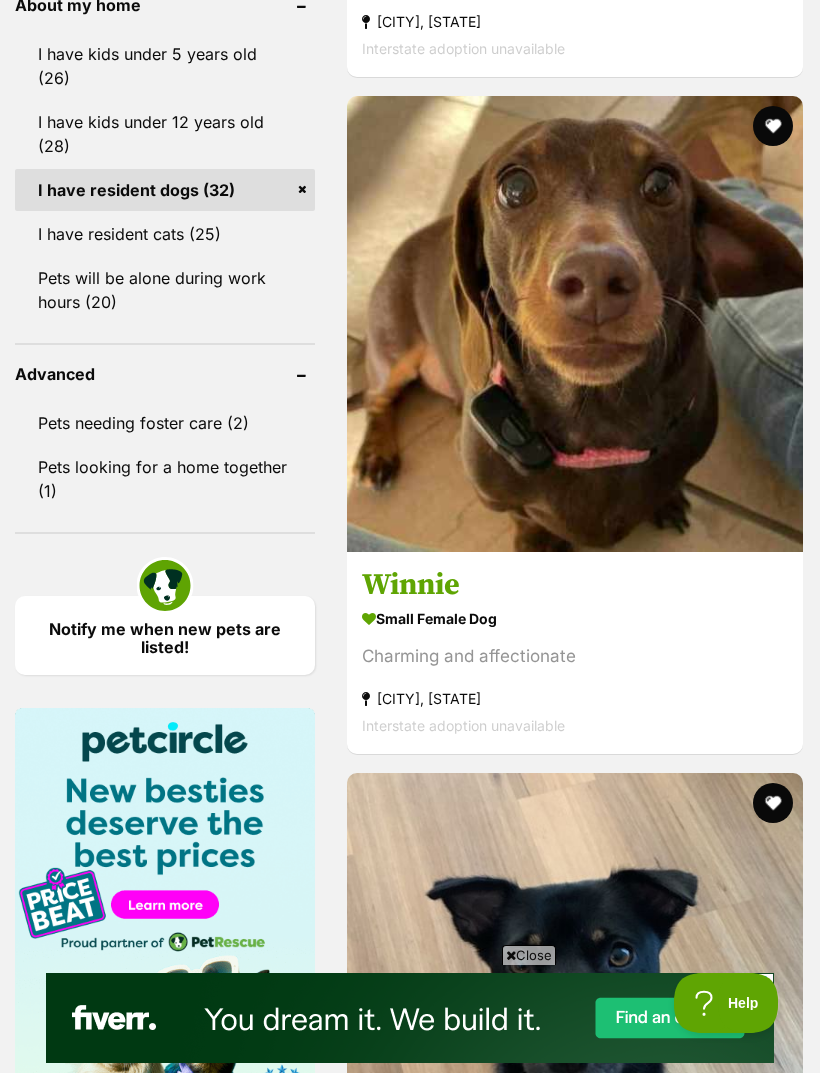 click at bounding box center [575, 3902] 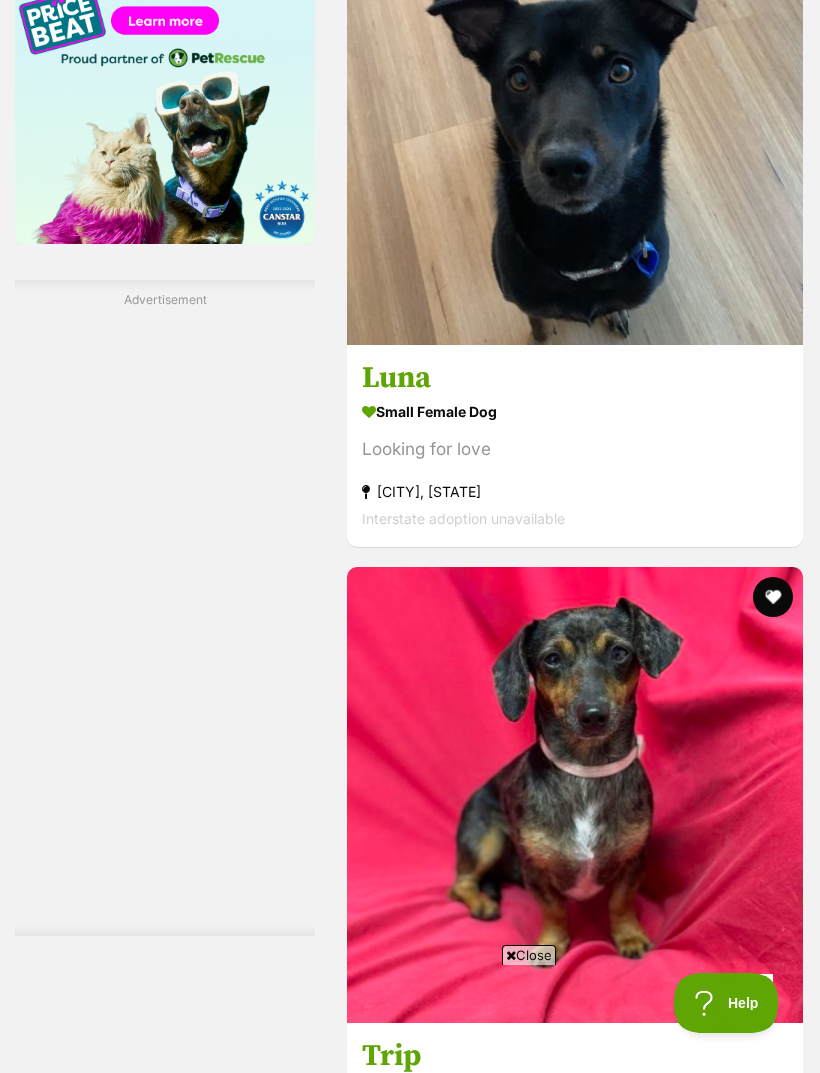 scroll, scrollTop: 3193, scrollLeft: 0, axis: vertical 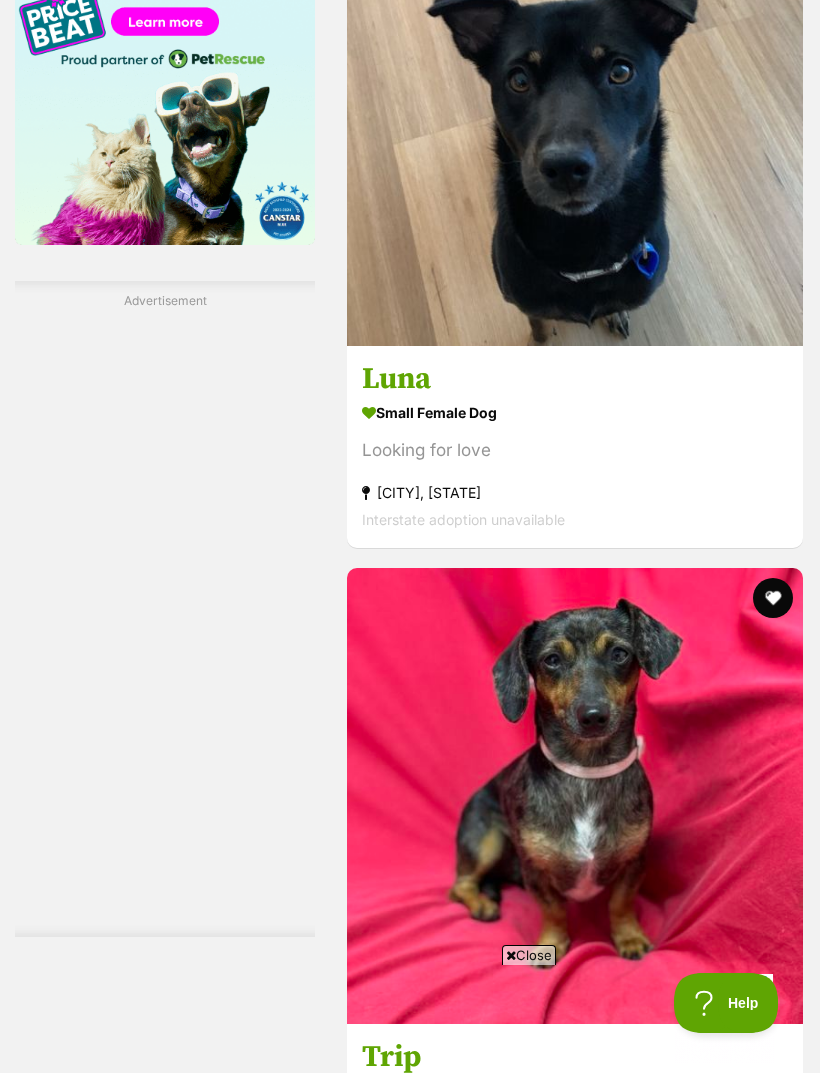 click at bounding box center [575, 5051] 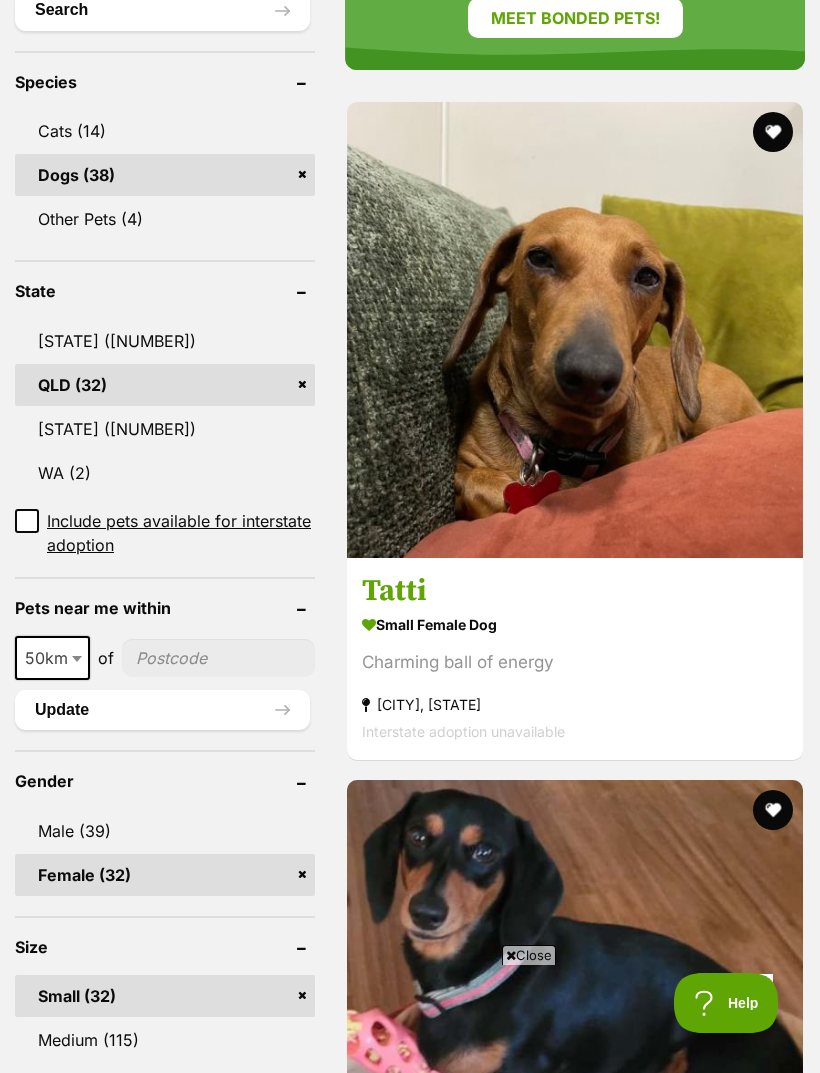 scroll, scrollTop: 944, scrollLeft: 0, axis: vertical 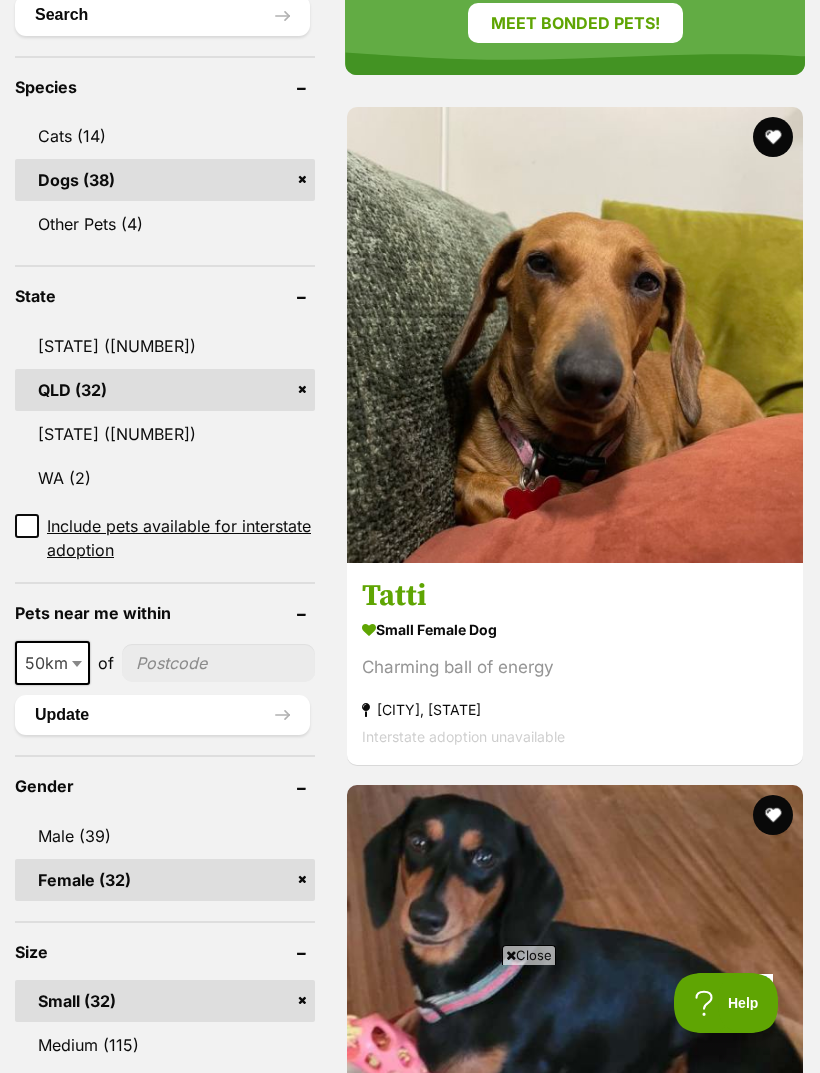 click at bounding box center [575, 2367] 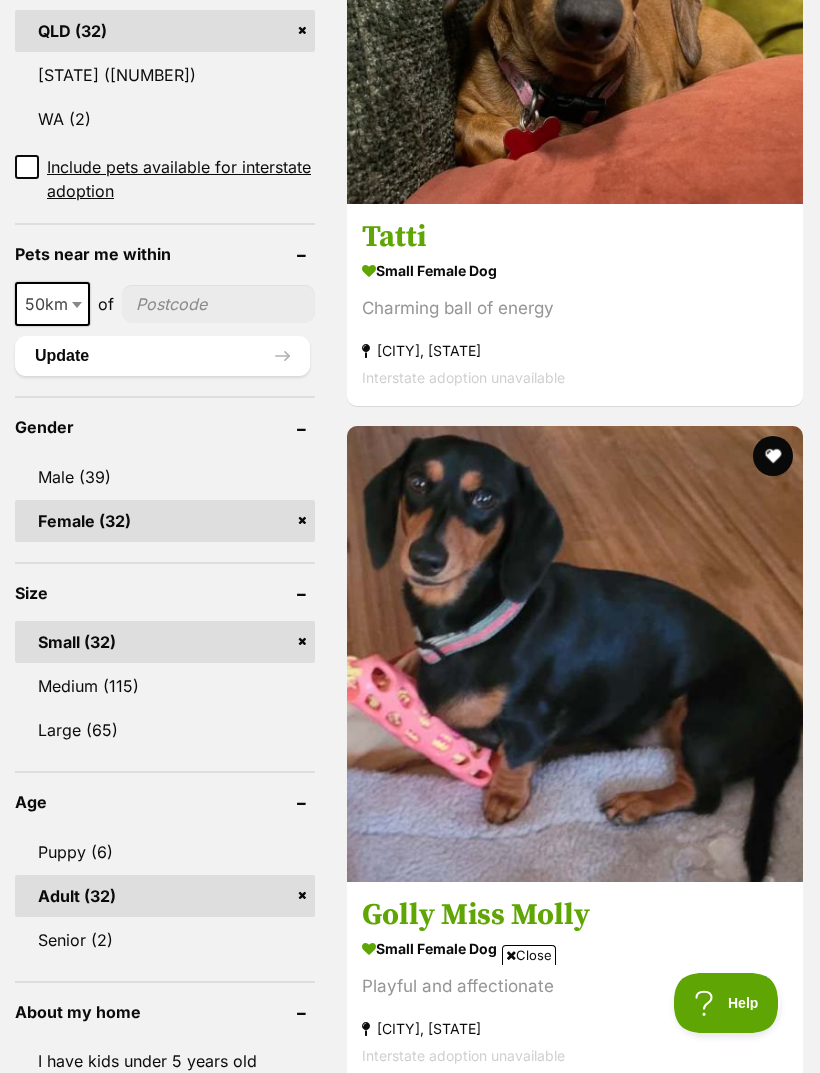 scroll, scrollTop: 1304, scrollLeft: 0, axis: vertical 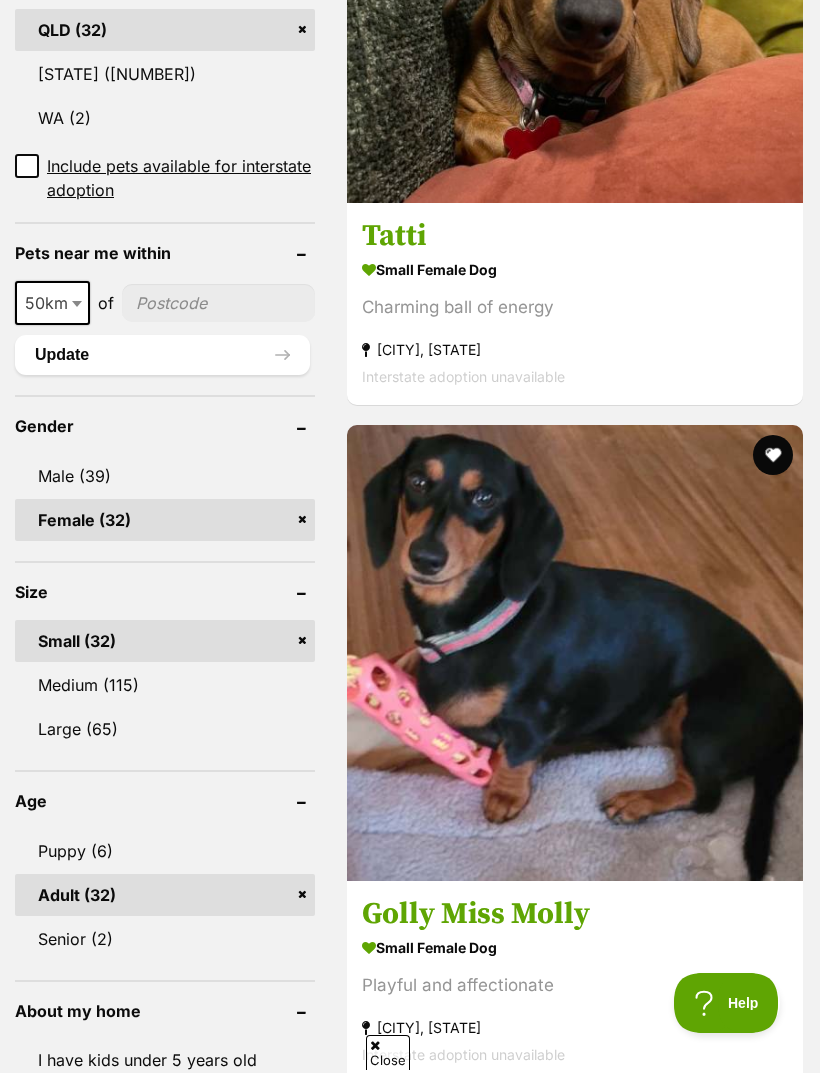 click on "Female (32)" at bounding box center [165, 520] 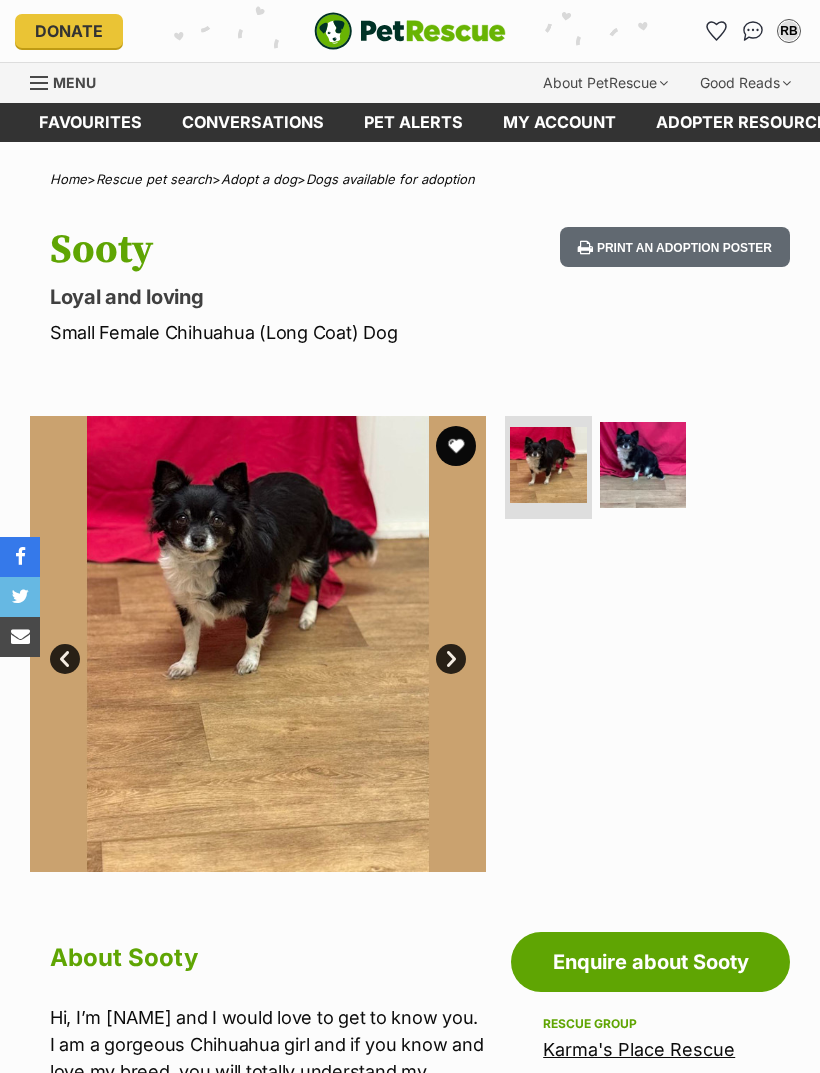scroll, scrollTop: 184, scrollLeft: 0, axis: vertical 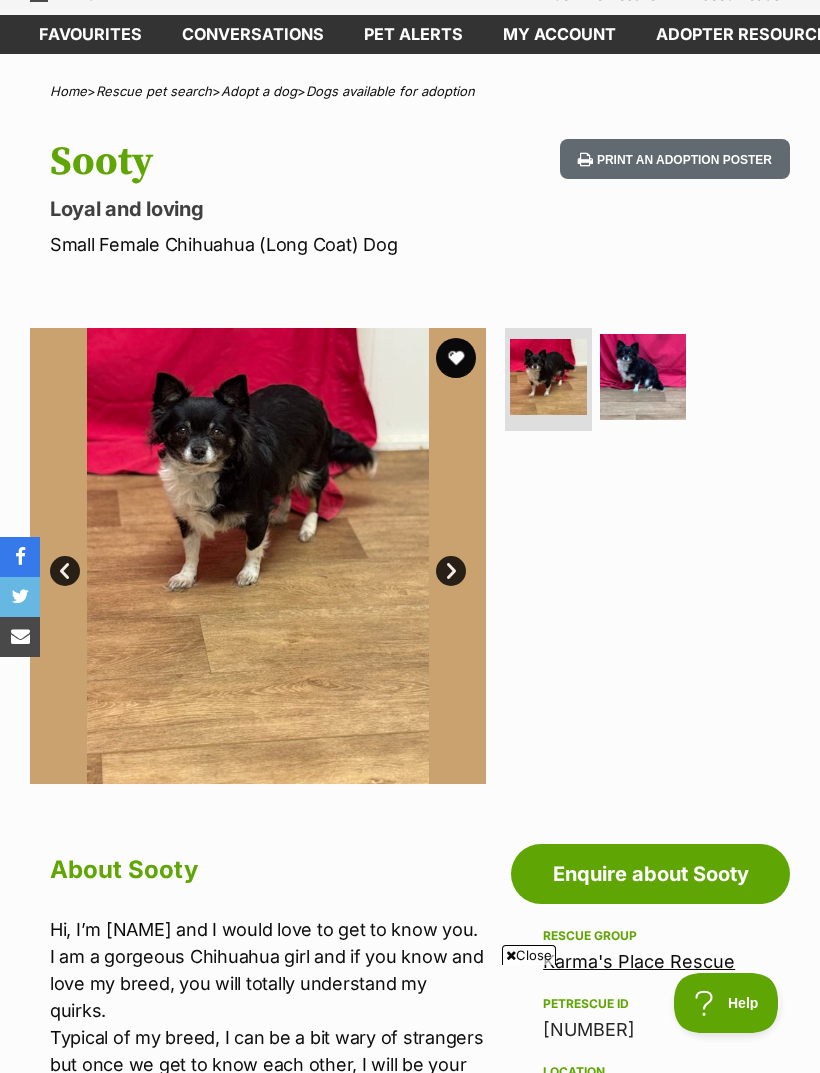 click at bounding box center [456, 358] 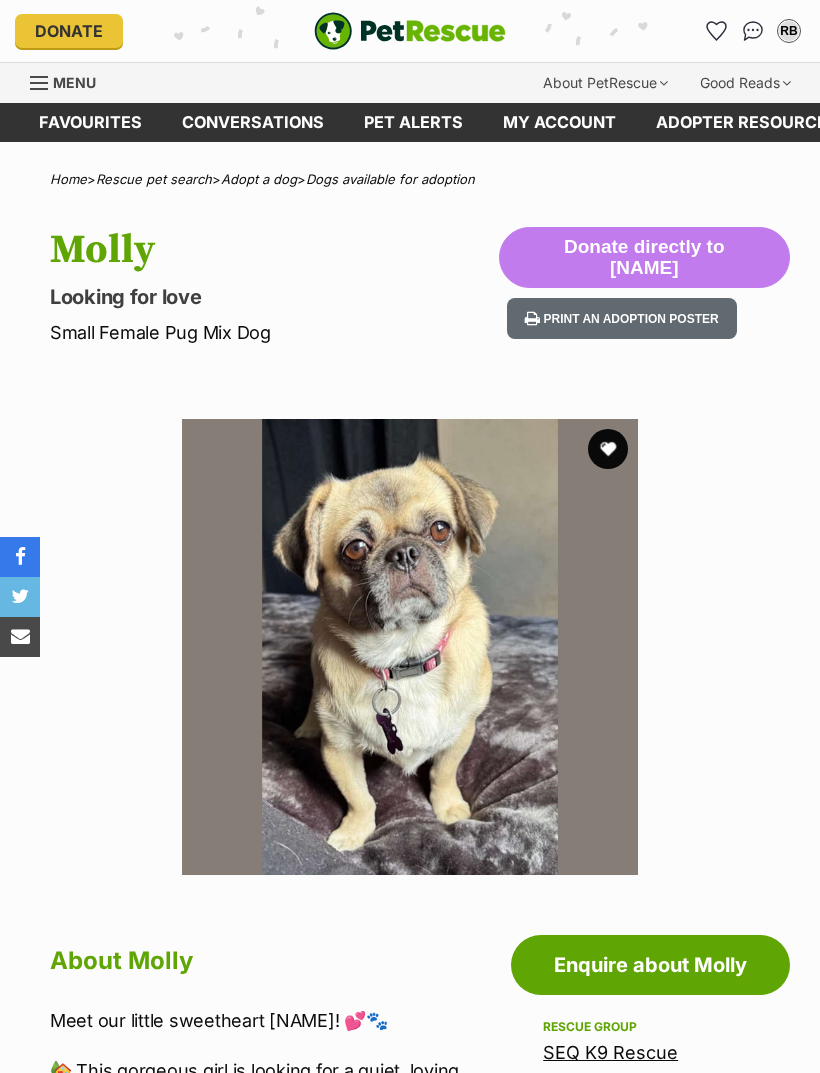 scroll, scrollTop: 0, scrollLeft: 0, axis: both 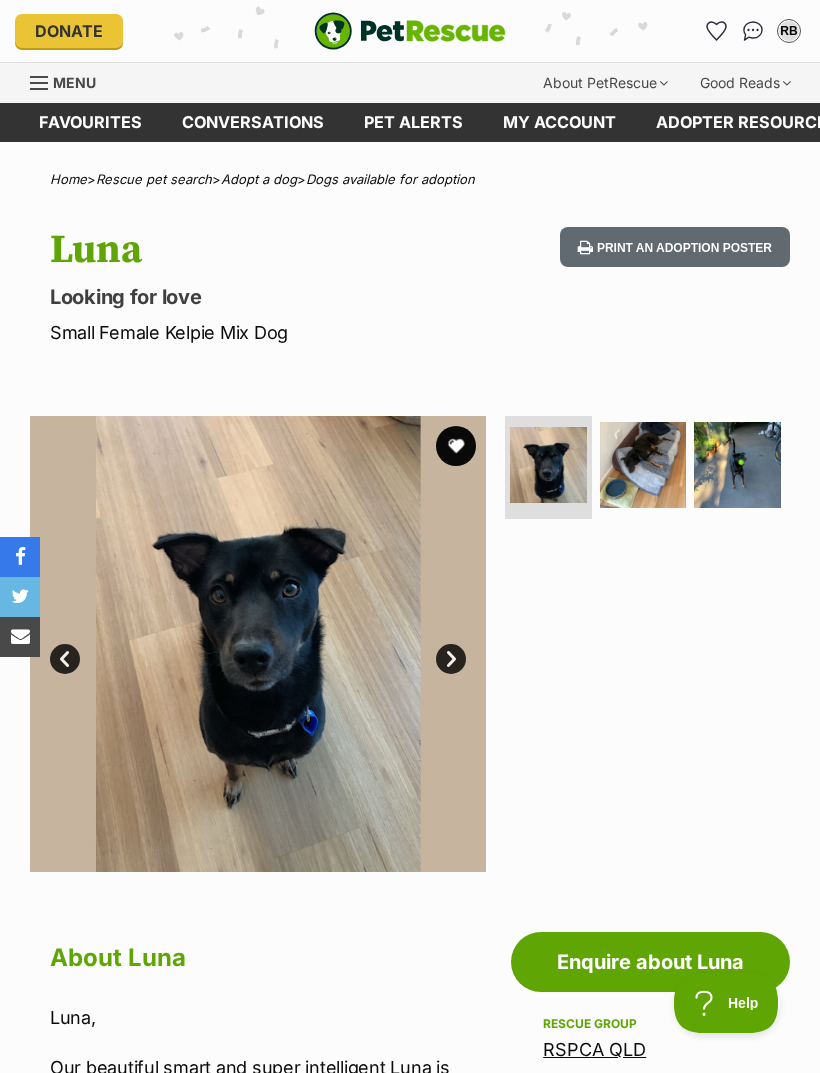 click at bounding box center (643, 465) 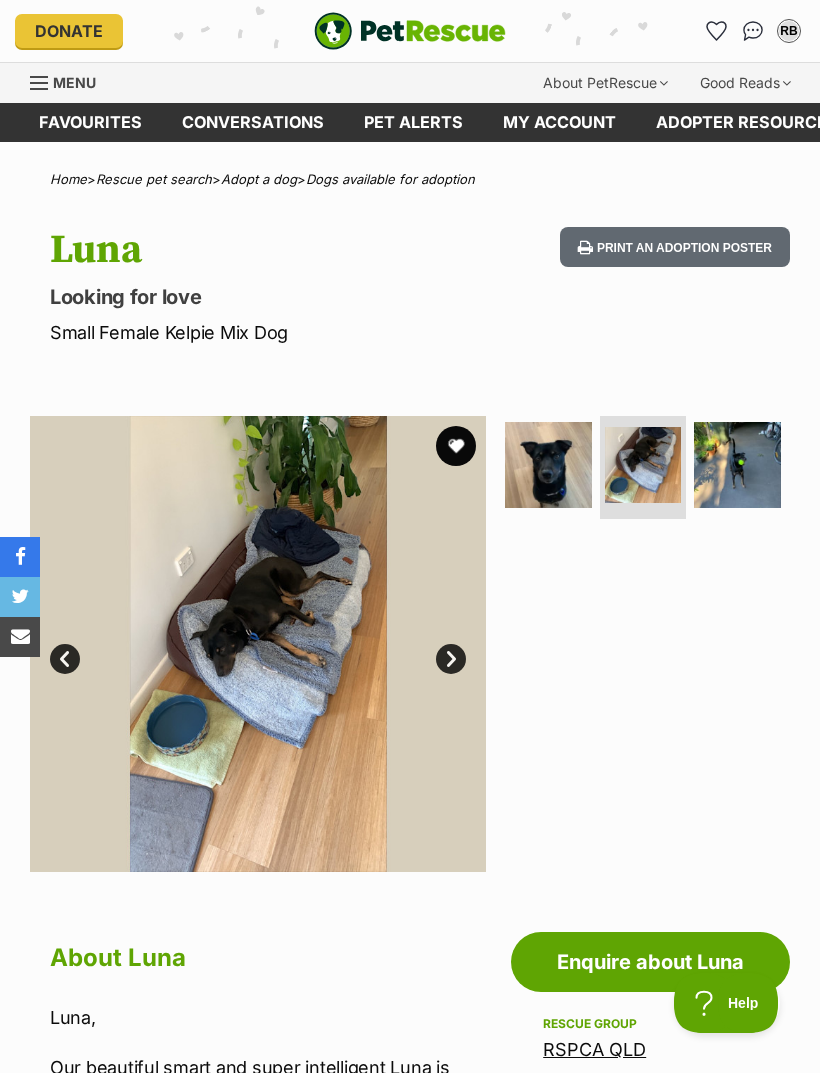 click at bounding box center (737, 465) 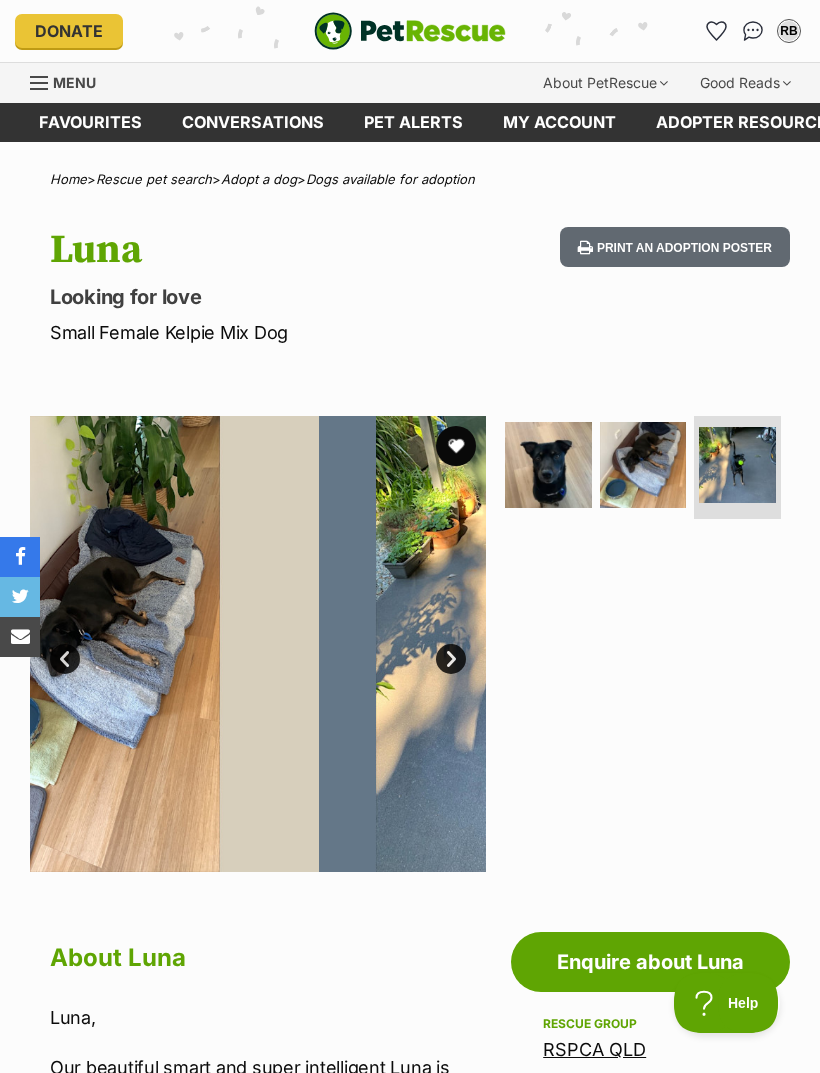 scroll, scrollTop: 0, scrollLeft: 0, axis: both 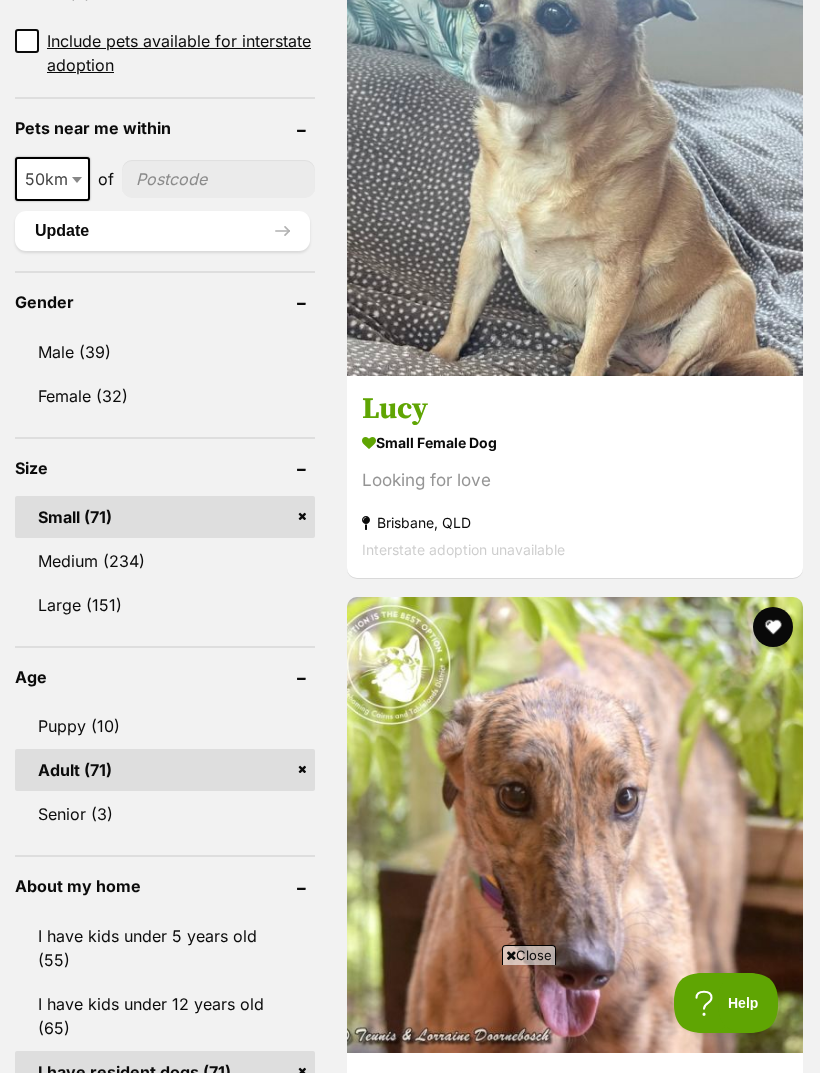 click on "Senior (3)" at bounding box center (165, 814) 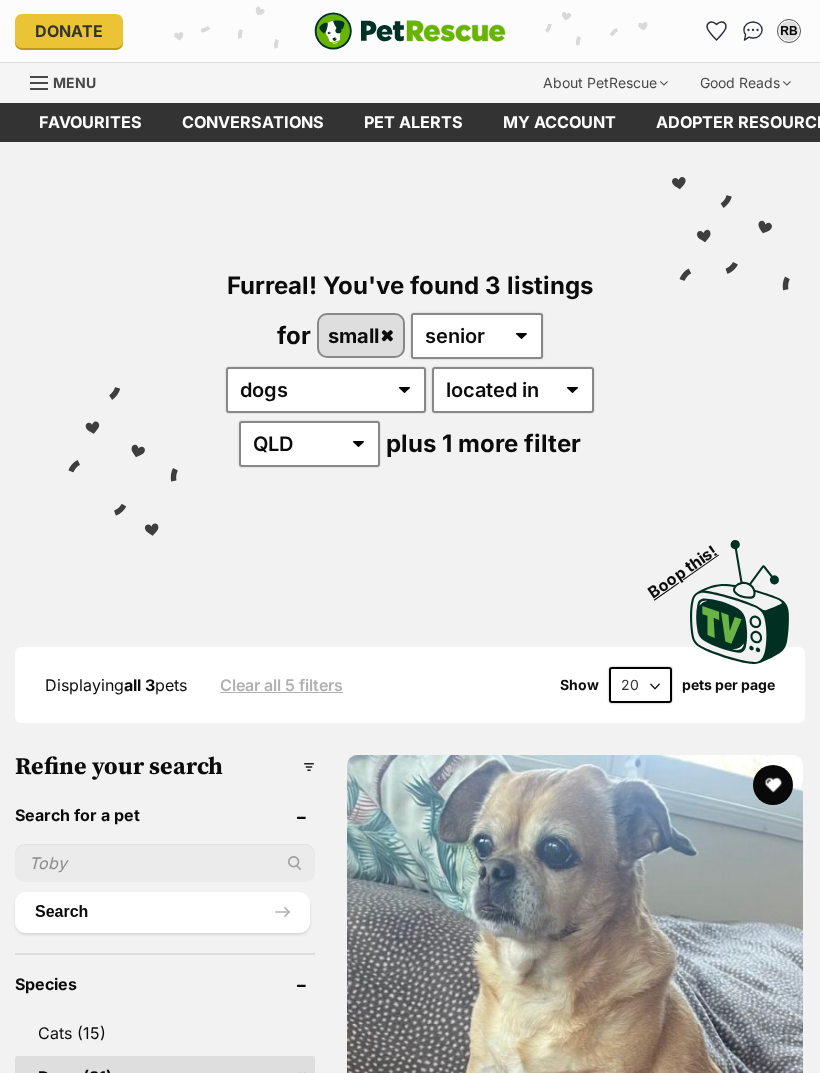 scroll, scrollTop: 0, scrollLeft: 0, axis: both 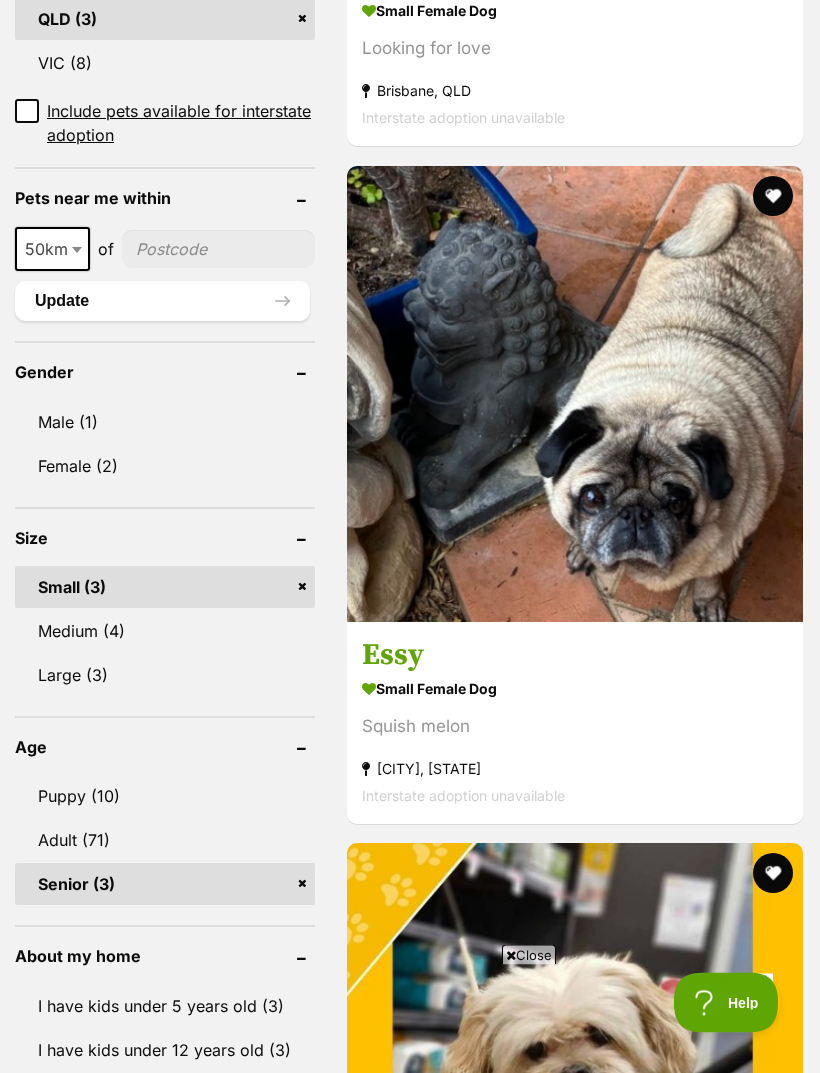 click on "Male (1)" at bounding box center (165, 423) 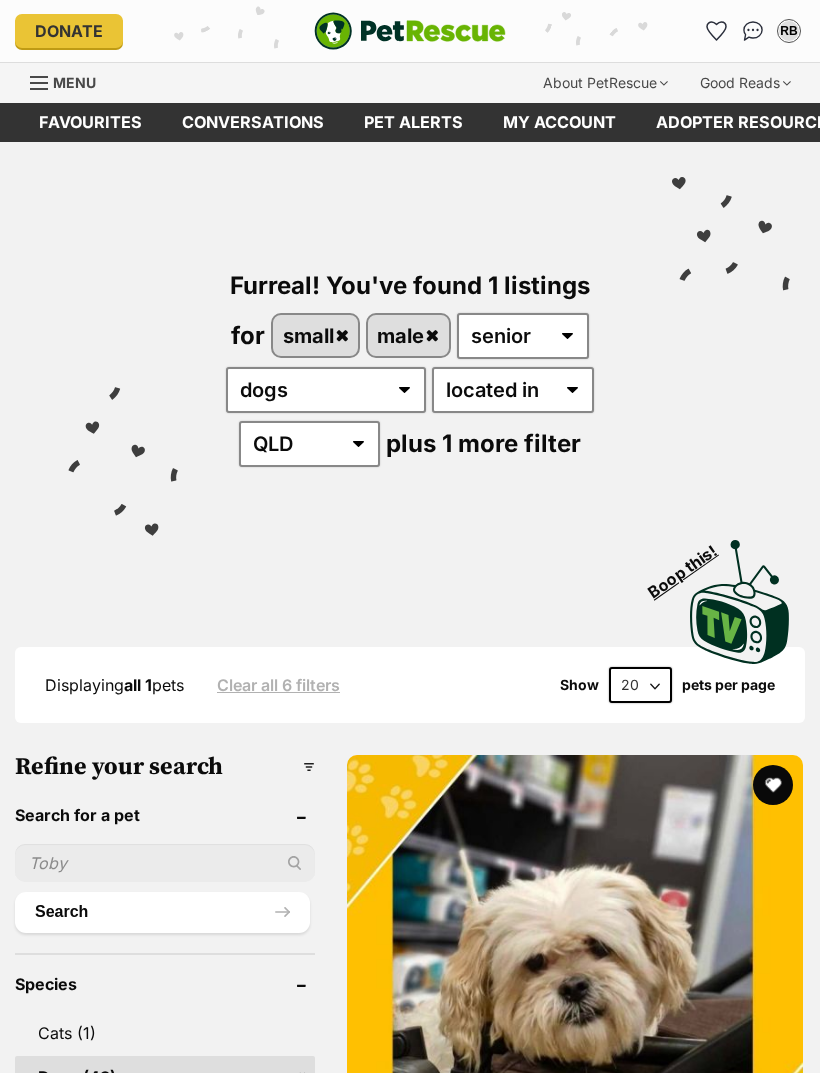 scroll, scrollTop: 48, scrollLeft: 0, axis: vertical 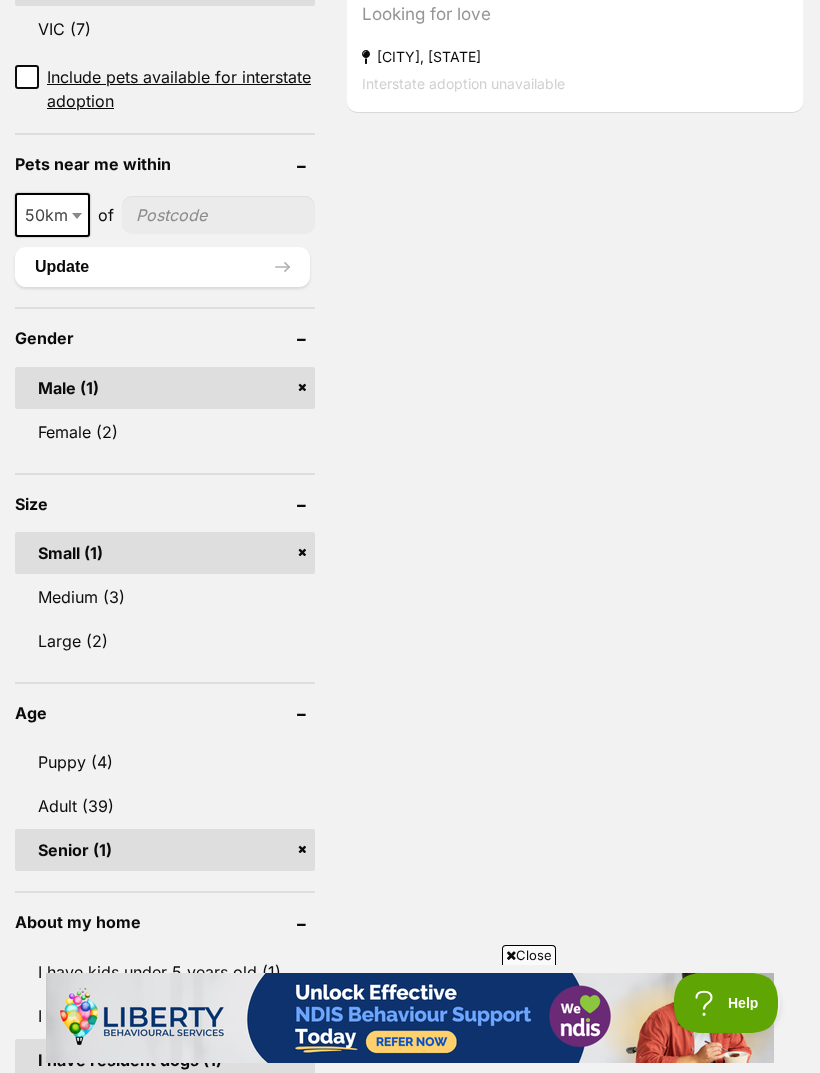click on "Adult (39)" at bounding box center (165, 806) 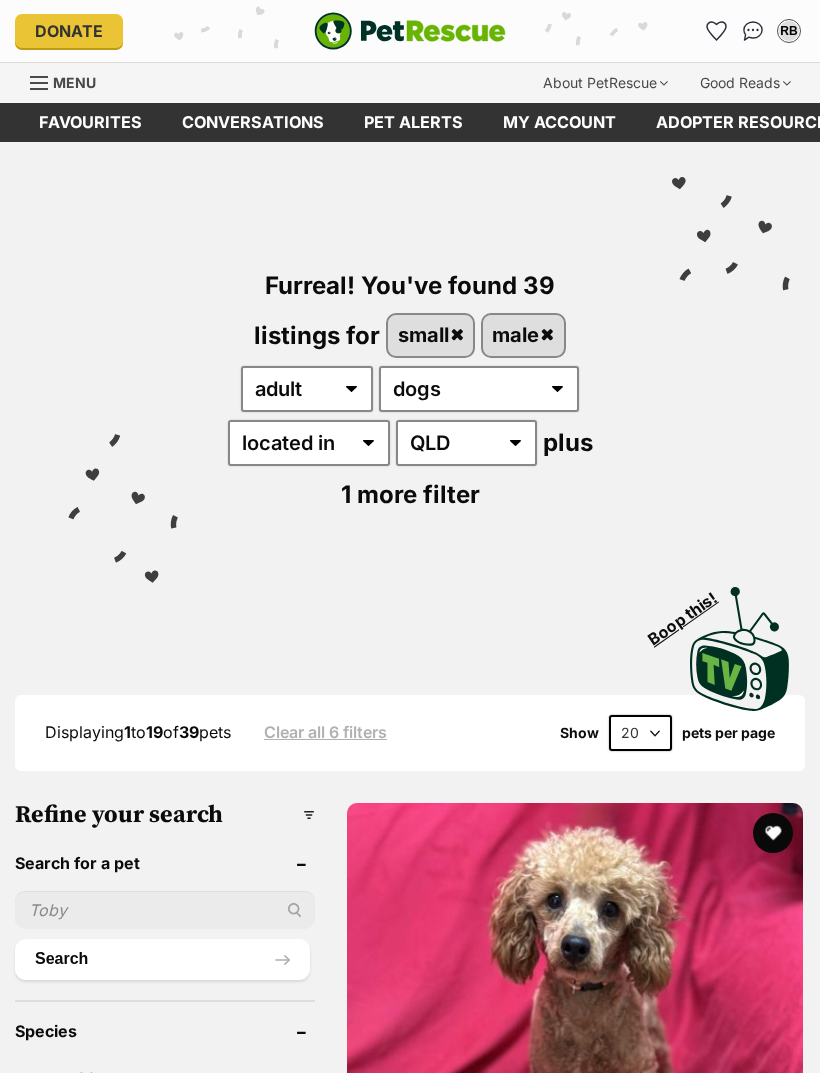 scroll, scrollTop: 0, scrollLeft: 0, axis: both 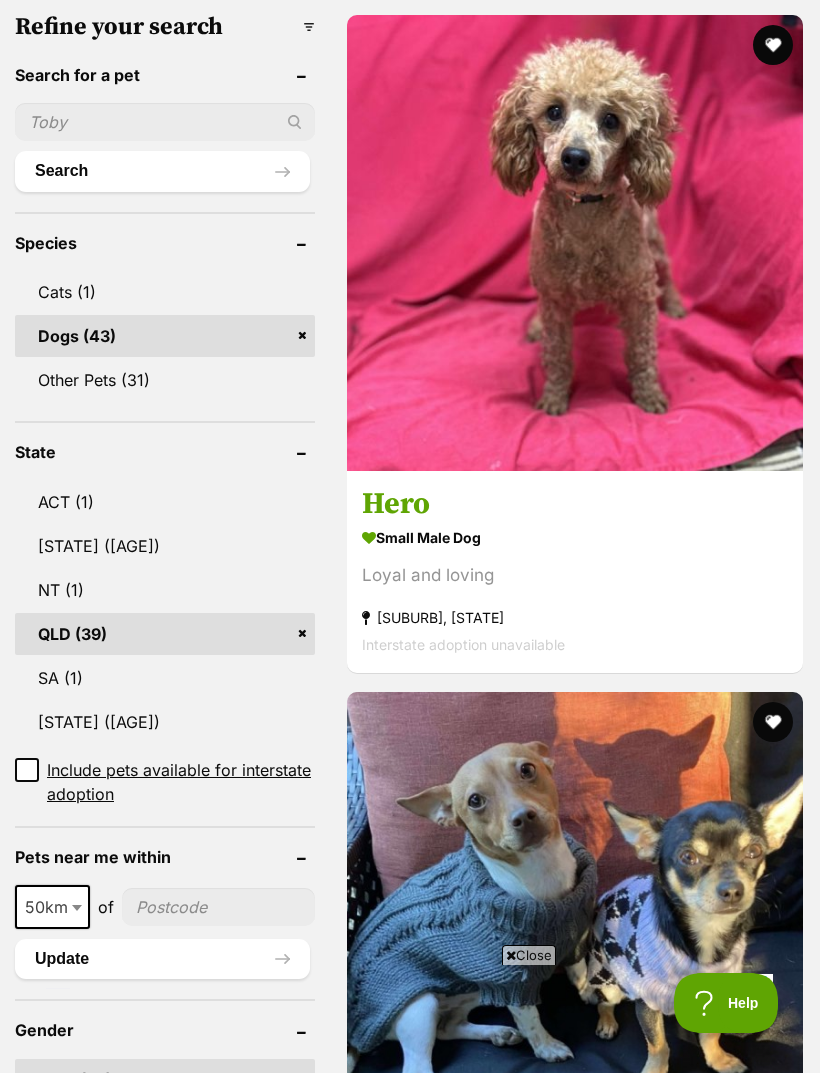 click at bounding box center (575, 2275) 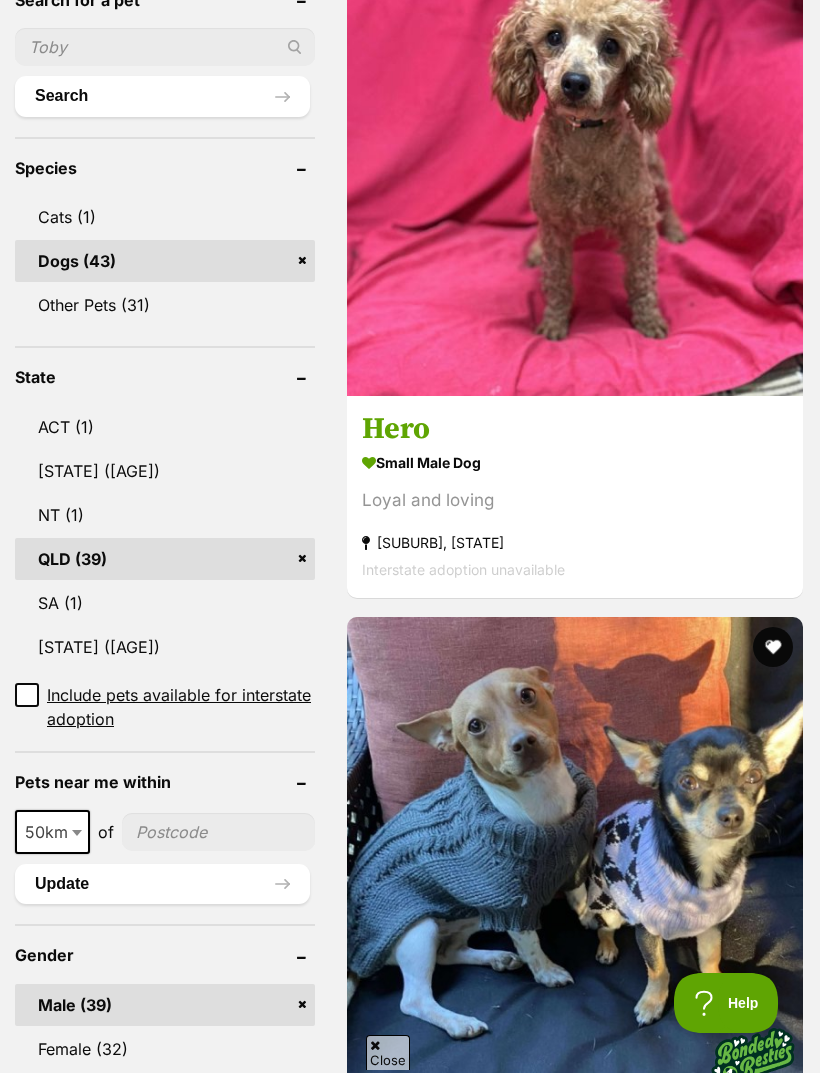 scroll, scrollTop: 858, scrollLeft: 0, axis: vertical 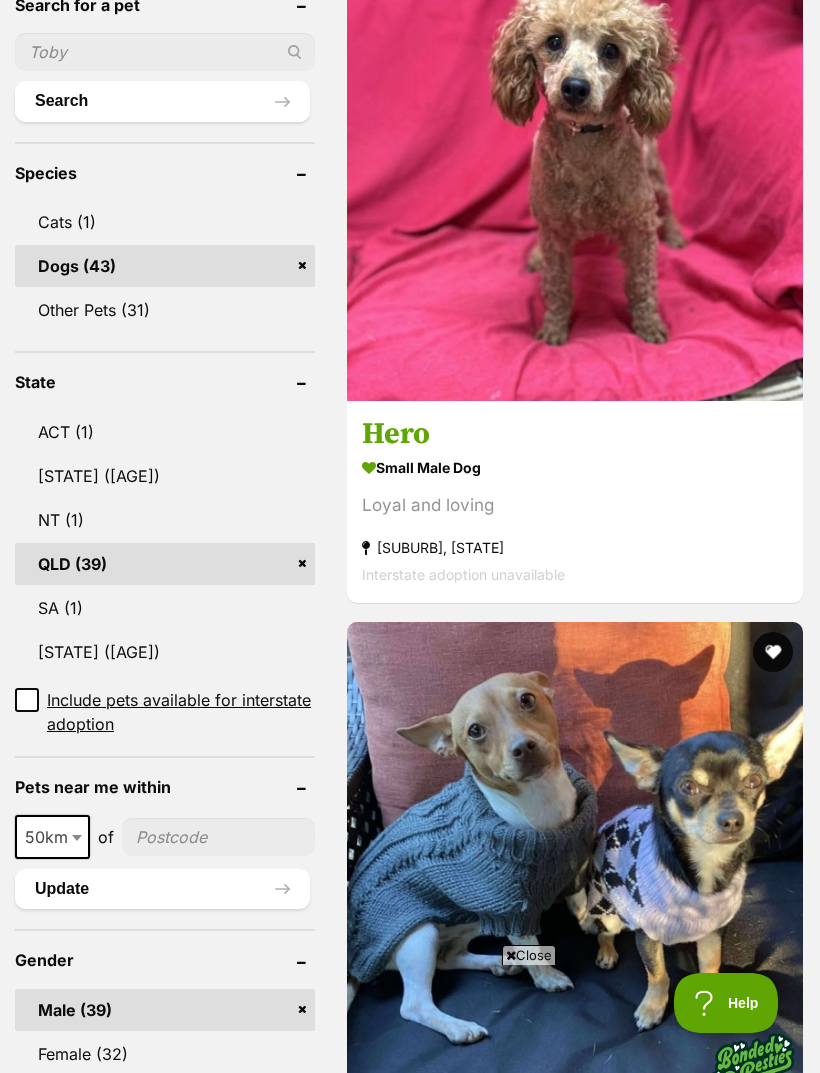 click at bounding box center [575, 1527] 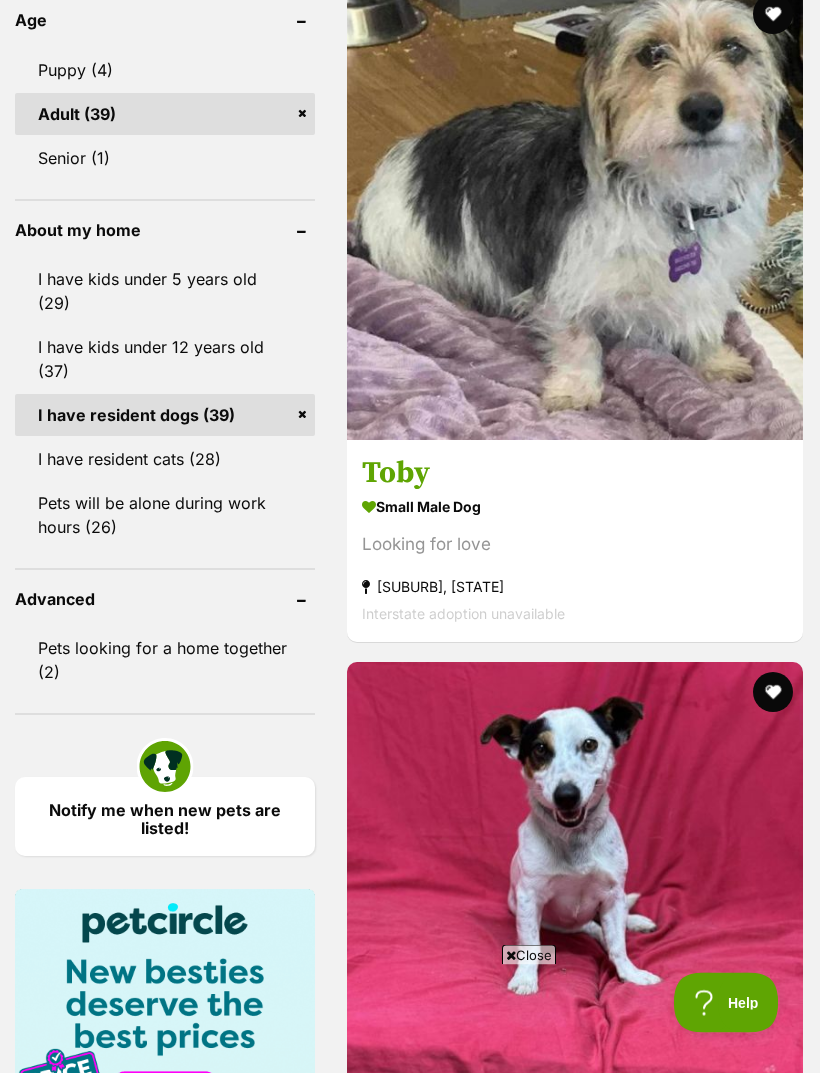 scroll, scrollTop: 2173, scrollLeft: 0, axis: vertical 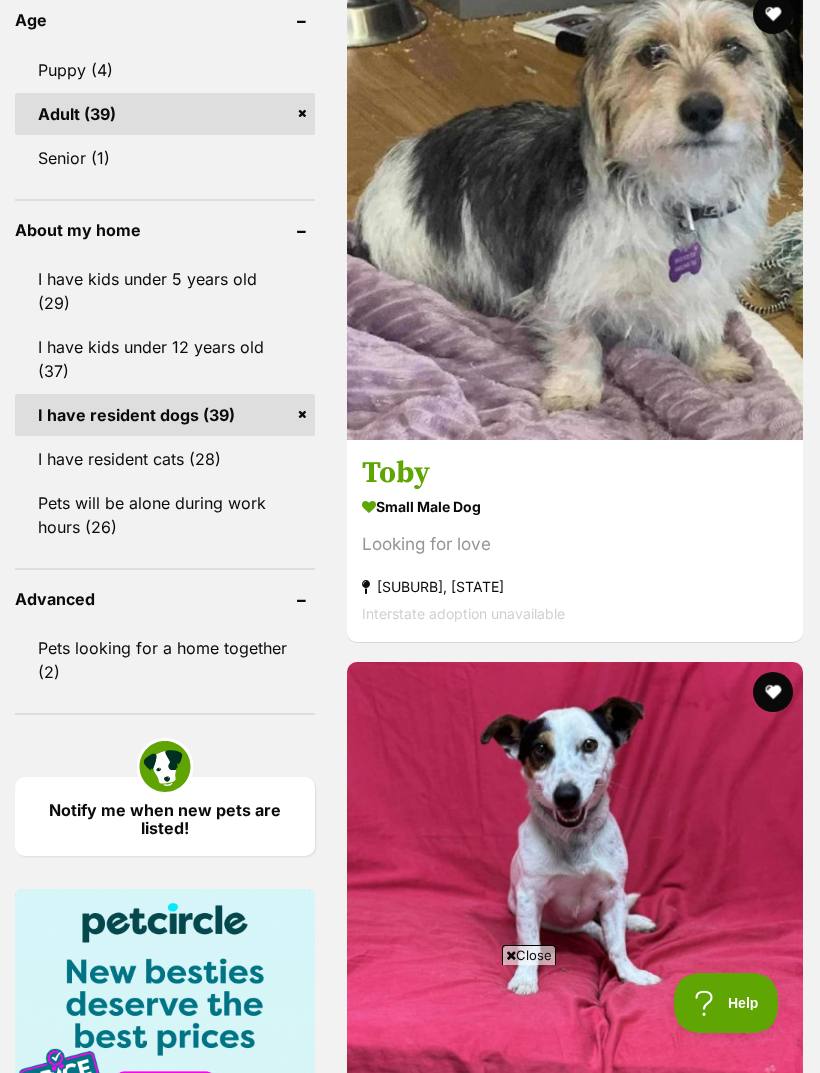 click at bounding box center (575, 3951) 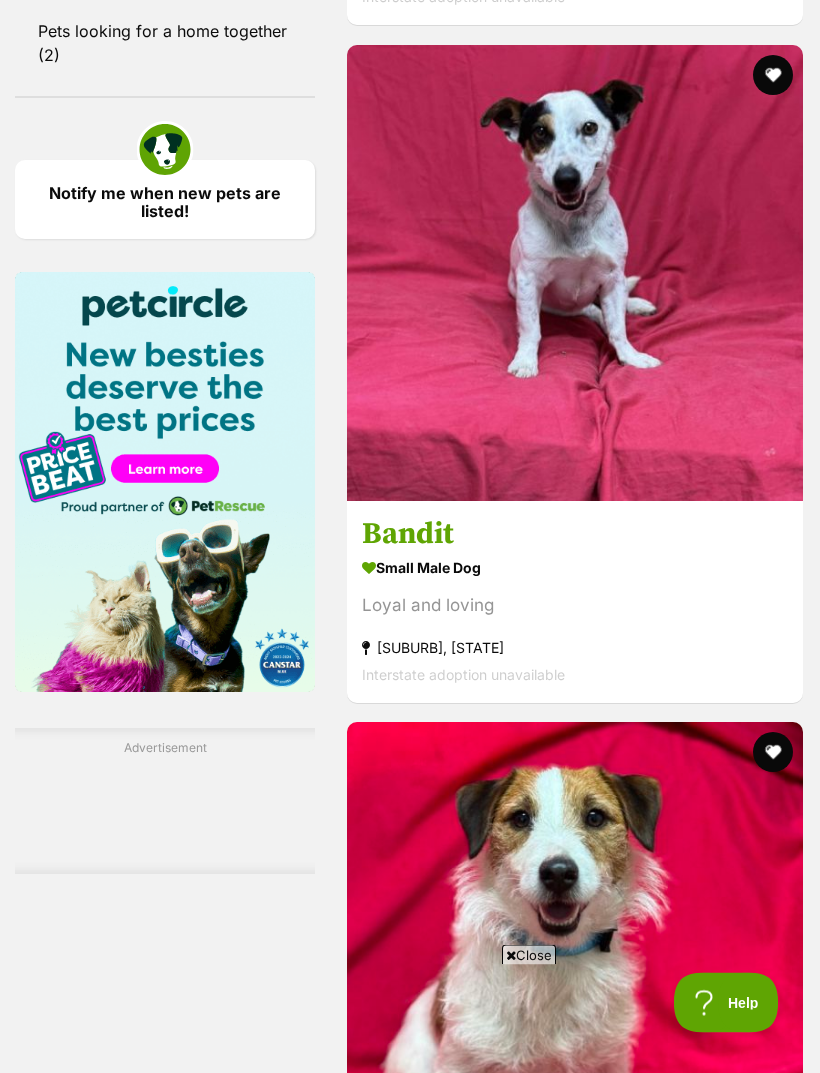 scroll, scrollTop: 2790, scrollLeft: 0, axis: vertical 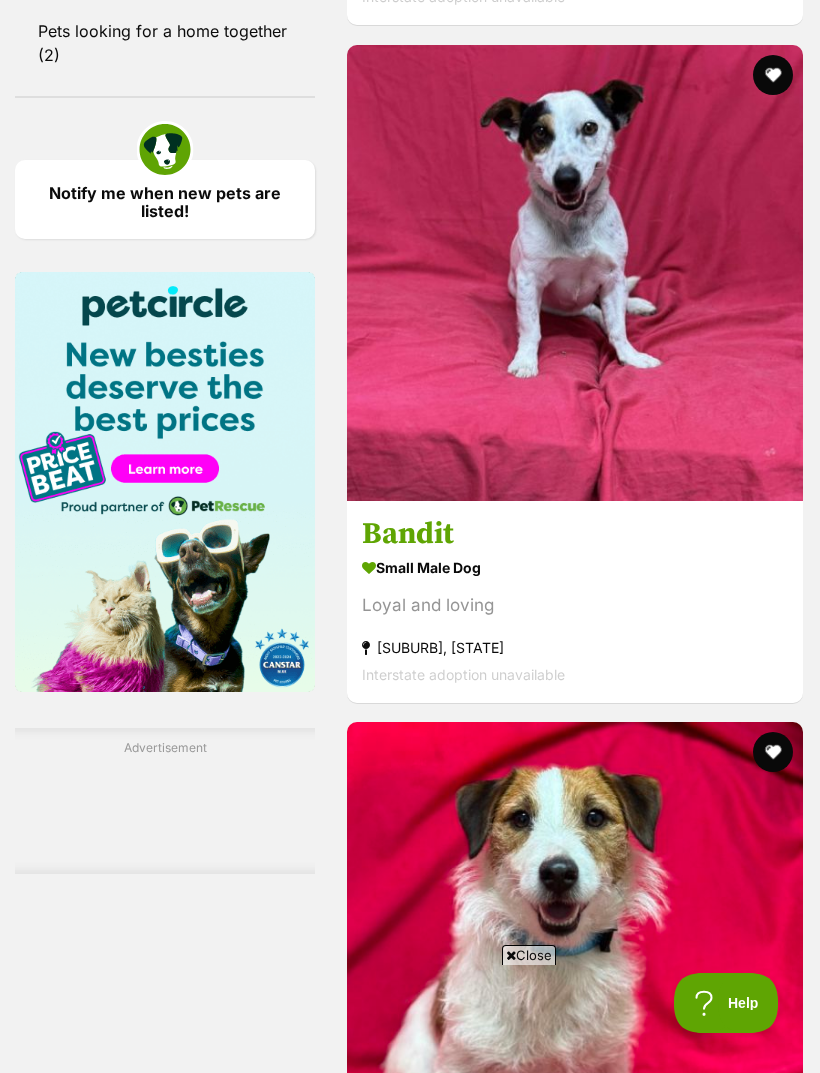 click at bounding box center [575, 4689] 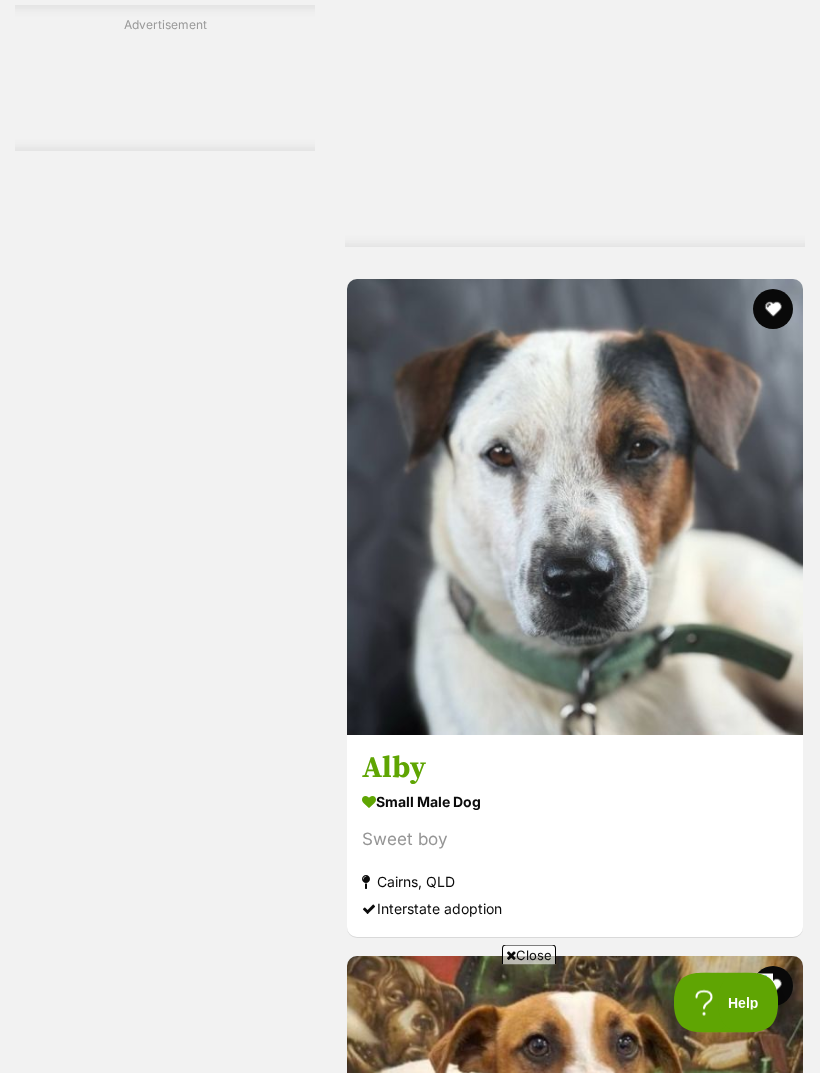 scroll, scrollTop: 4940, scrollLeft: 0, axis: vertical 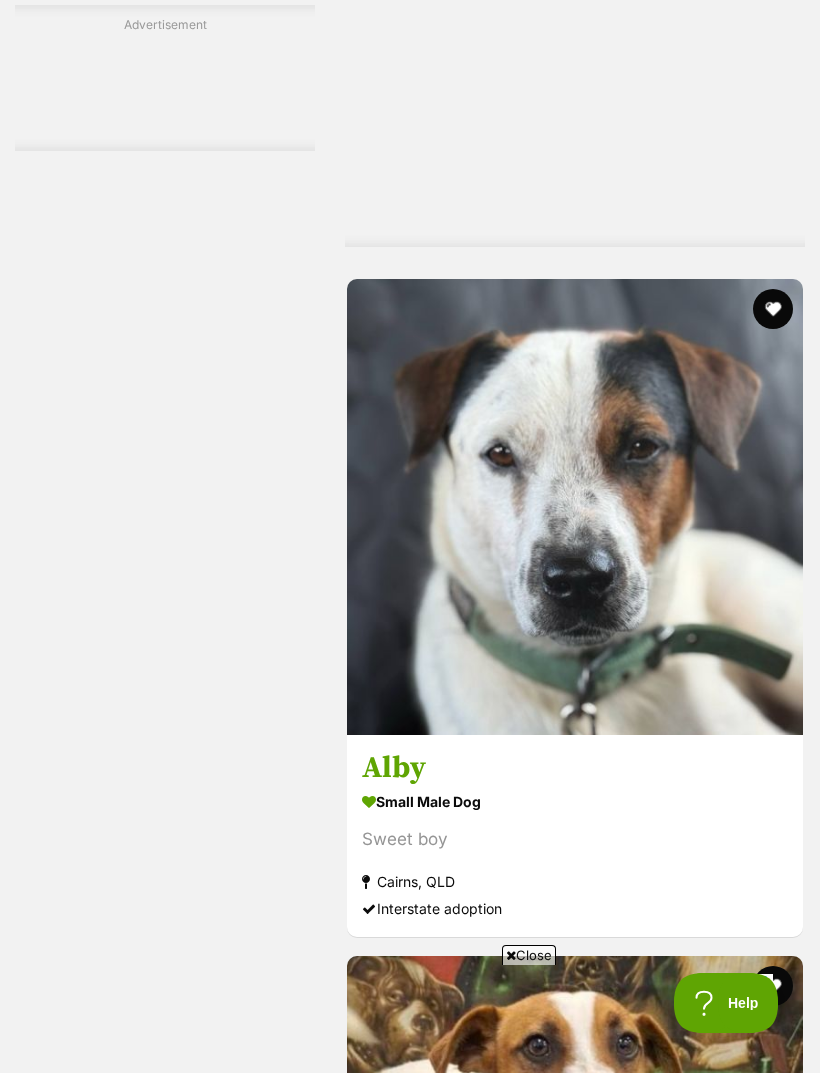 click at bounding box center [575, 8106] 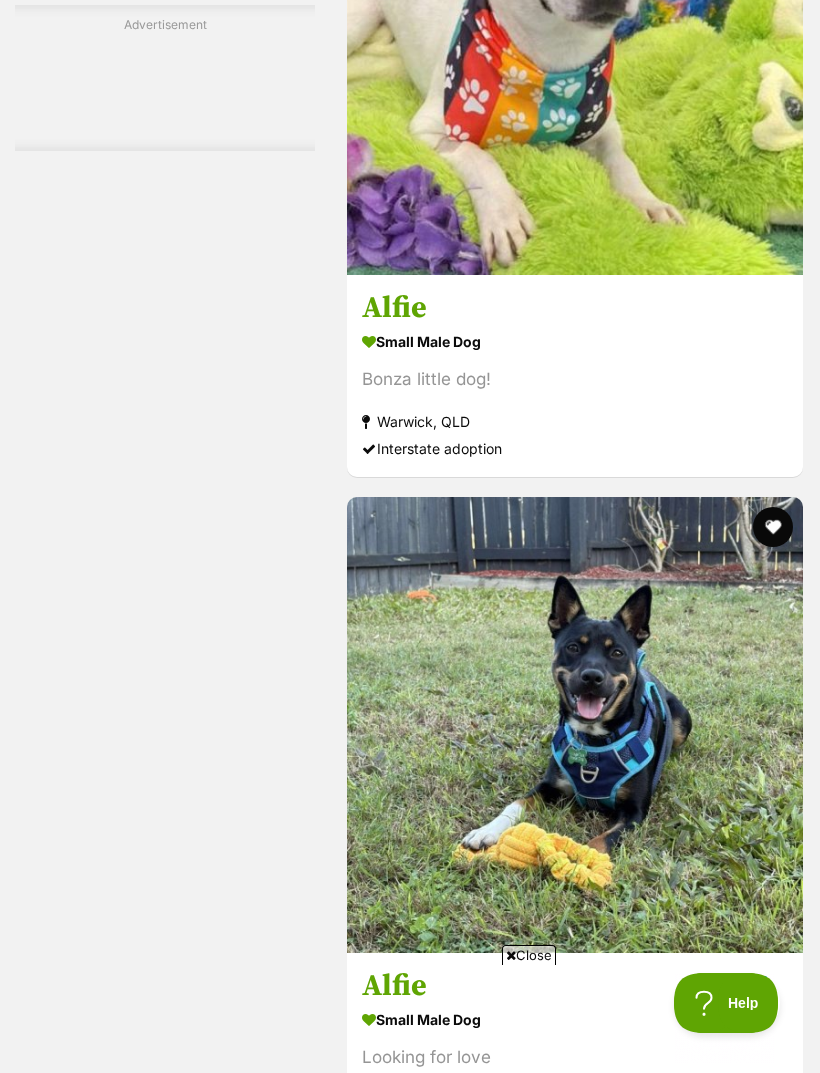 scroll, scrollTop: 6123, scrollLeft: 0, axis: vertical 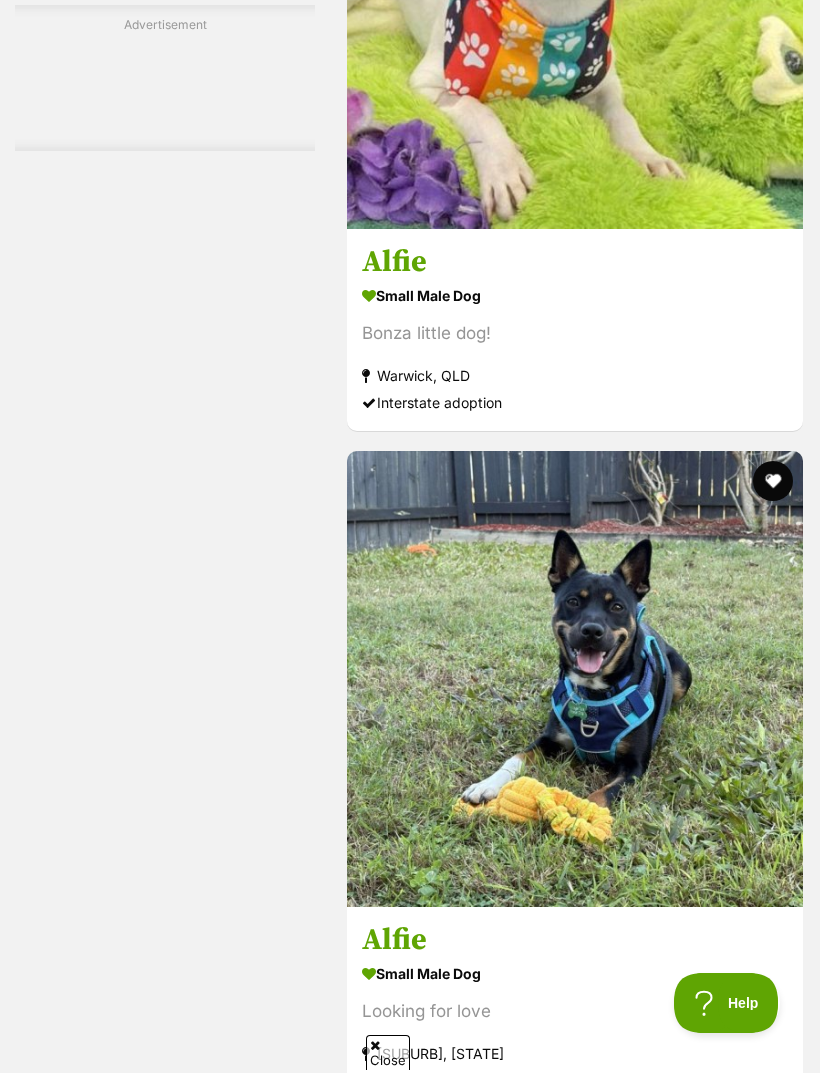 click on "Next" at bounding box center [575, 9454] 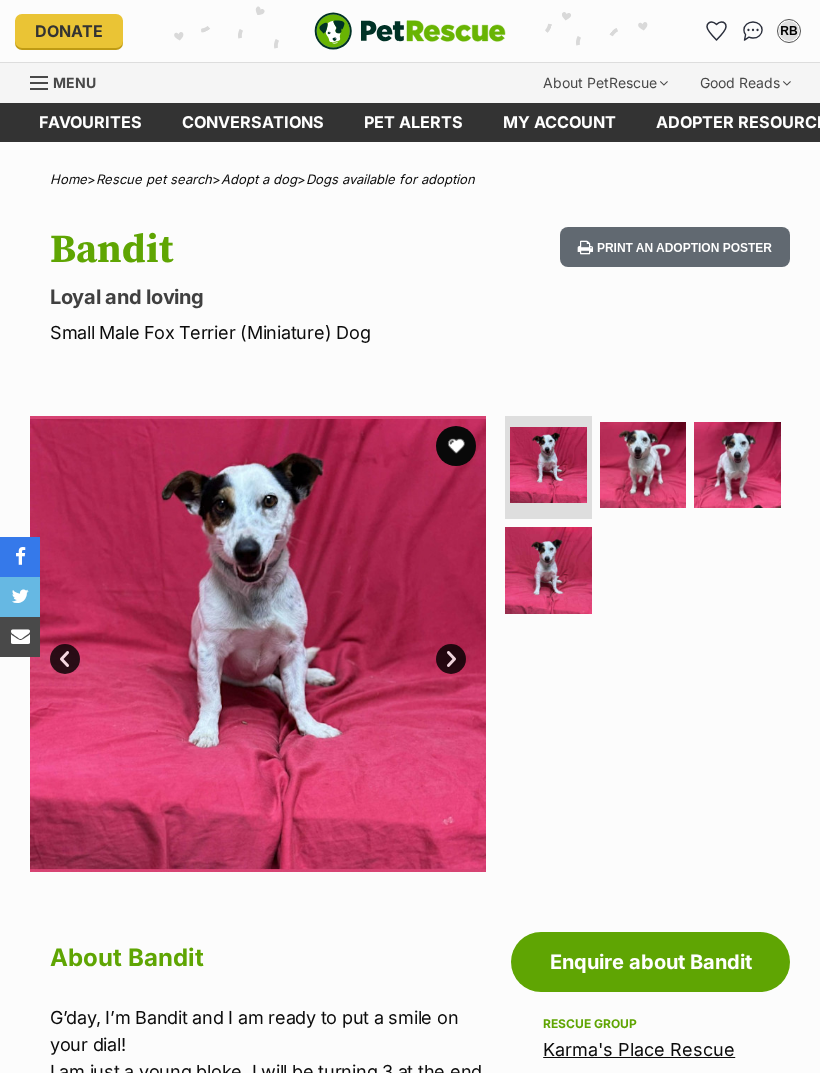 scroll, scrollTop: 0, scrollLeft: 0, axis: both 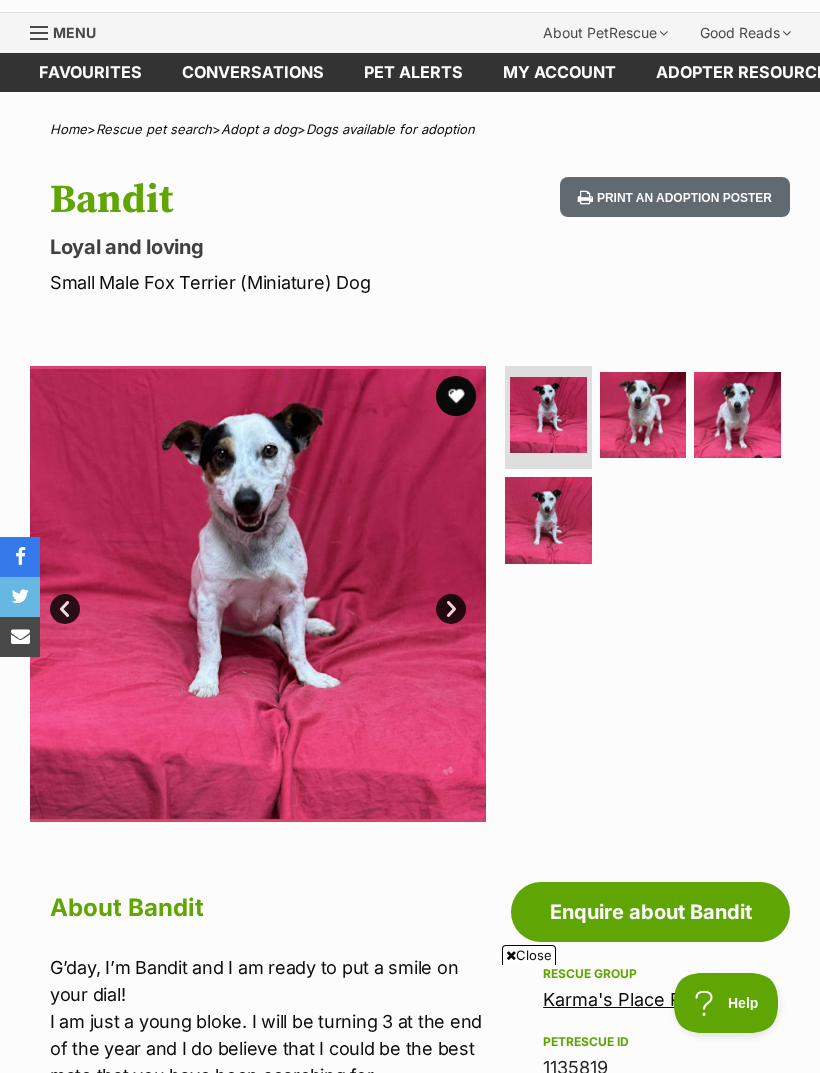 click at bounding box center (643, 415) 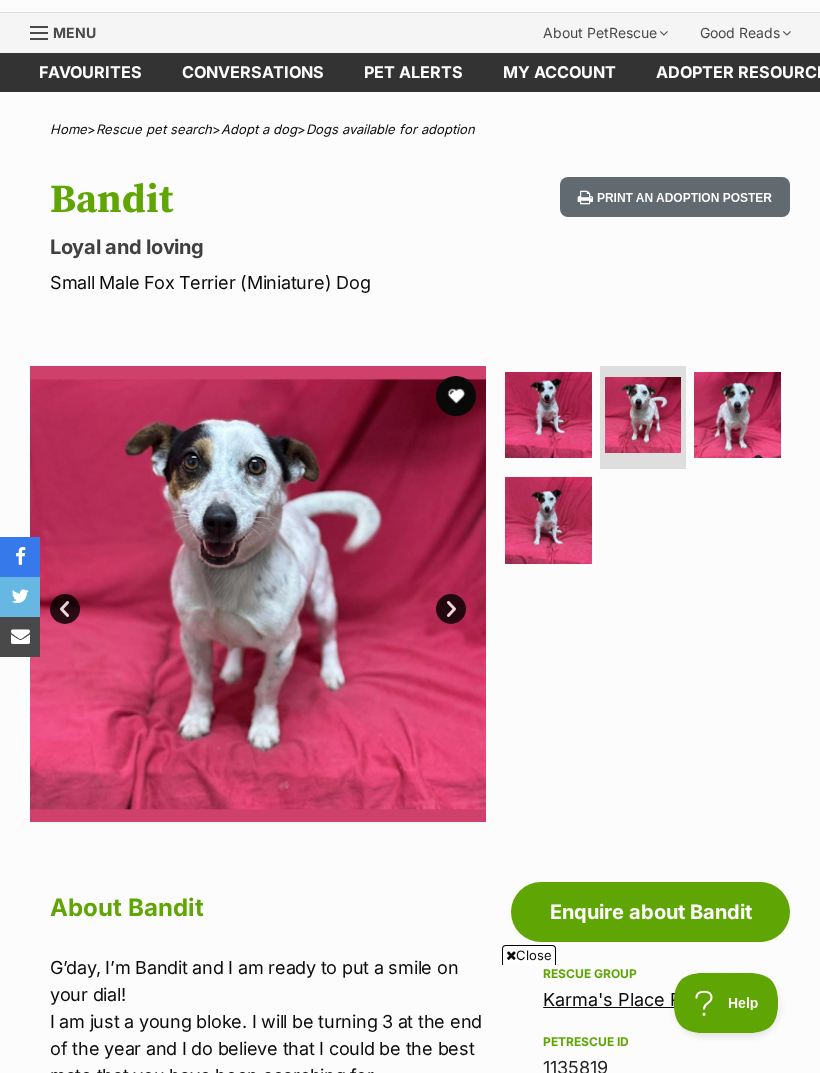 click at bounding box center [737, 415] 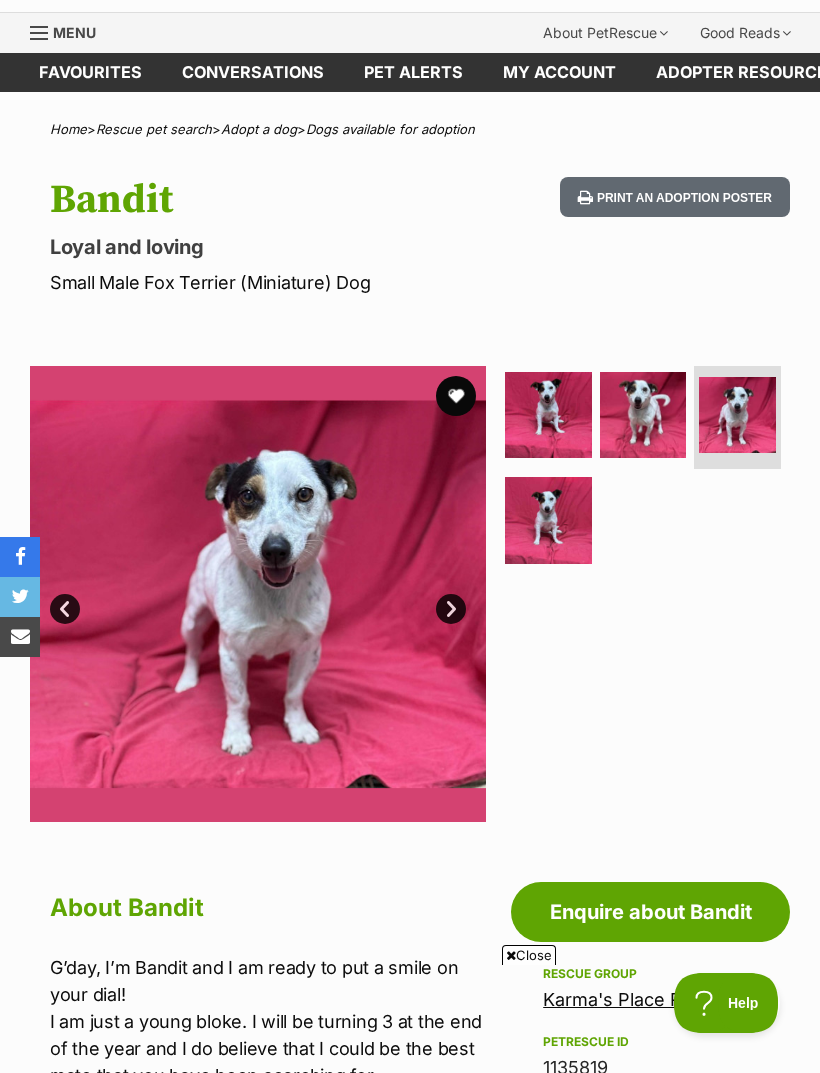 click at bounding box center (548, 520) 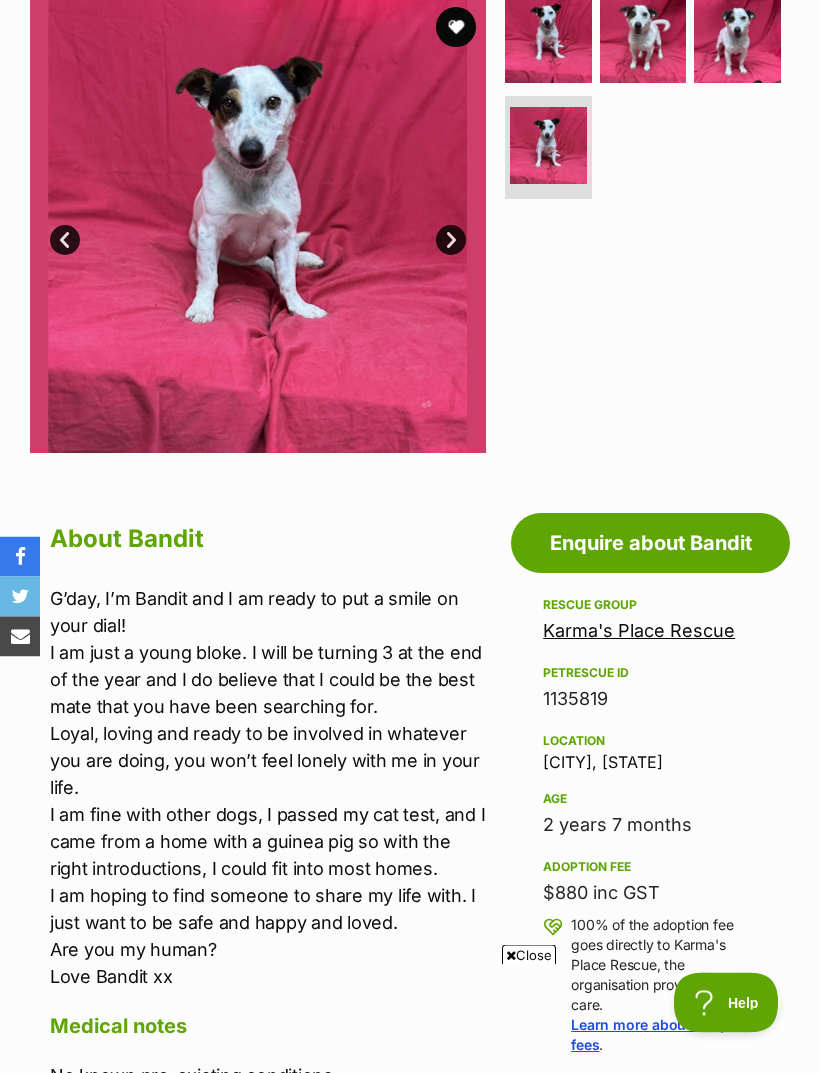 scroll, scrollTop: 331, scrollLeft: 0, axis: vertical 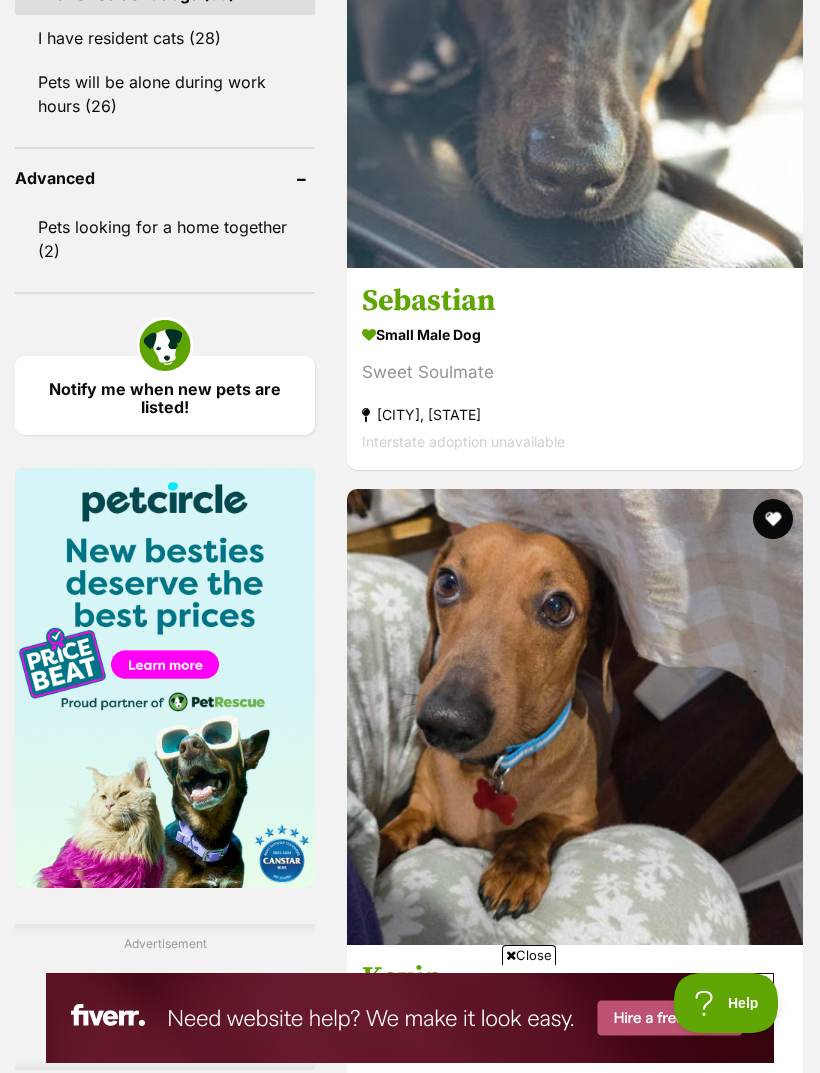 click at bounding box center (575, 3779) 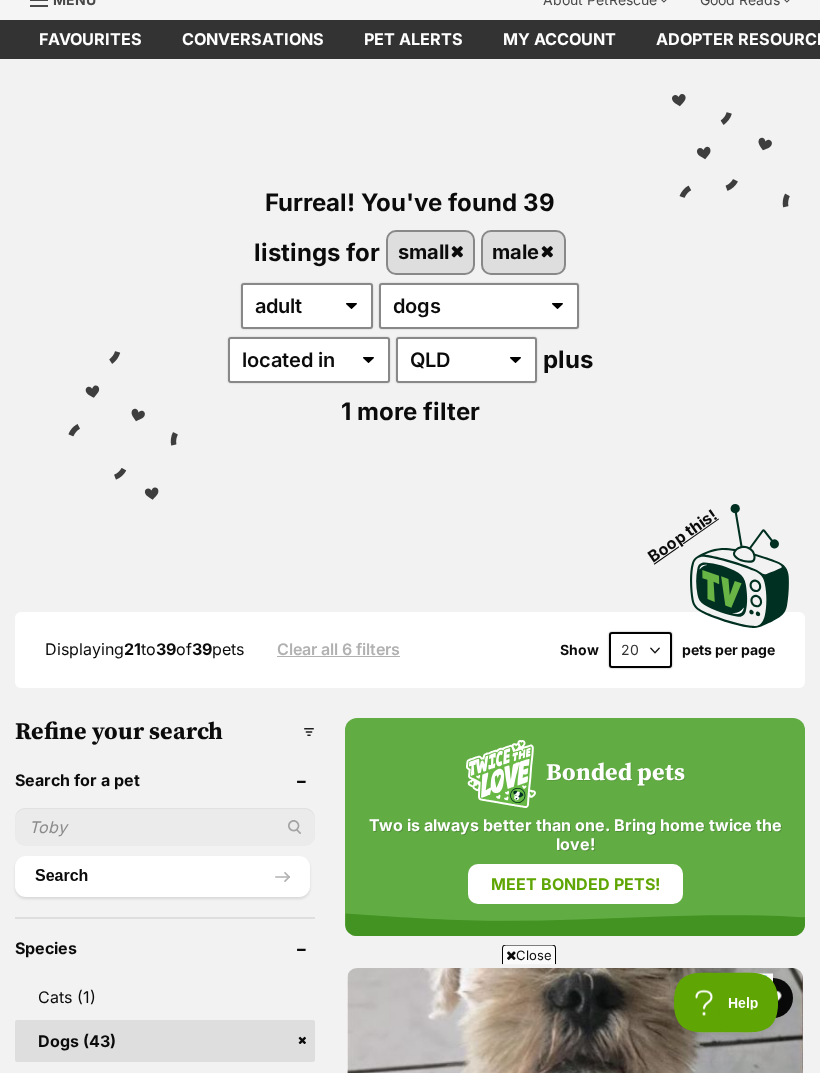 scroll, scrollTop: 0, scrollLeft: 0, axis: both 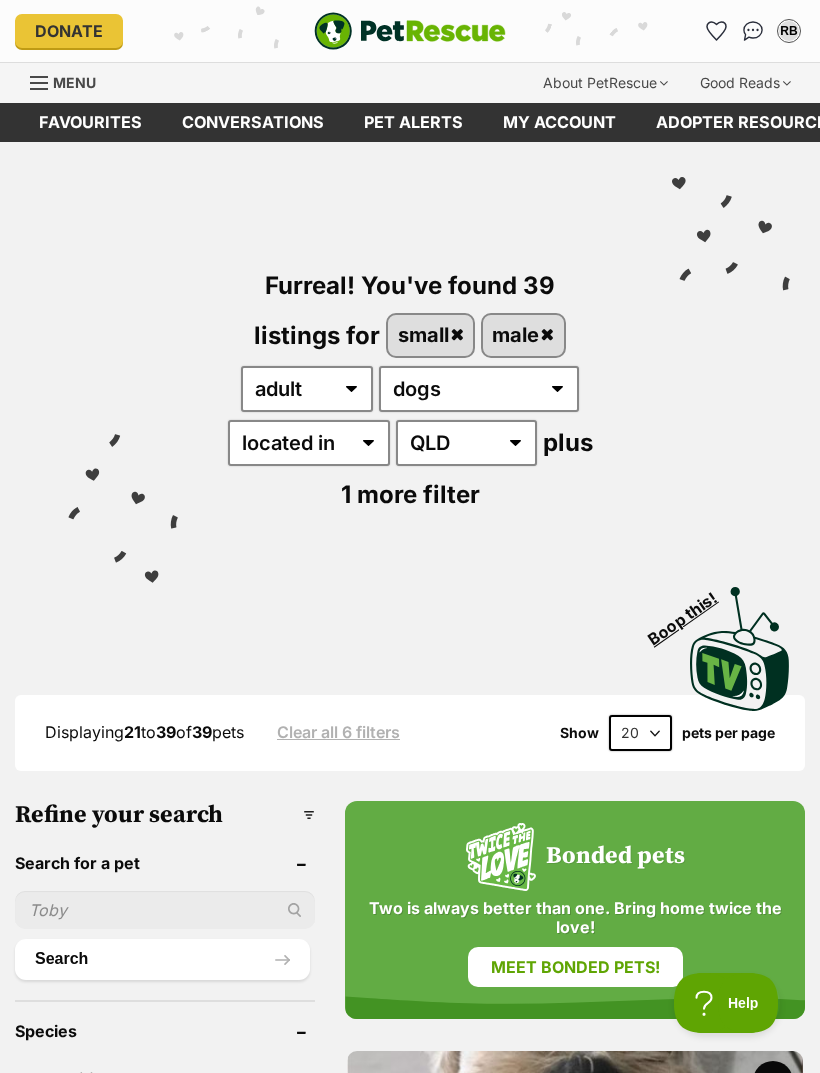 click on "Favourites" at bounding box center (90, 122) 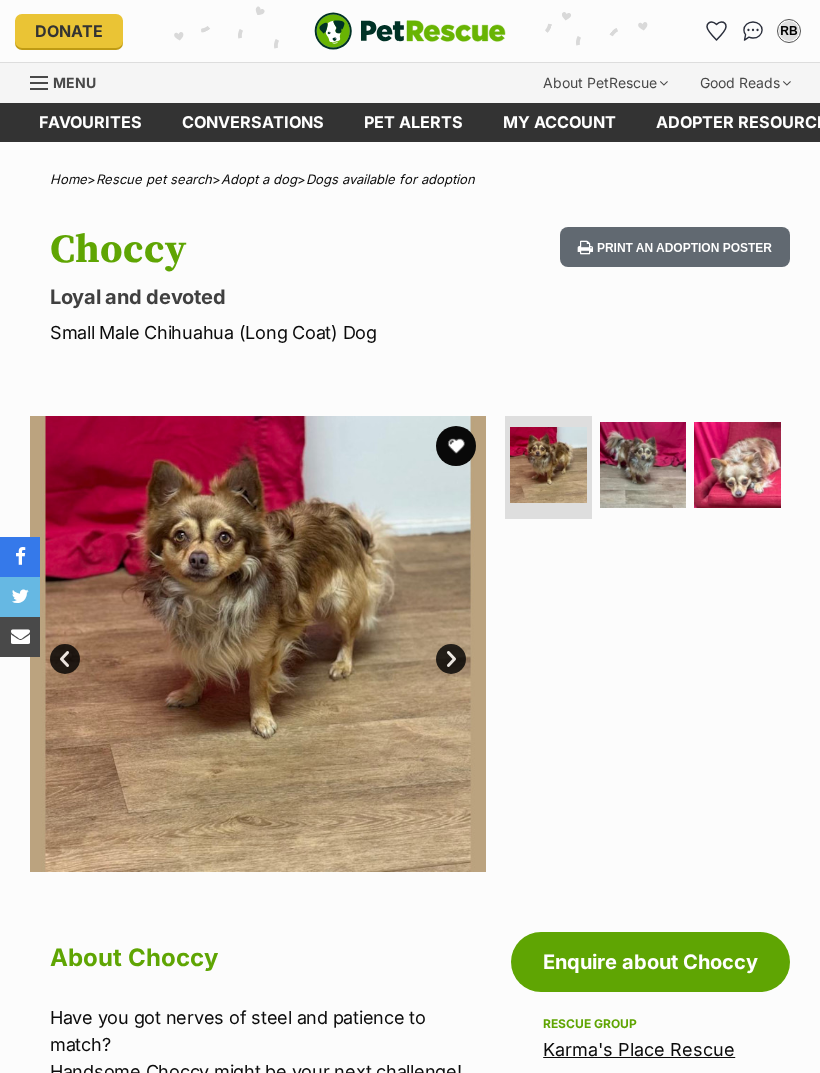 scroll, scrollTop: 114, scrollLeft: 0, axis: vertical 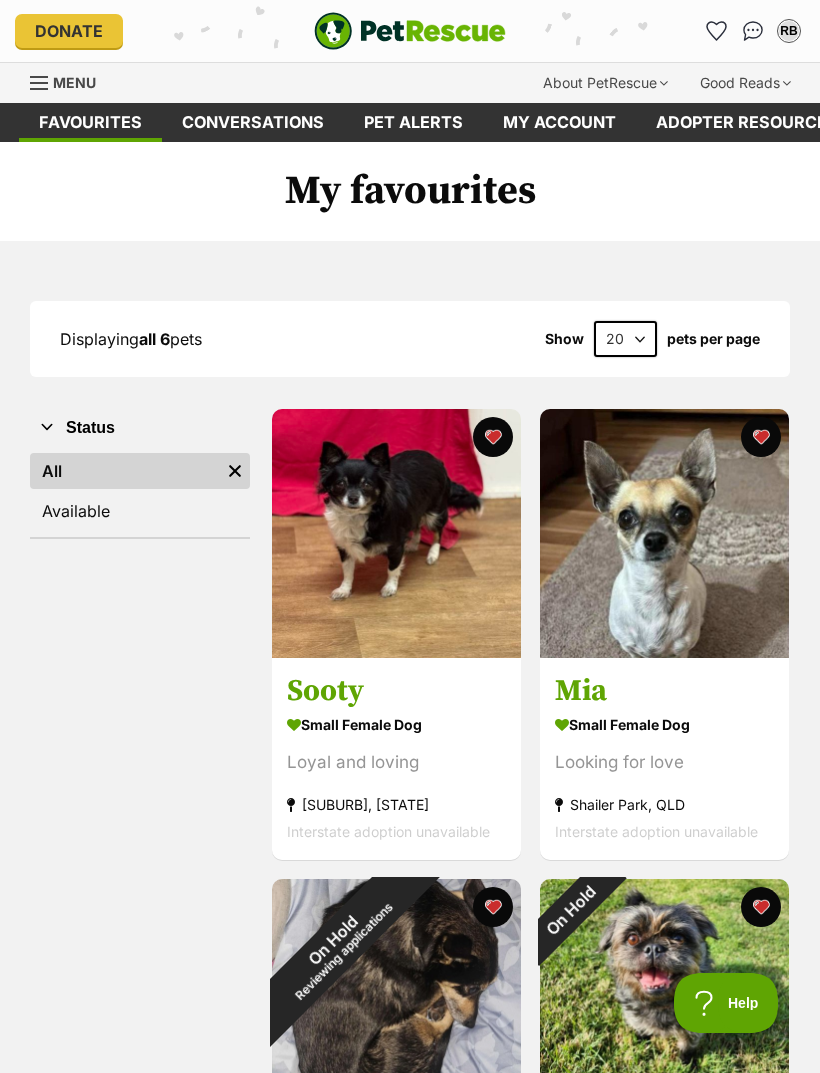 click at bounding box center [664, 533] 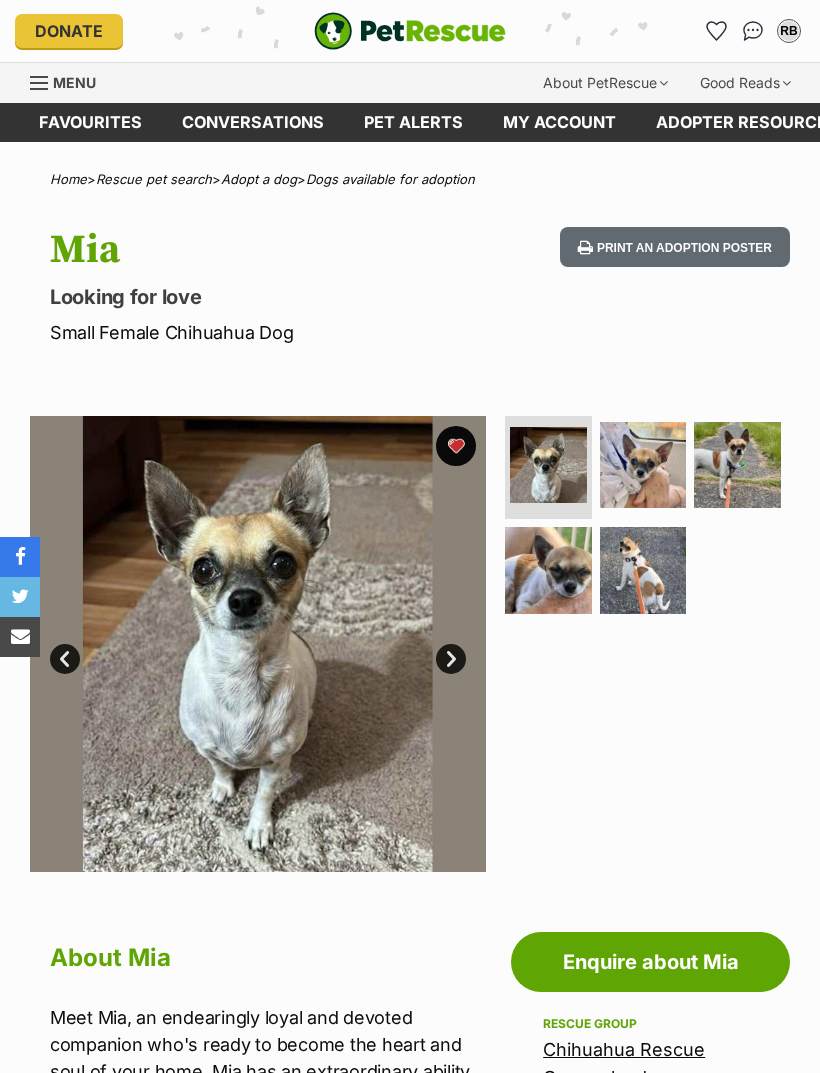 scroll, scrollTop: 0, scrollLeft: 0, axis: both 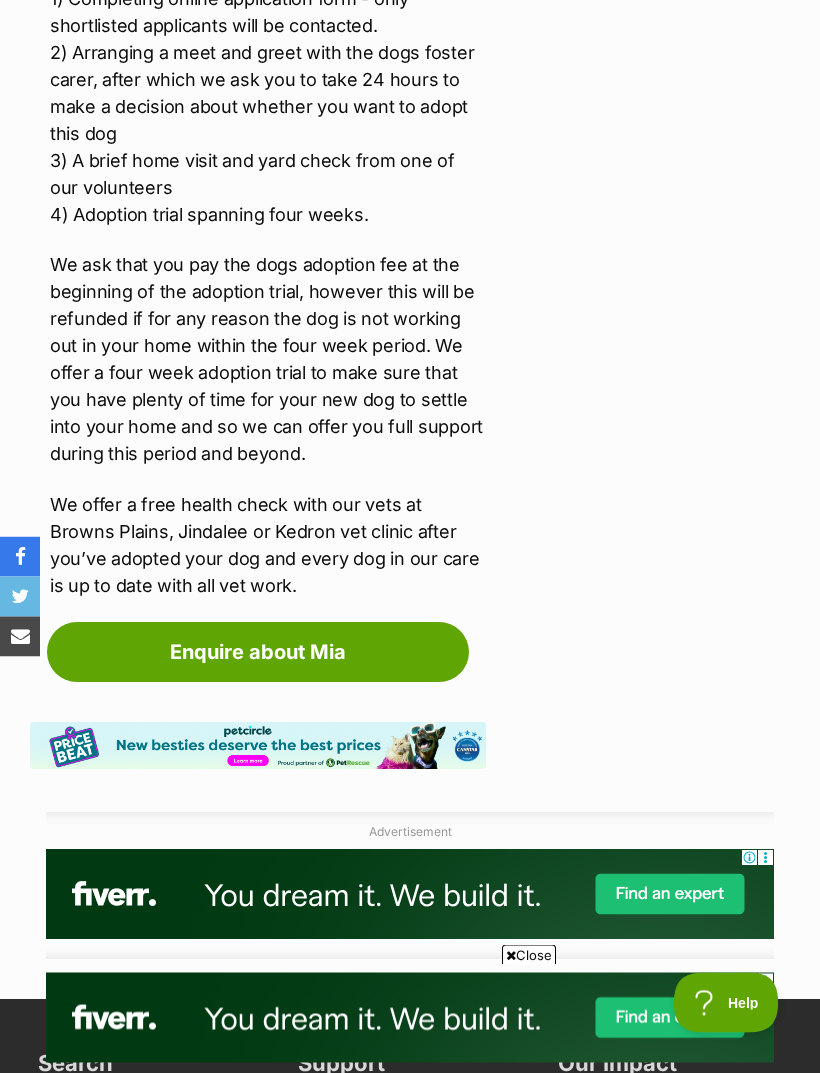 click on "Enquire about Mia" at bounding box center [258, 653] 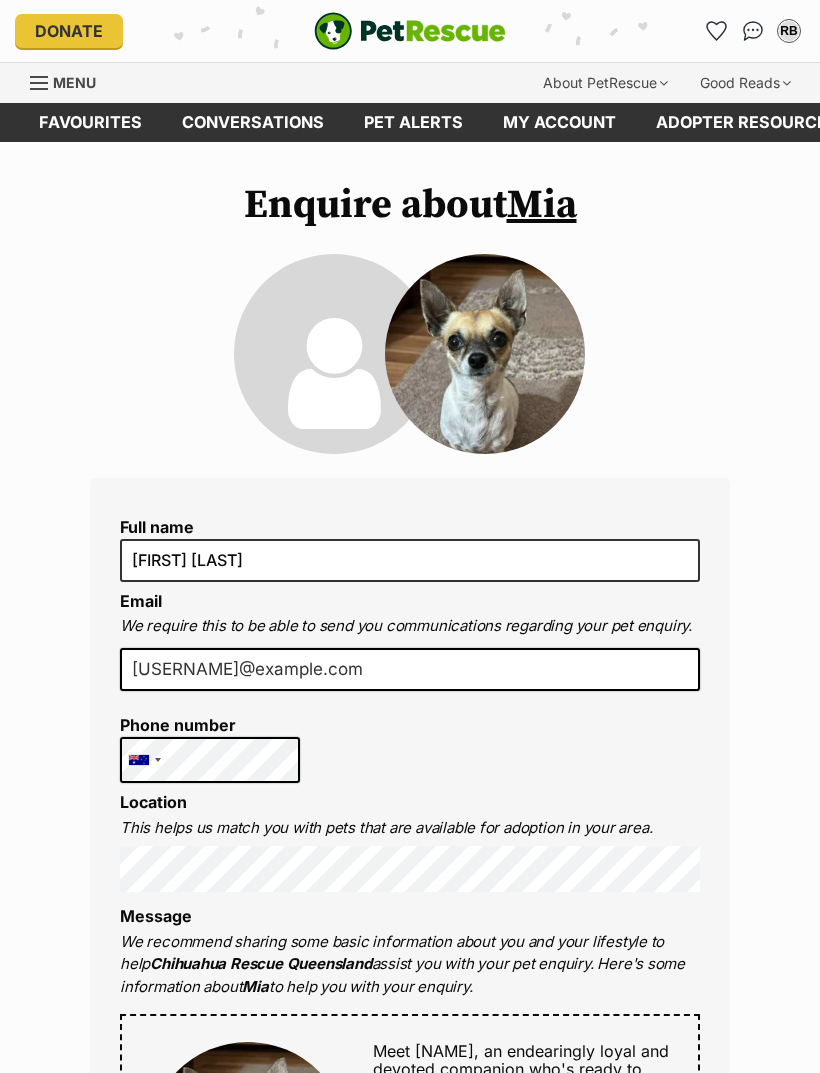 scroll, scrollTop: 0, scrollLeft: 0, axis: both 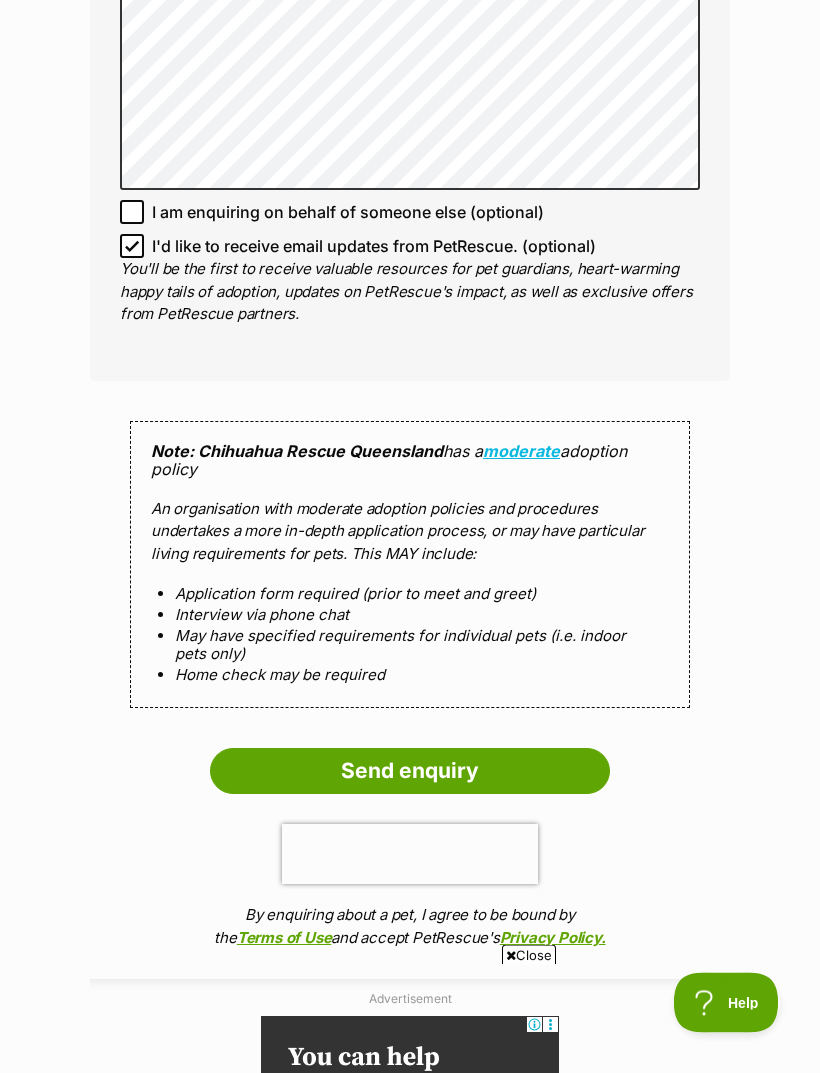 click on "Send enquiry" at bounding box center (410, 772) 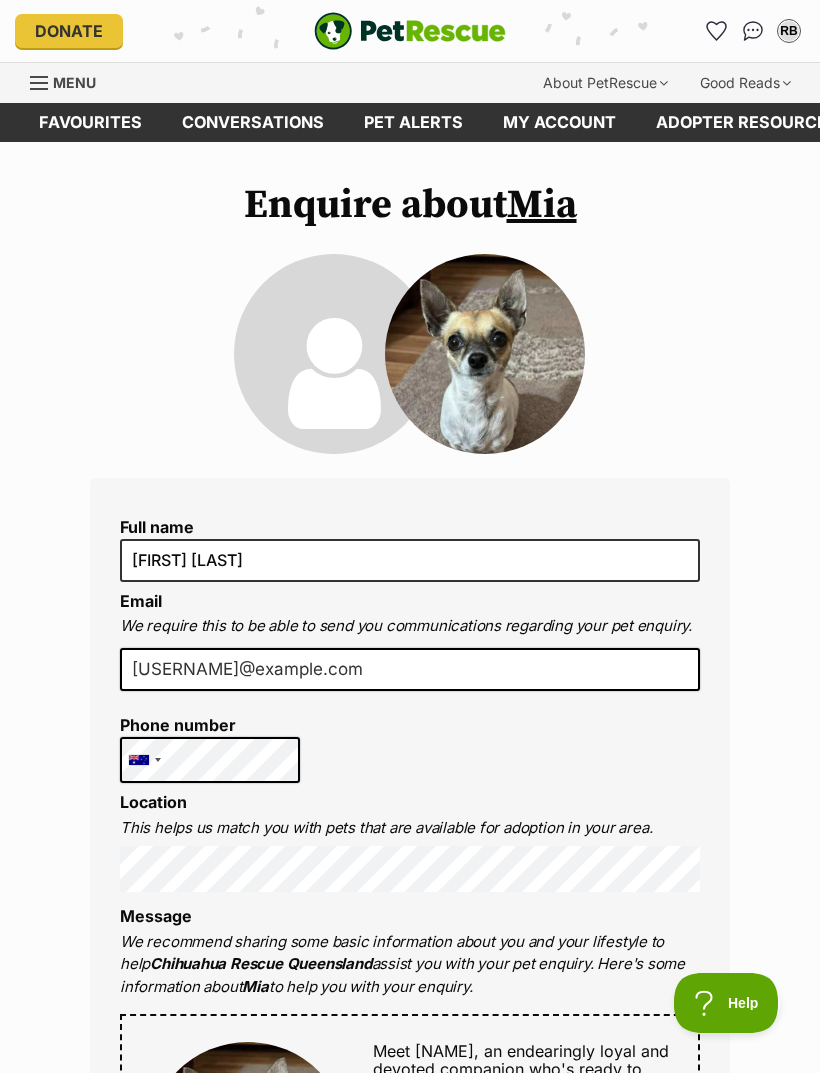 scroll, scrollTop: 11, scrollLeft: 0, axis: vertical 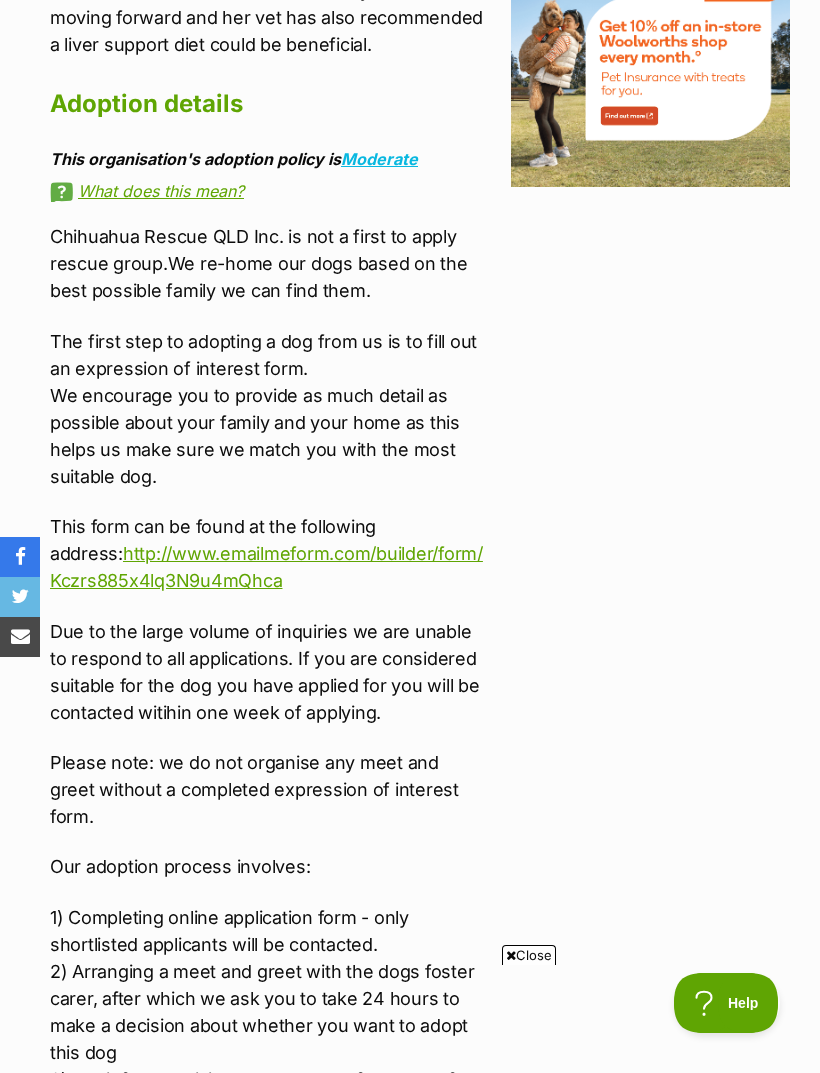 click on "http://www.emailmeform.com/builder/form/Kczrs885x4lq3N9u4mQhca" at bounding box center (266, 567) 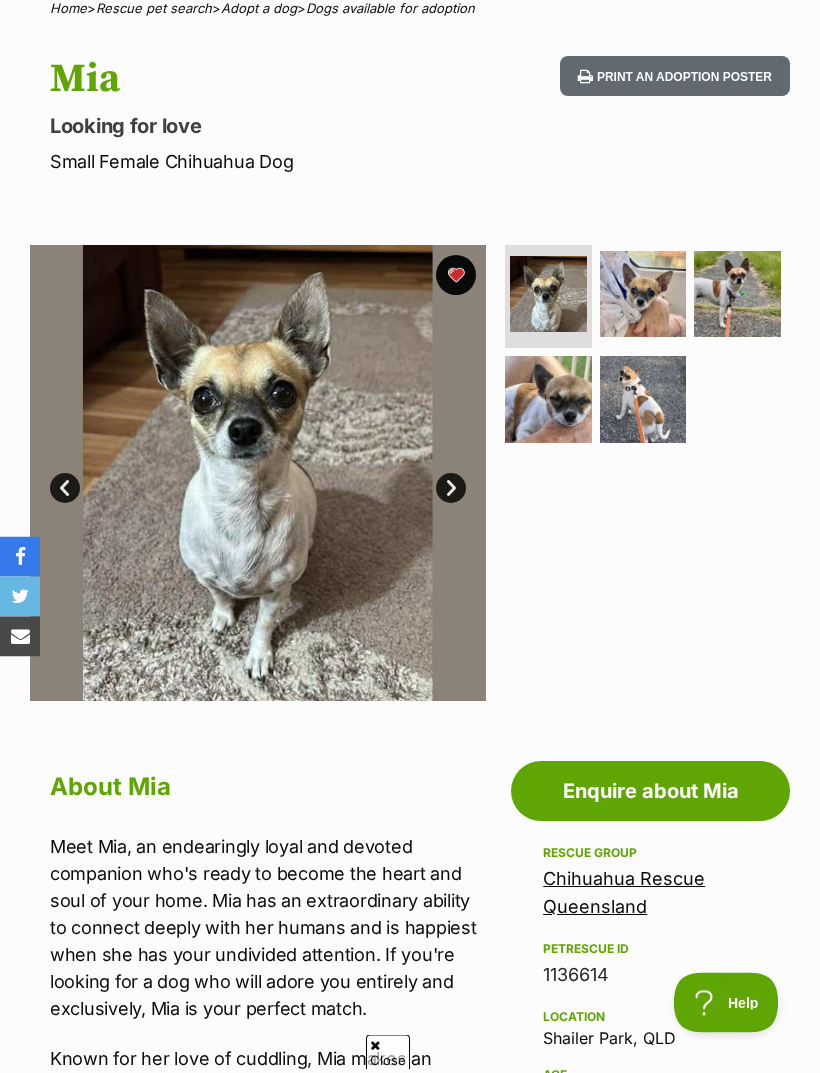 scroll, scrollTop: 0, scrollLeft: 0, axis: both 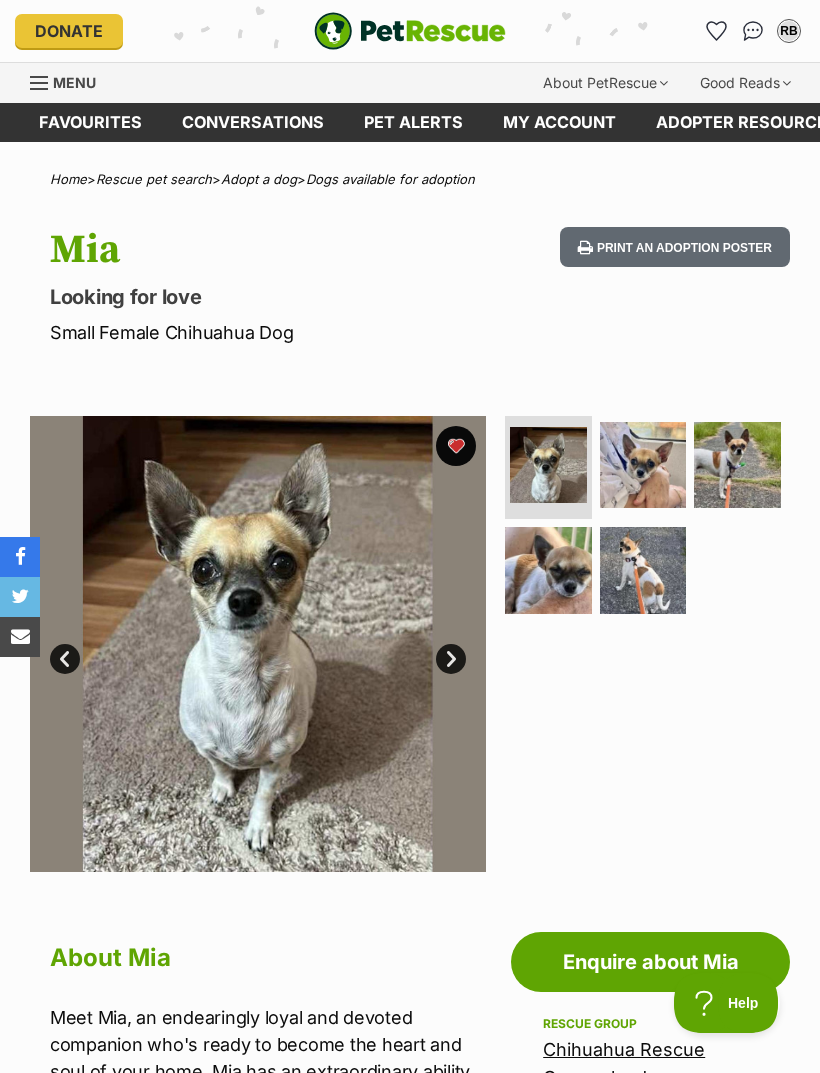 click on "My account" at bounding box center (559, 122) 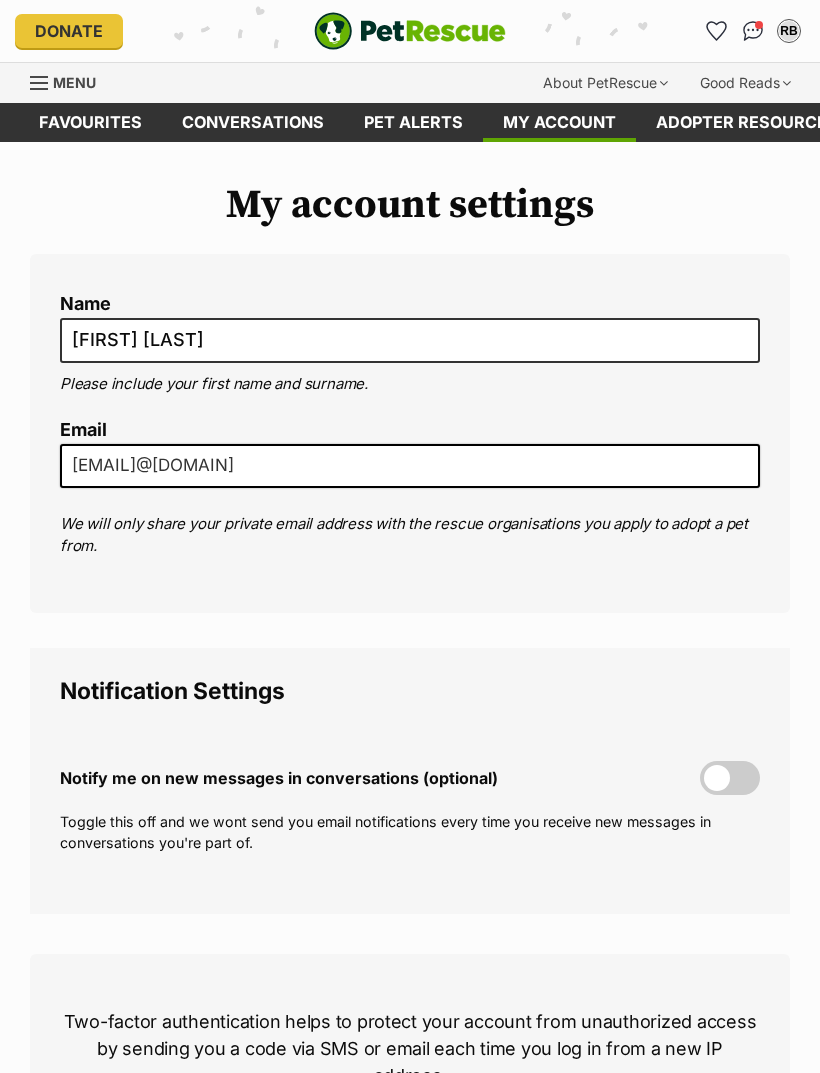 scroll, scrollTop: 0, scrollLeft: 0, axis: both 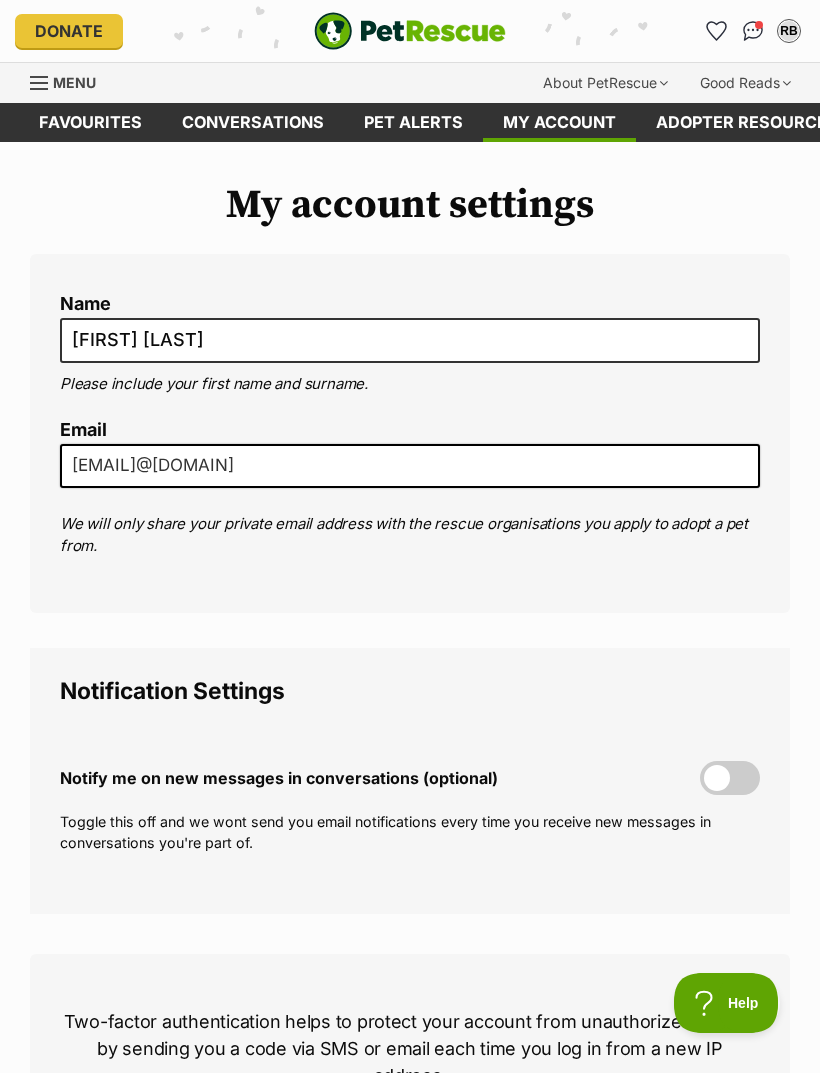 click on "RB" at bounding box center [789, 31] 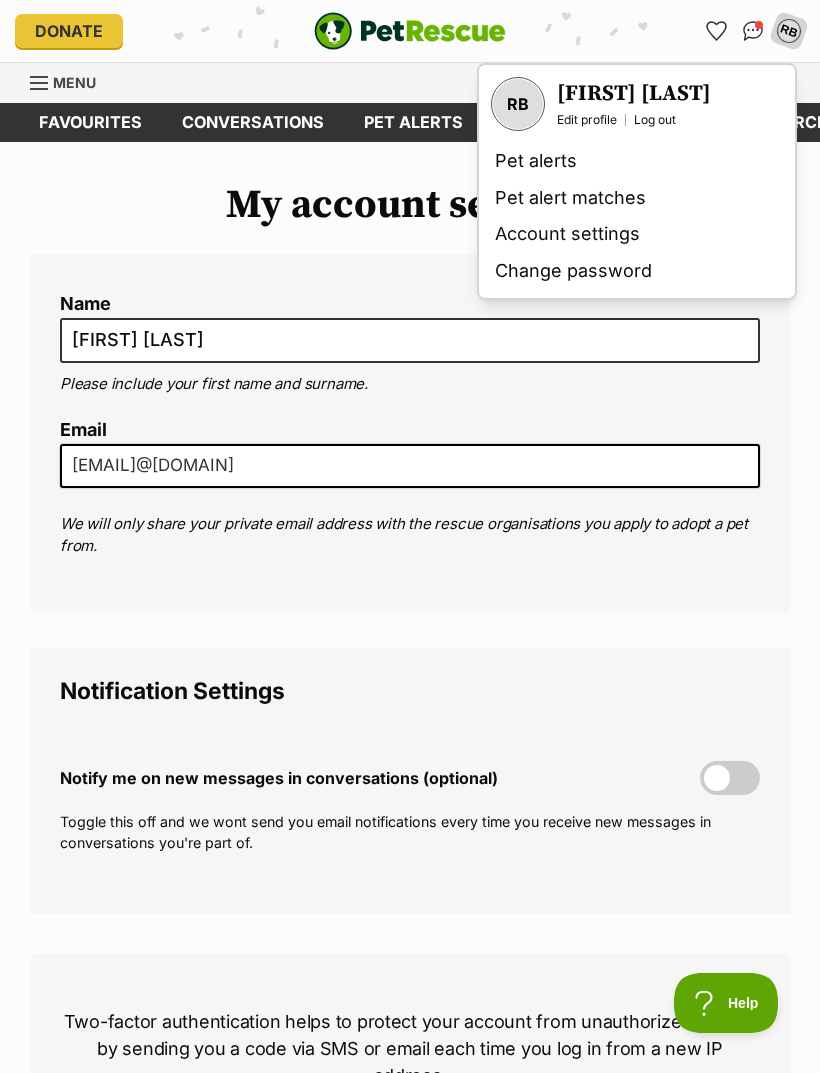 click on "Name [FIRST] [LAST]
Please include your first name and surname.
Email [EMAIL]
We will only share your private email address with the rescue organisations you apply to adopt a pet from." at bounding box center [410, 433] 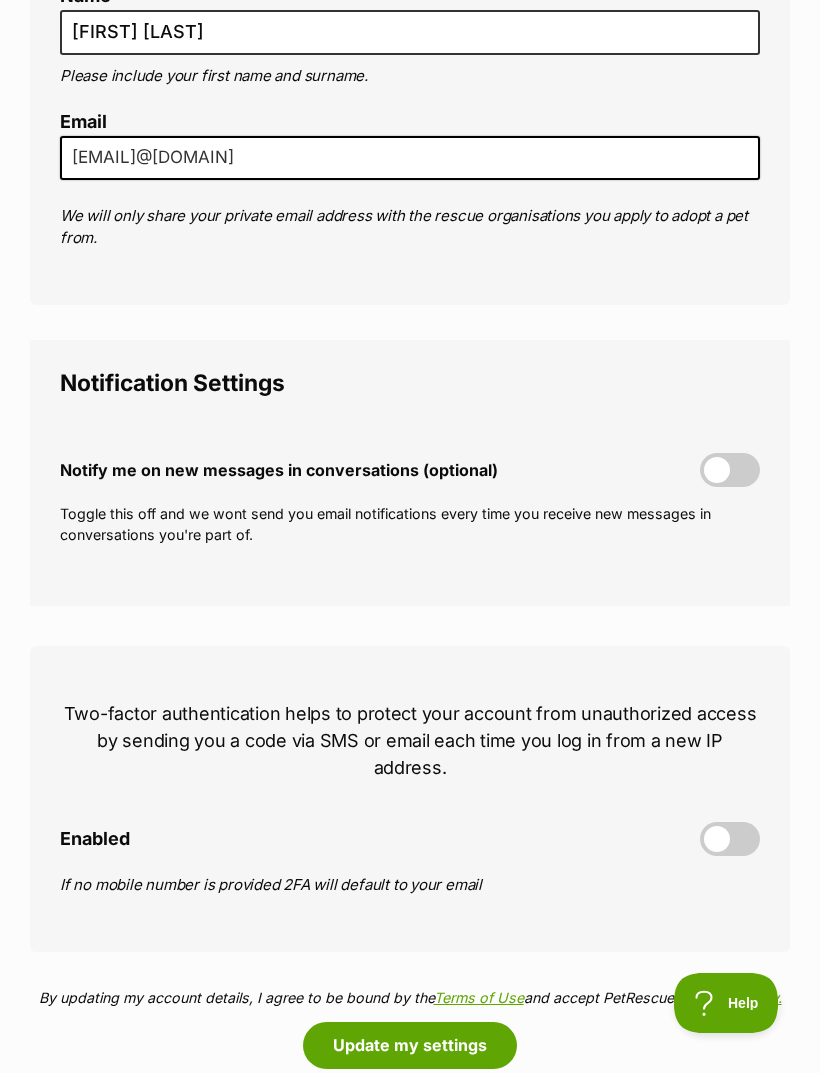 scroll, scrollTop: 0, scrollLeft: 0, axis: both 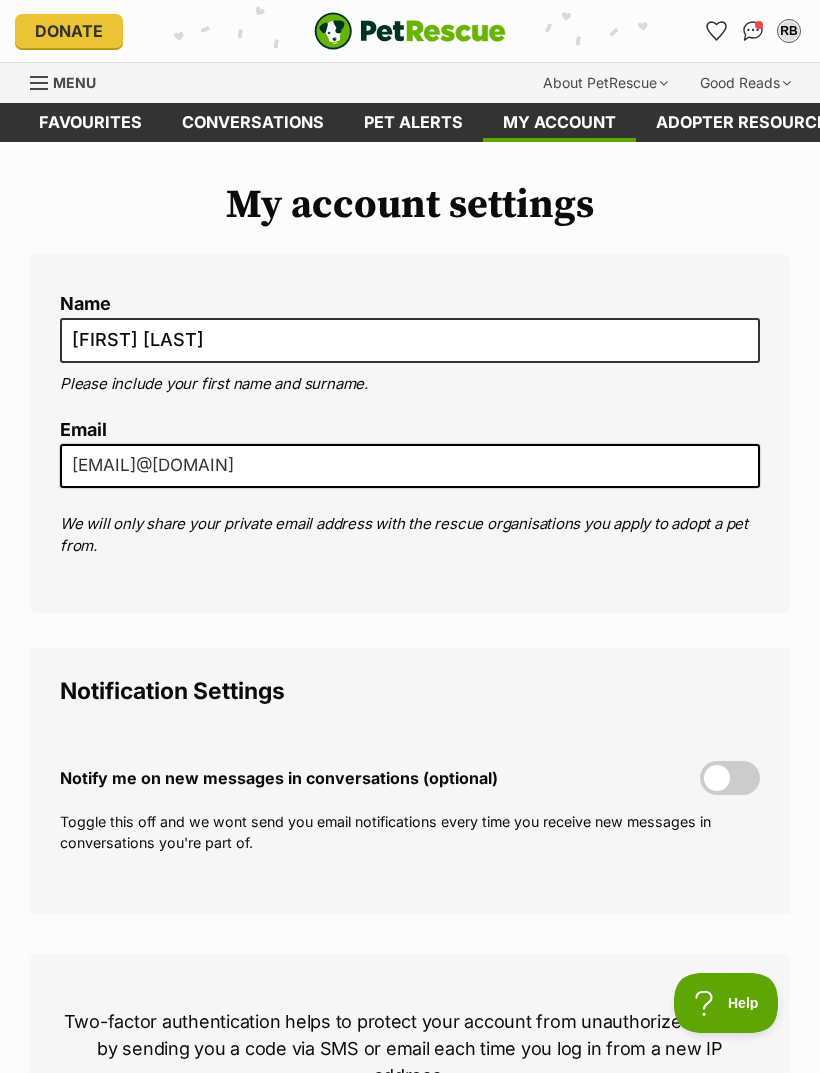 click at bounding box center [753, 31] 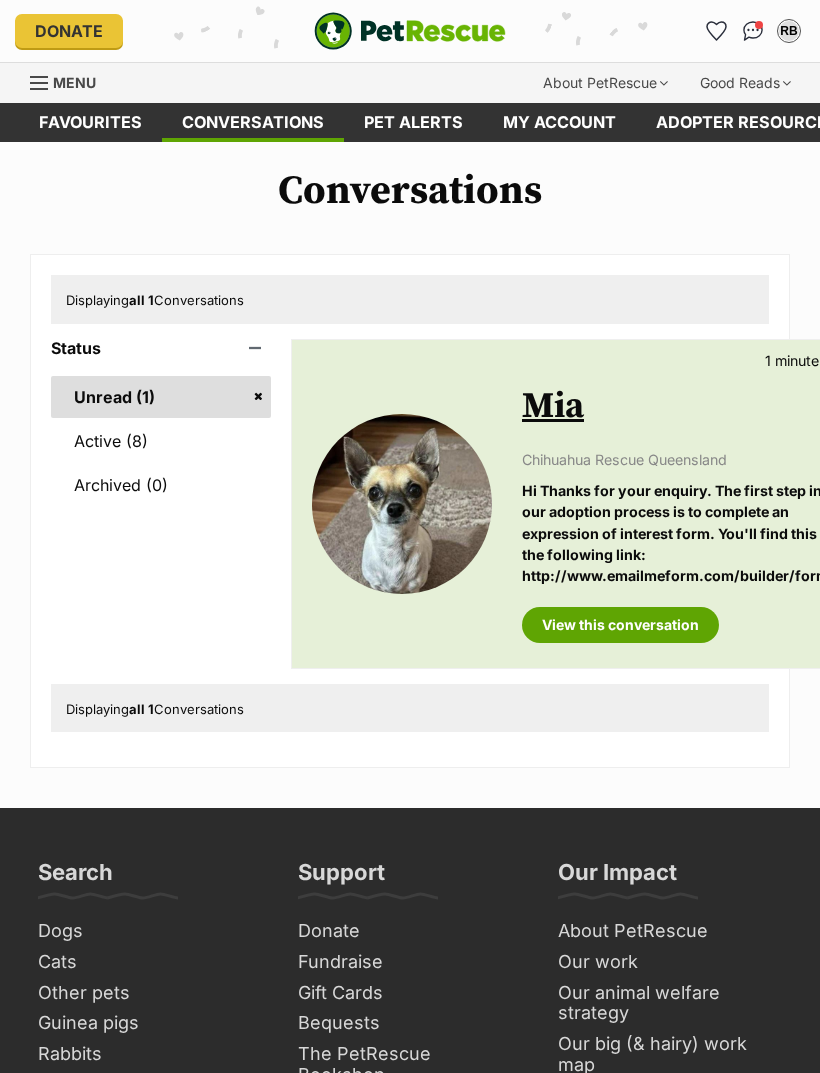 scroll, scrollTop: 0, scrollLeft: 0, axis: both 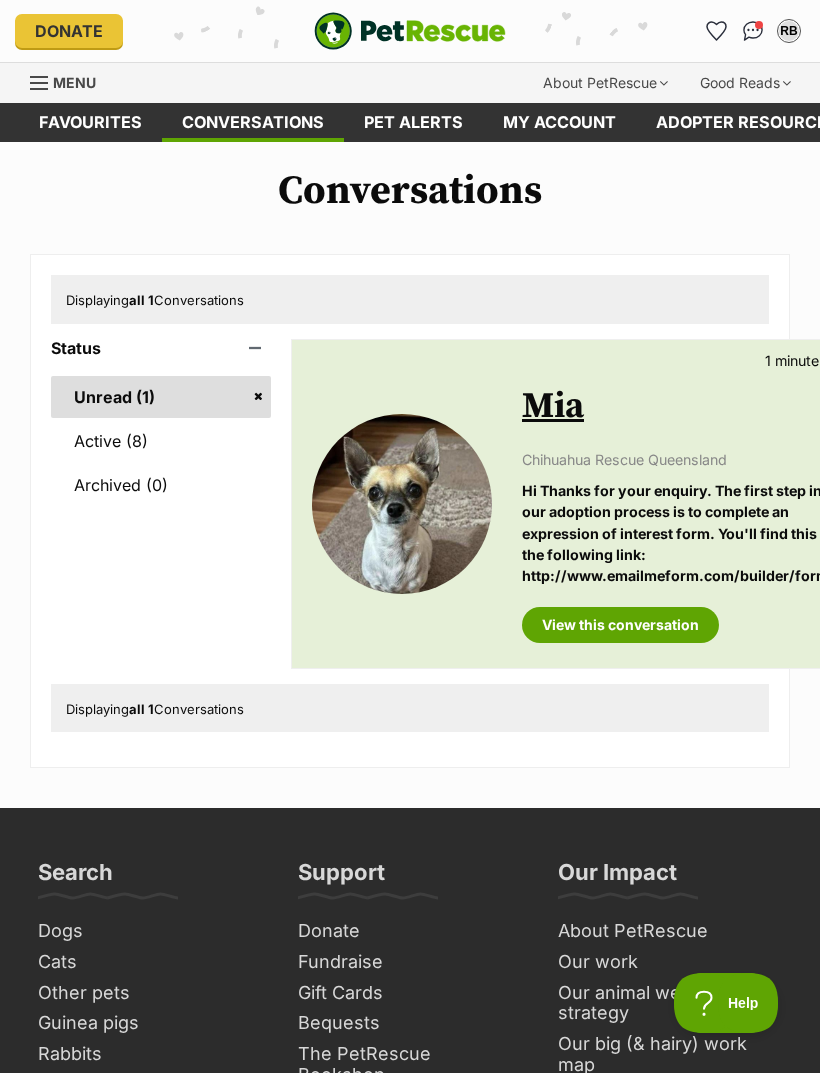 click 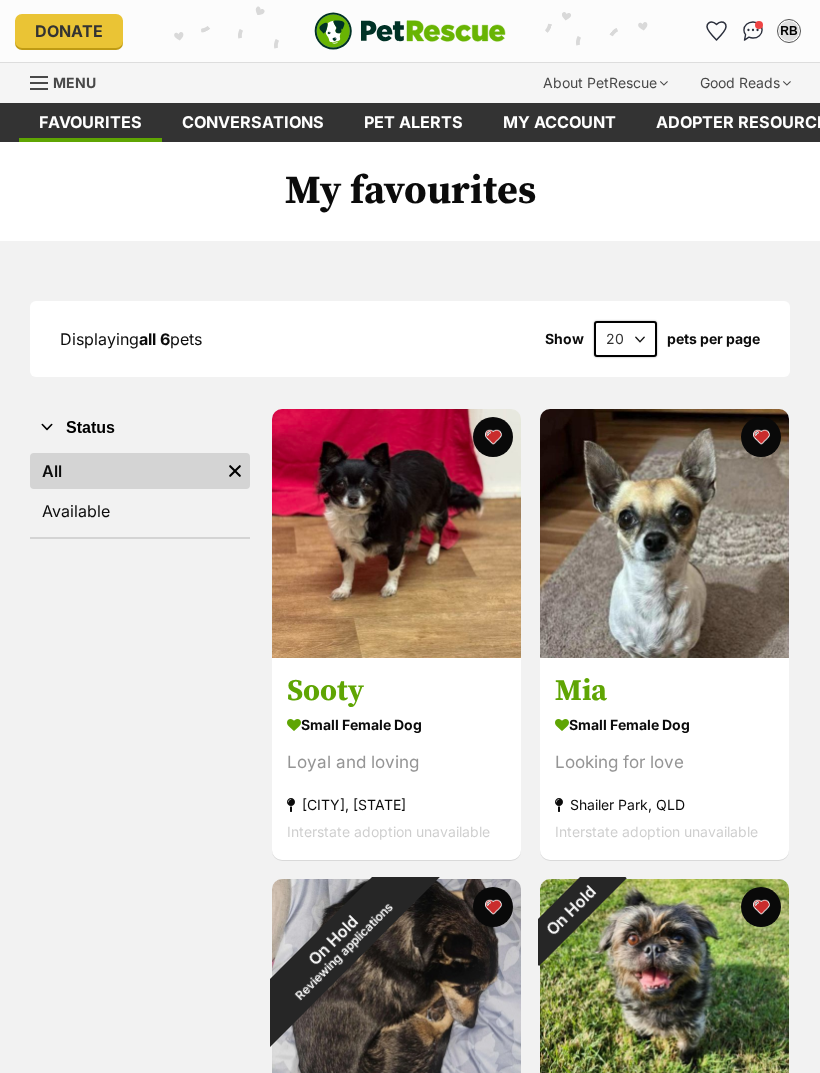 scroll, scrollTop: 0, scrollLeft: 0, axis: both 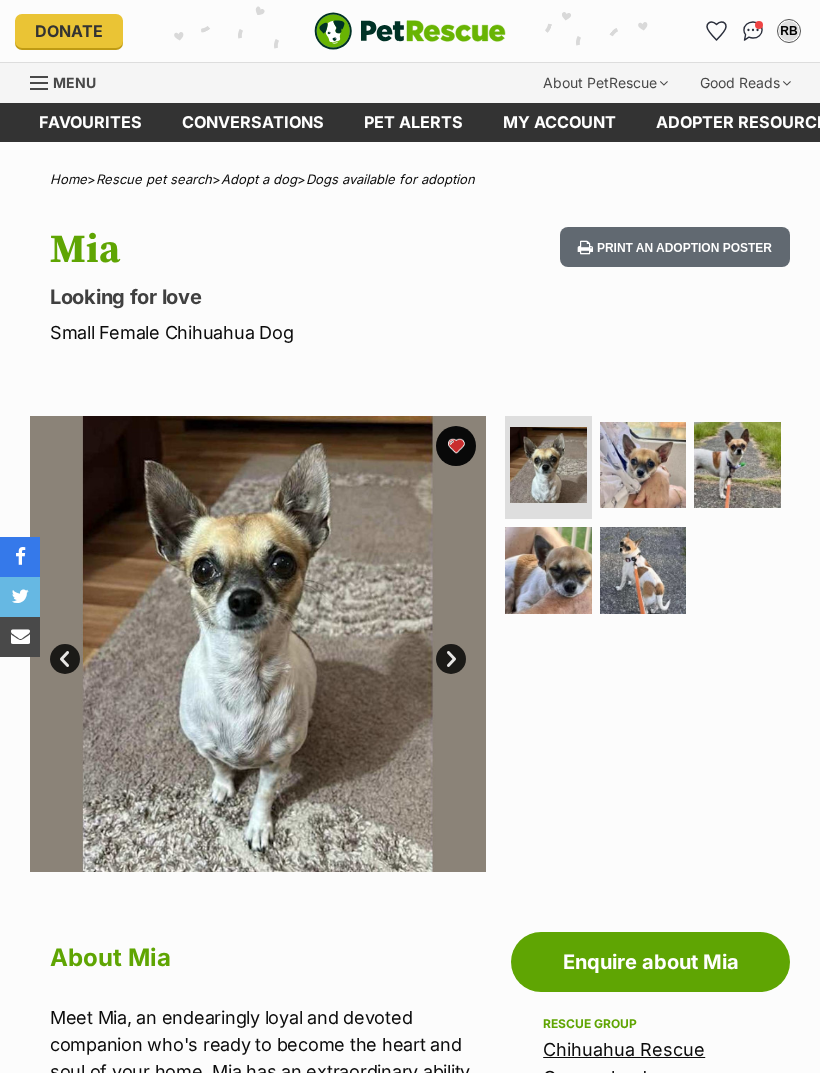 click at bounding box center (40, 83) 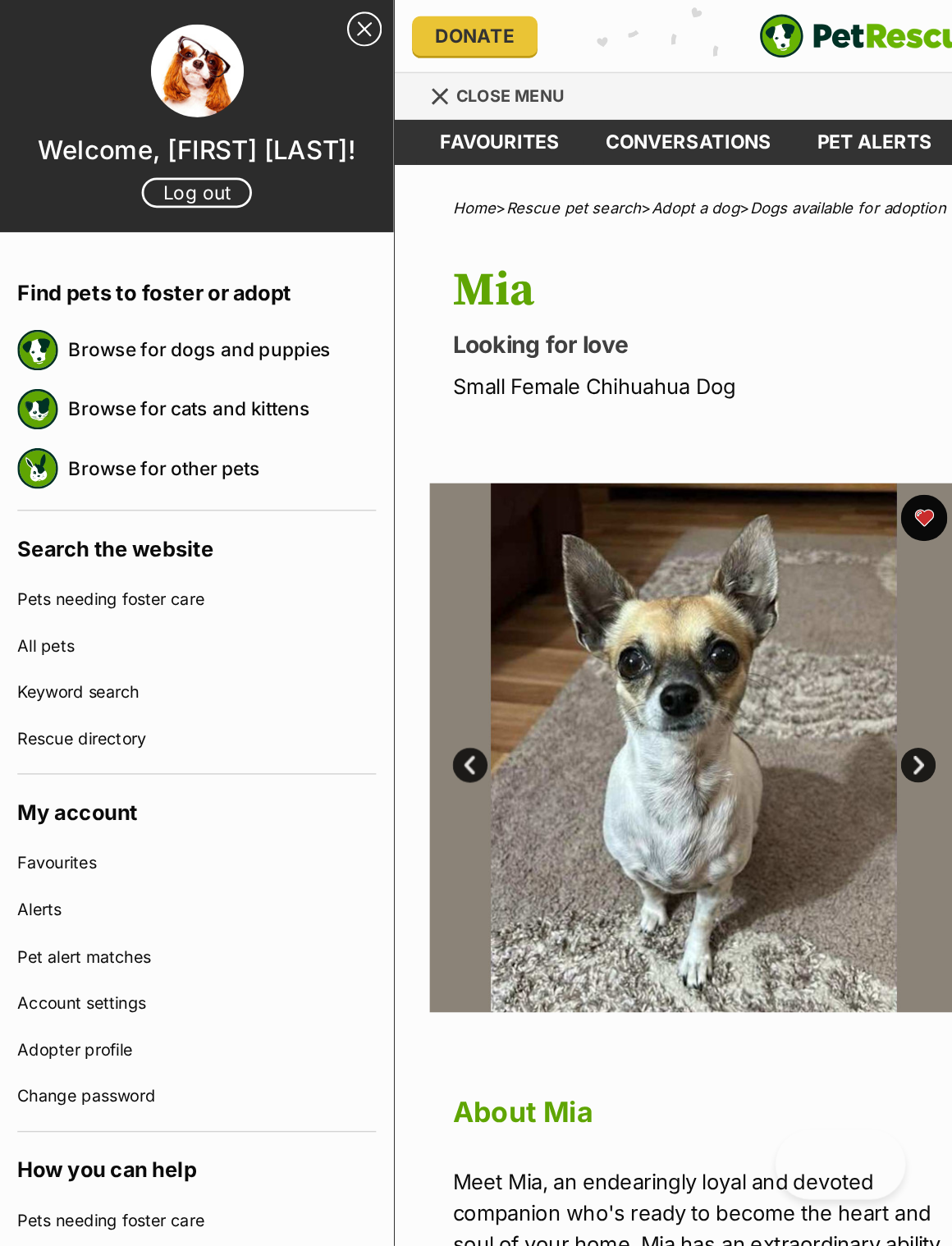 scroll, scrollTop: 37, scrollLeft: 0, axis: vertical 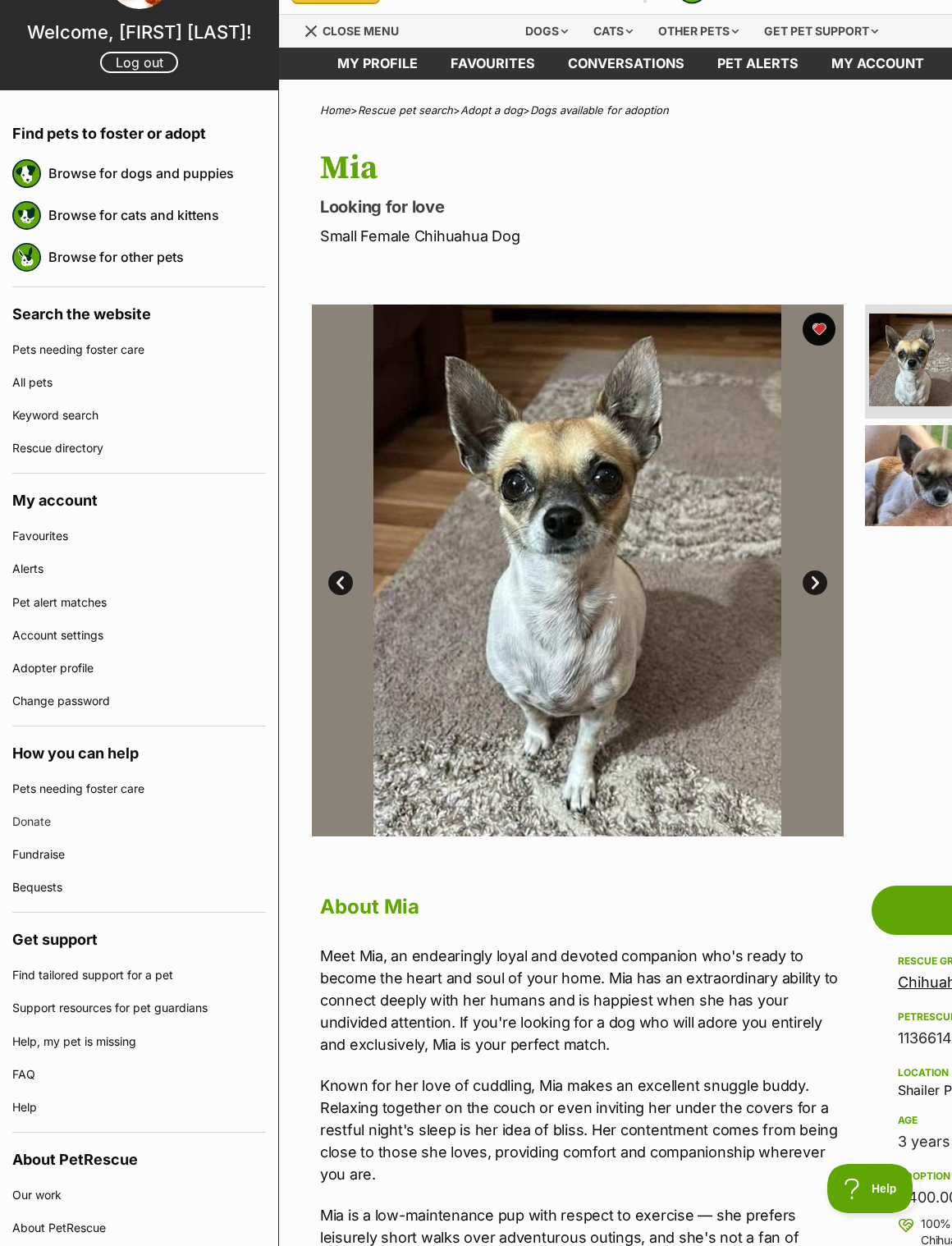 click on "Adopter profile" at bounding box center [139, 668] 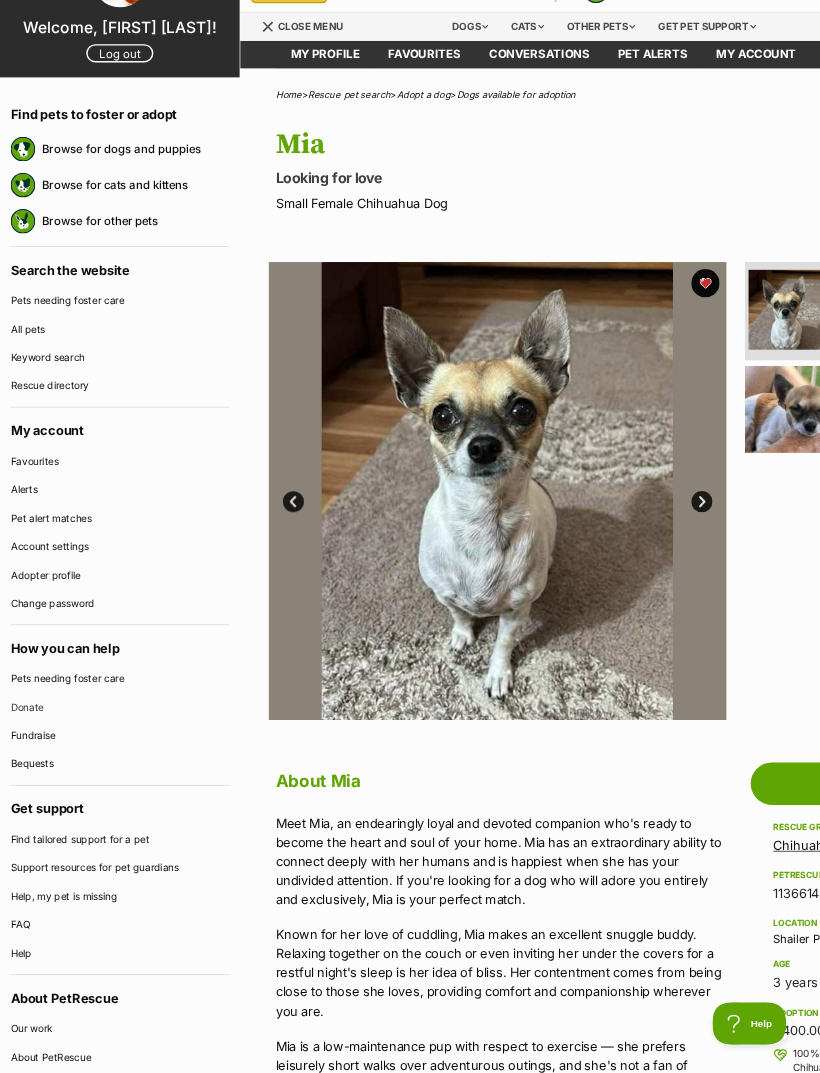 scroll, scrollTop: 416, scrollLeft: 39, axis: both 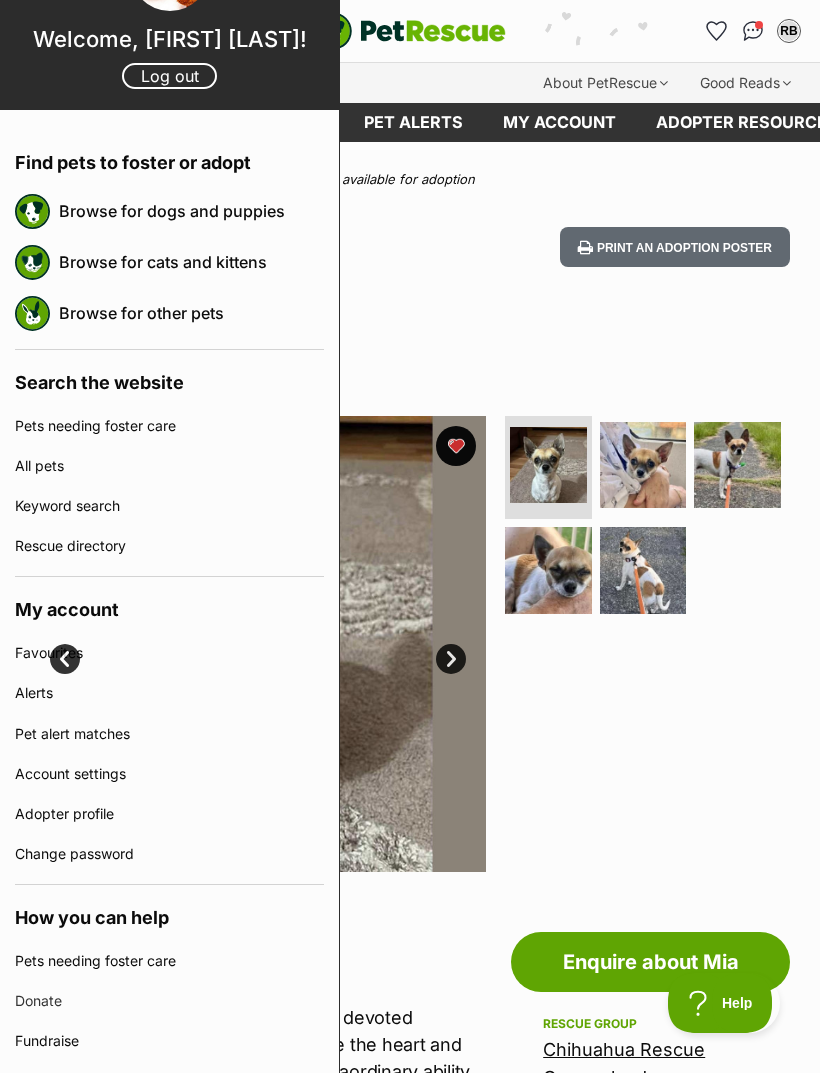 click on "Prev" at bounding box center [65, 659] 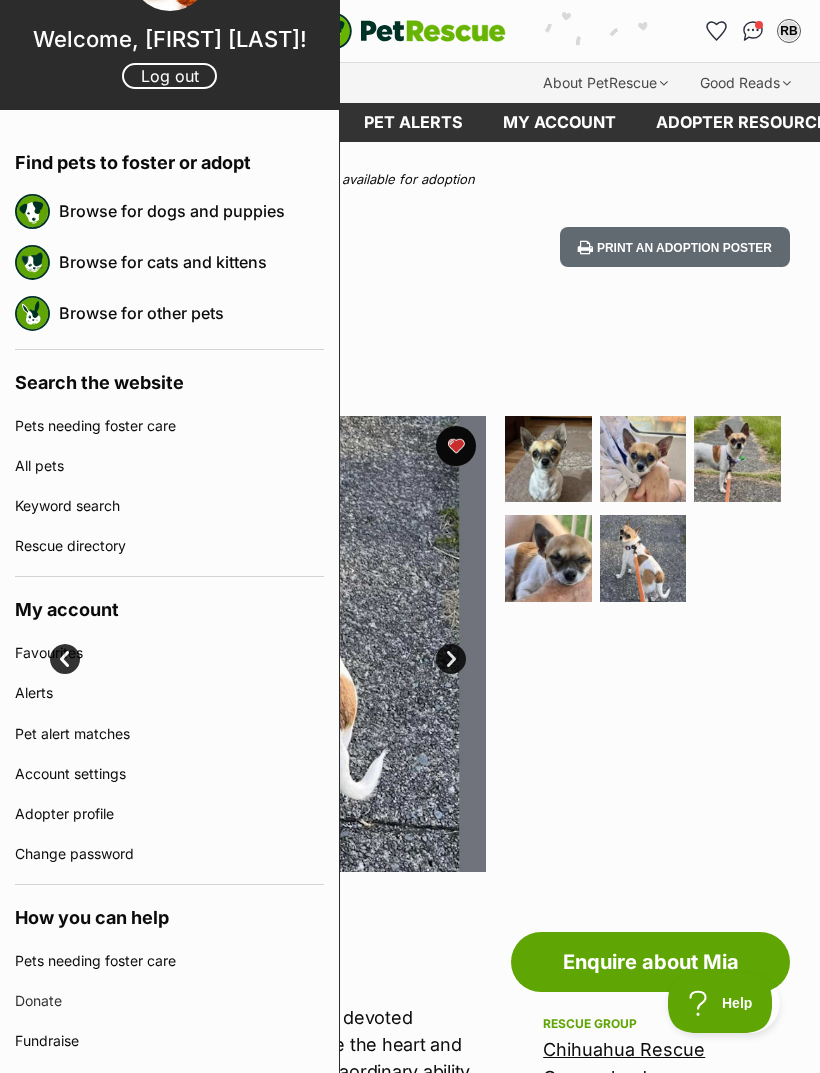 click on "Dogs
Find a dog on PetRescue
View all dogs
Browse all of the doggos looking for a home
Senior dogs
Fill their golden years with love and happiness
Bonded pets
Dogs that need to be adopted together
Dogs looking for foster care
Dogs looking for a temporary home
Dog adoption assistance
How to set up an adopter profile
A guide to setting up your account
Pet adoption tips
Tips to boost your pet search
Creating and managing pet alerts
Get notified about a pawfect match!
Do you speak dog?
Understanding your furry friend
Search by location
VIC
TAS
NT
WA
SA
QLD
NSW
ACT
PetRescue TV
All the joy & happiness you’ll need today. Visit PetRescue TV!
Start watching now!
Cats
Find a cat on PetRescue
View all cats
Browse all of the cats looking for a home" at bounding box center [344, 83] 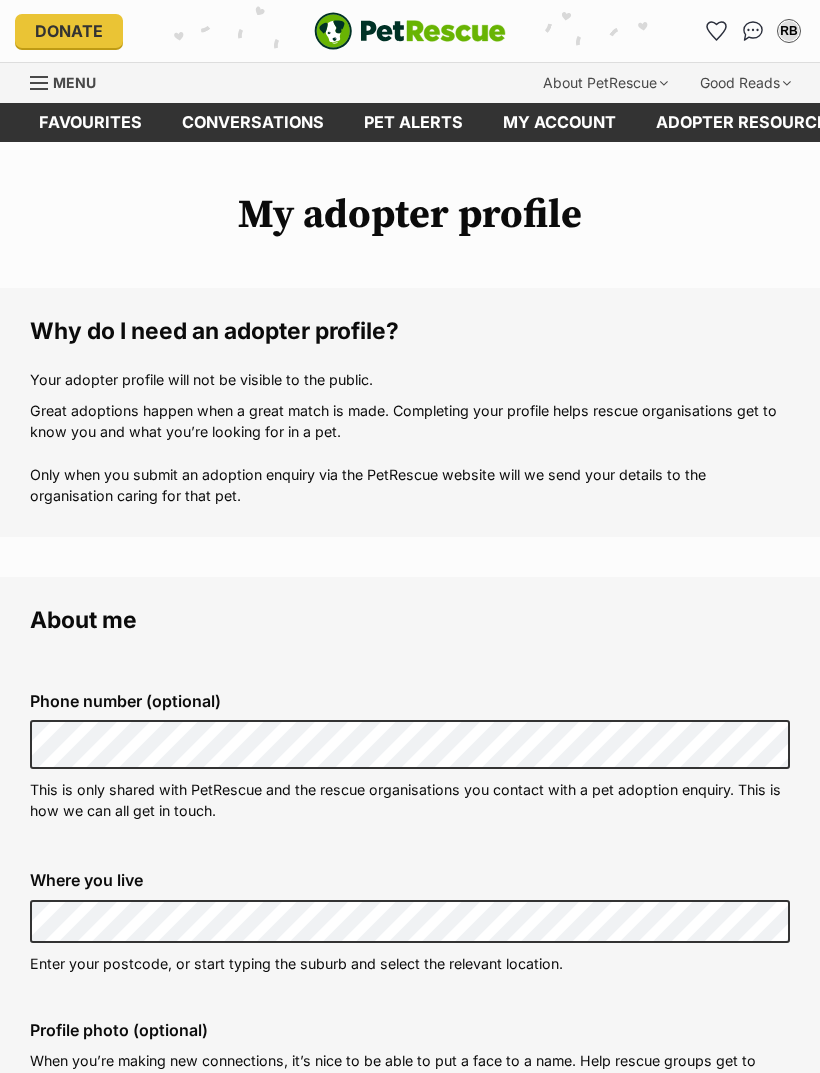 scroll, scrollTop: 0, scrollLeft: 0, axis: both 